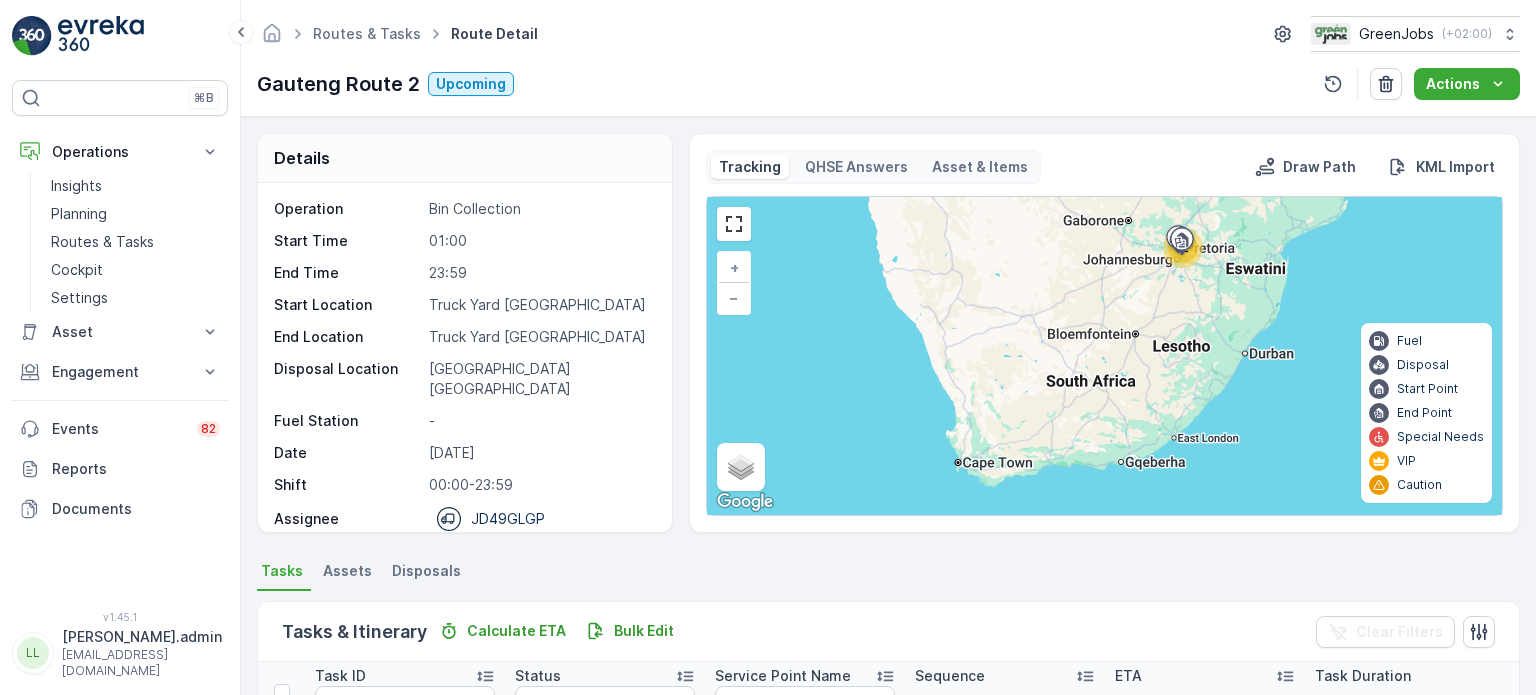 scroll, scrollTop: 0, scrollLeft: 0, axis: both 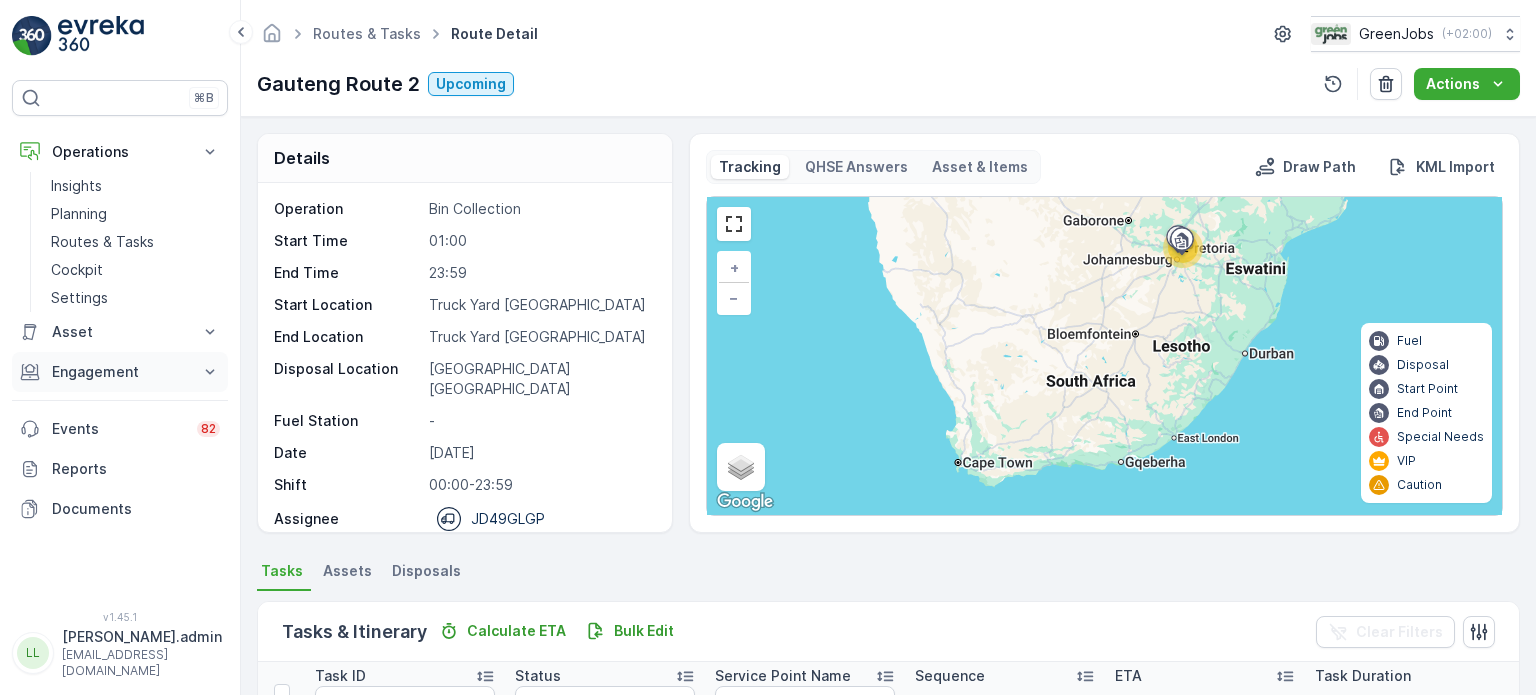 click on "Engagement" at bounding box center (120, 372) 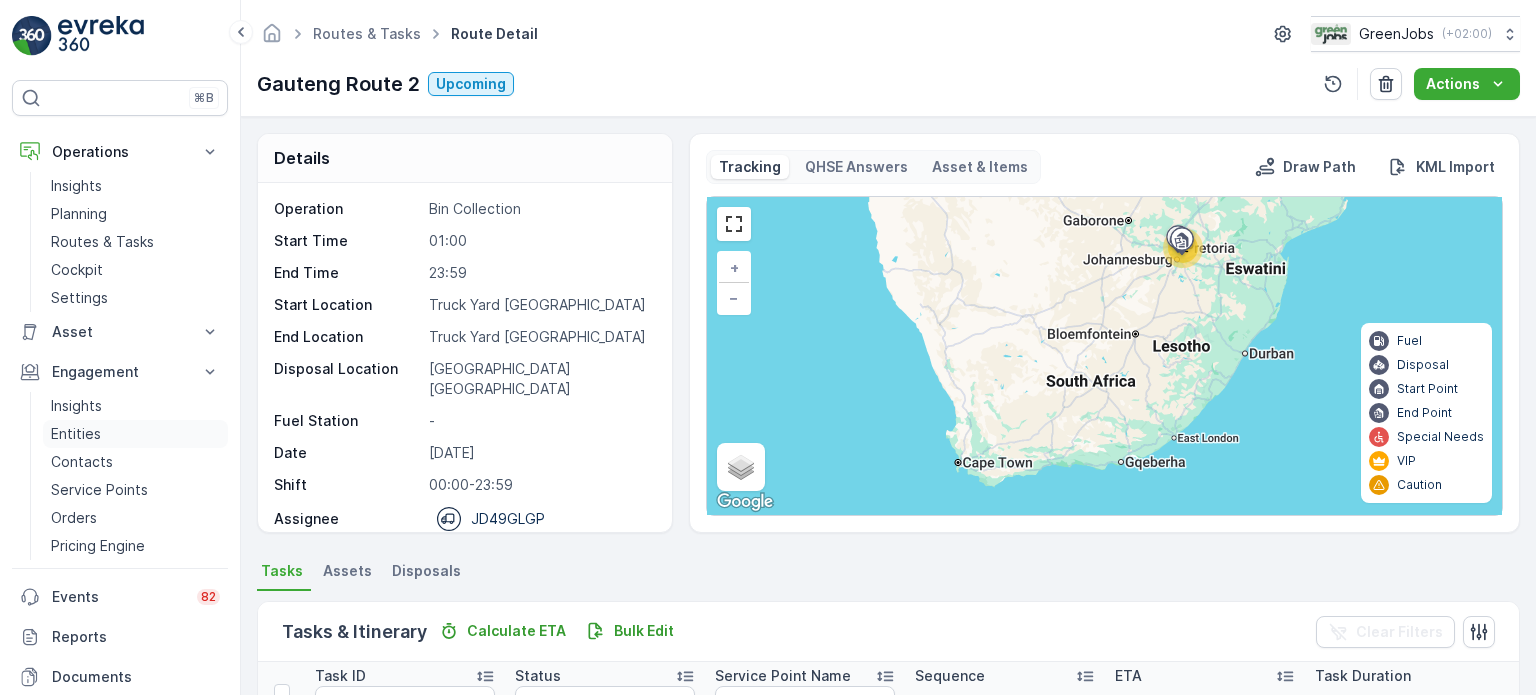 click on "Entities" at bounding box center (76, 434) 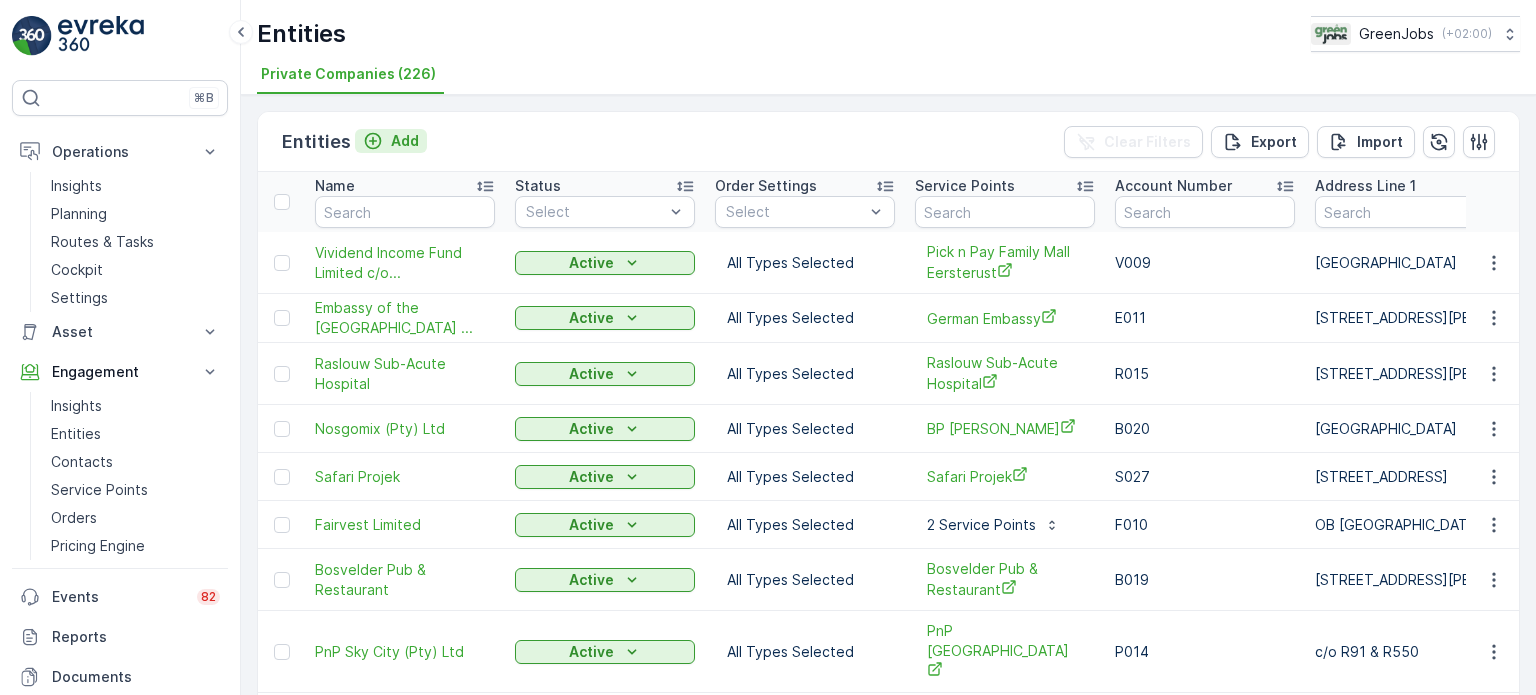 click on "Add" at bounding box center [405, 141] 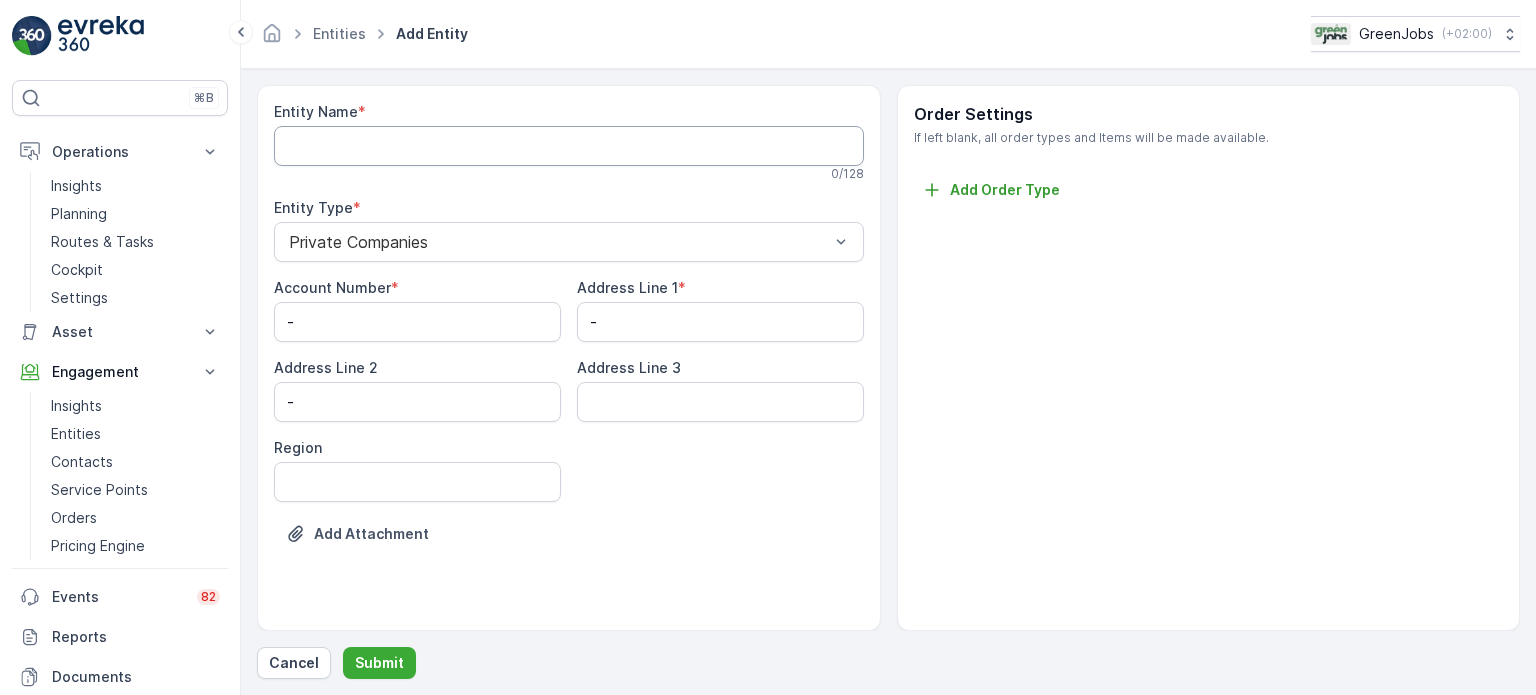 drag, startPoint x: 368, startPoint y: 148, endPoint x: 378, endPoint y: 159, distance: 14.866069 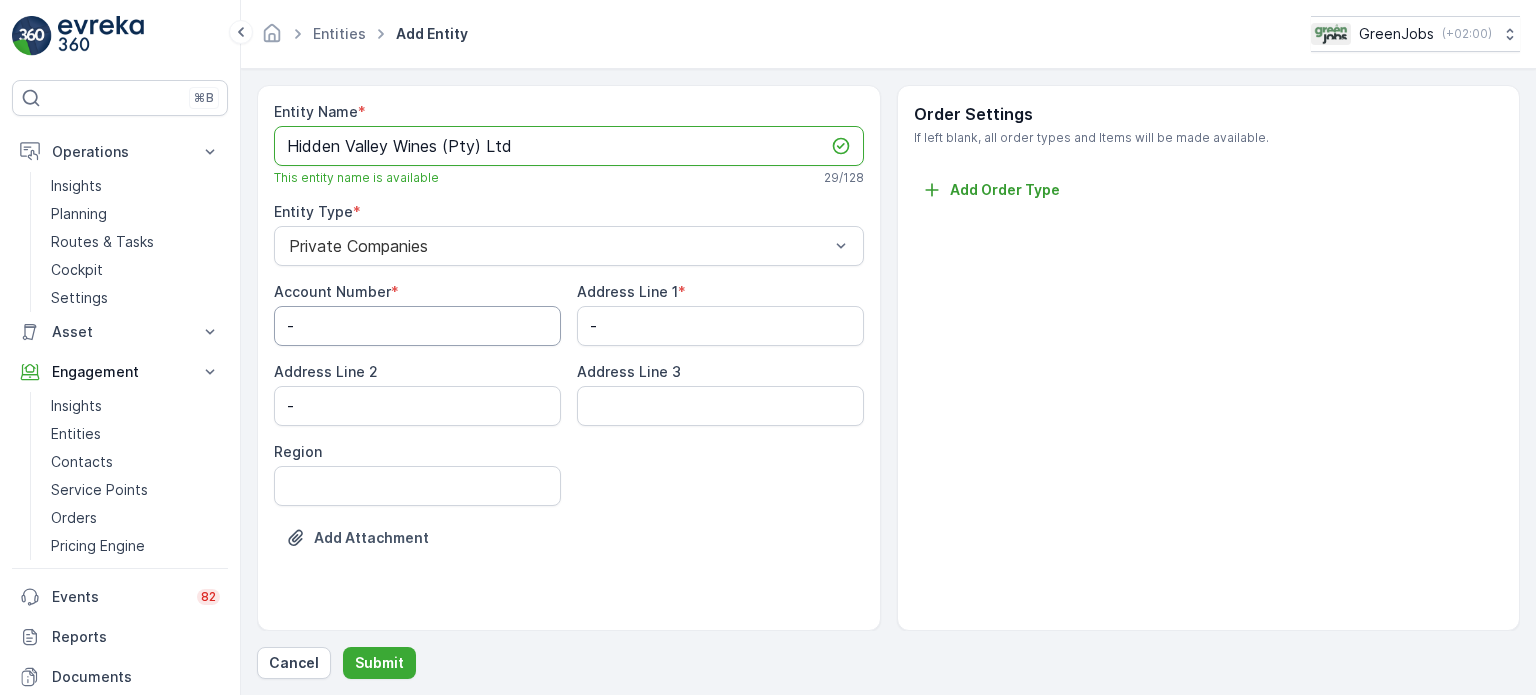 type on "Hidden Valley Wines (Pty) Ltd" 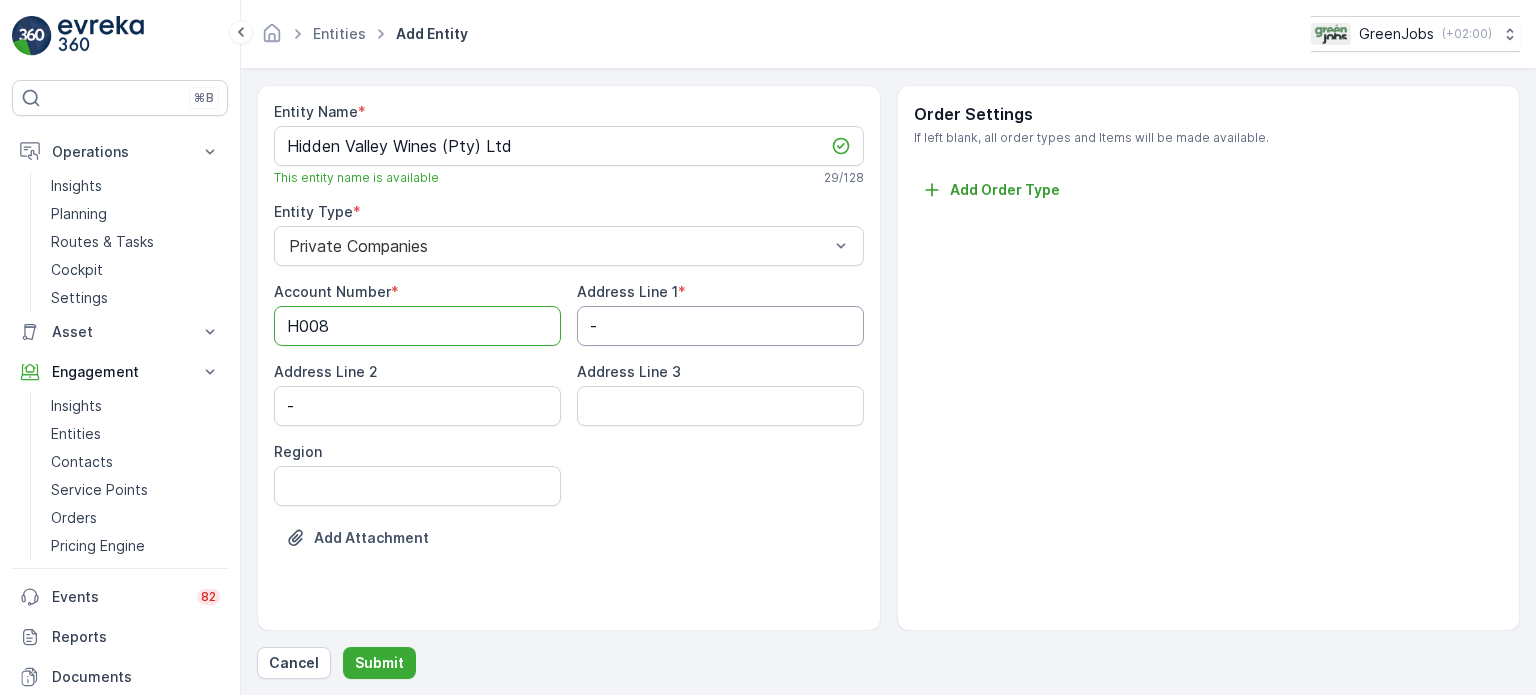 type on "H008" 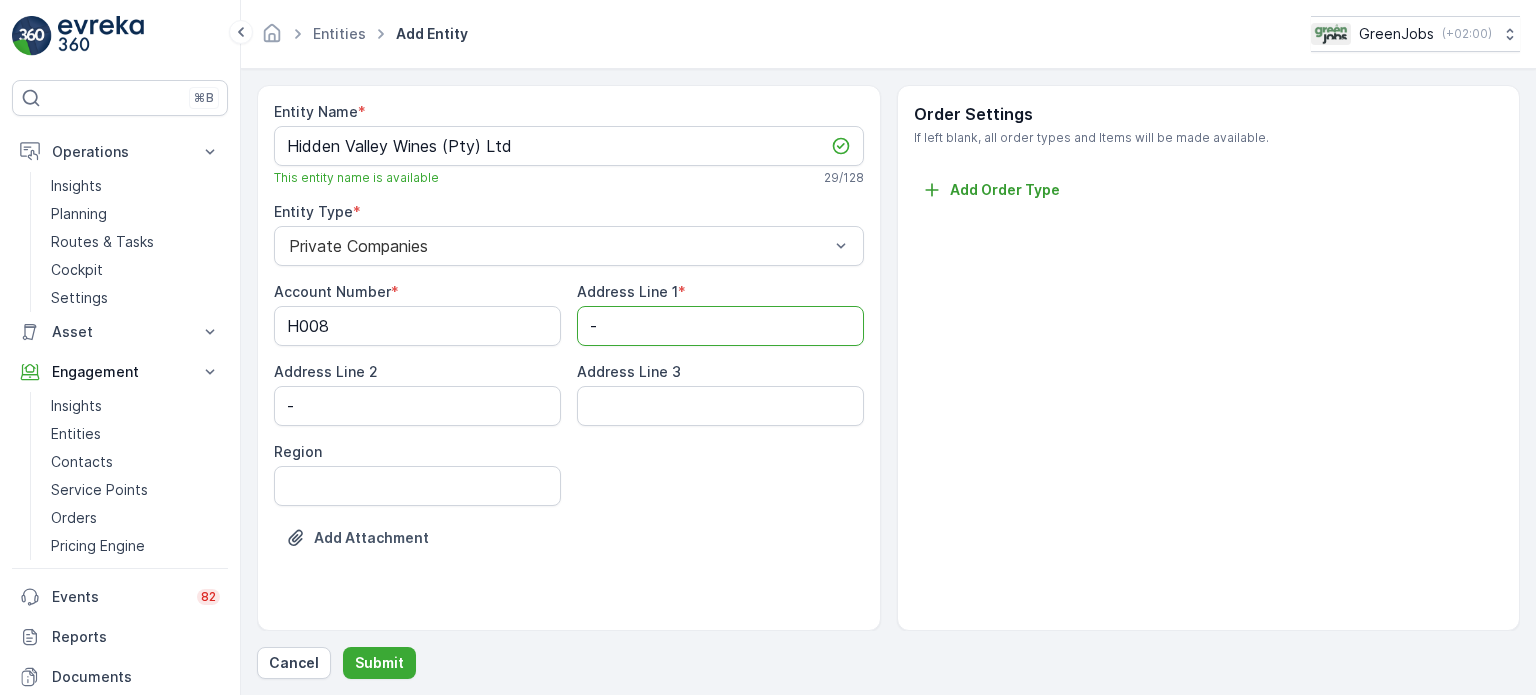 click on "-" at bounding box center [720, 326] 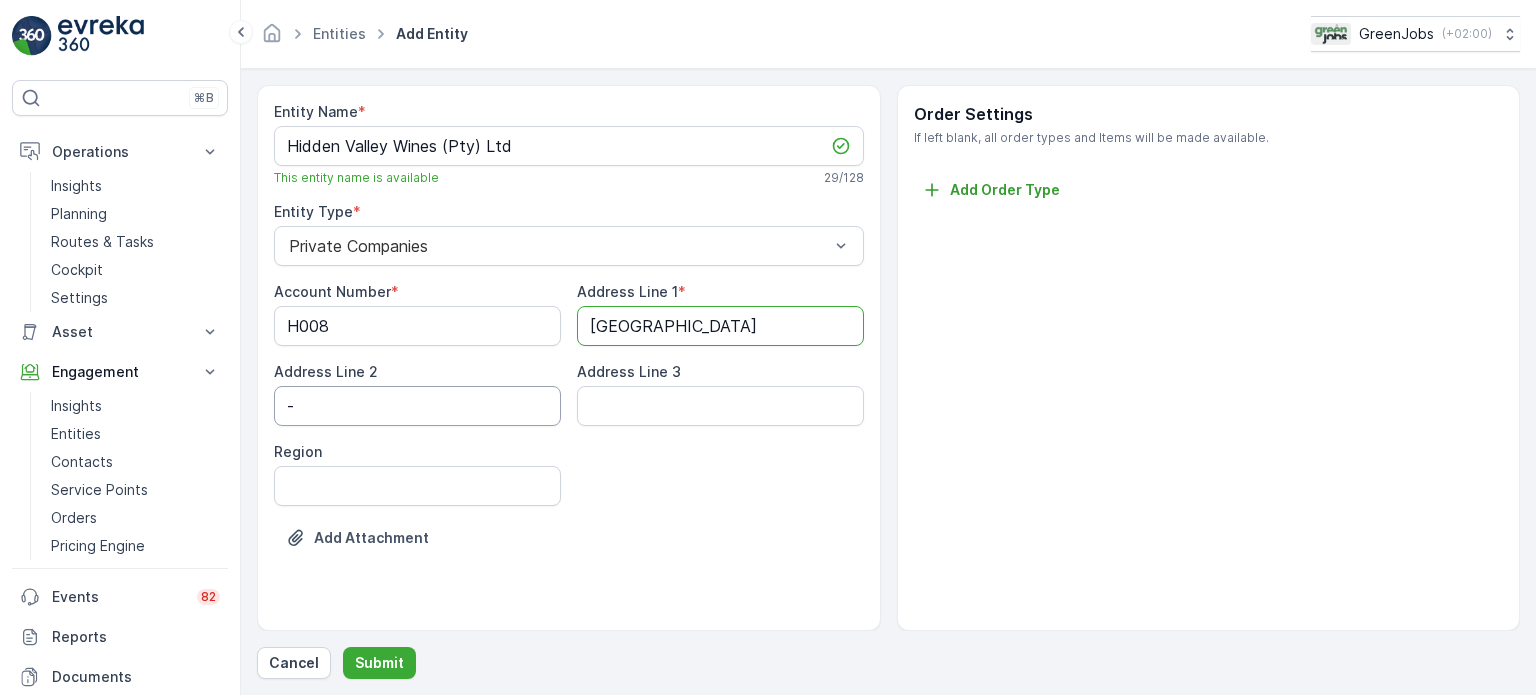 type on "[GEOGRAPHIC_DATA]" 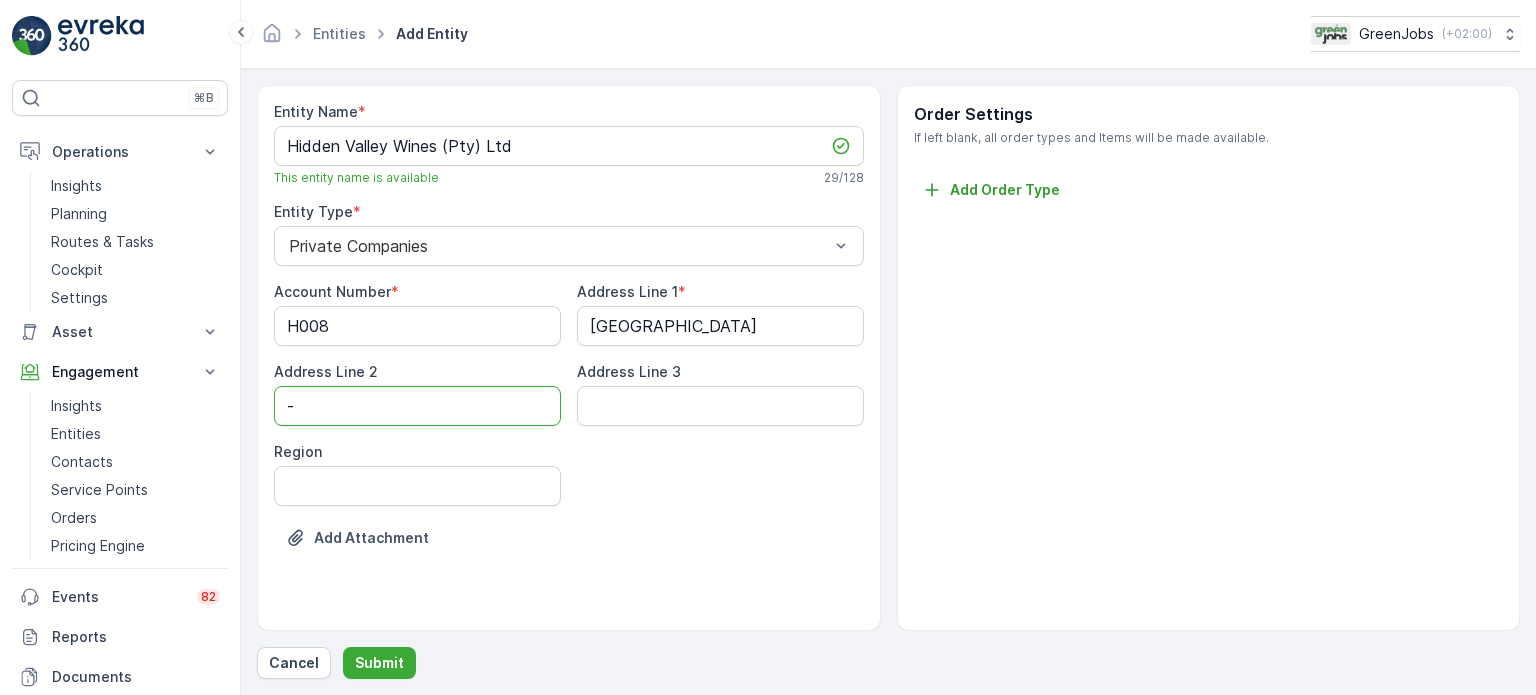 click on "-" at bounding box center [417, 406] 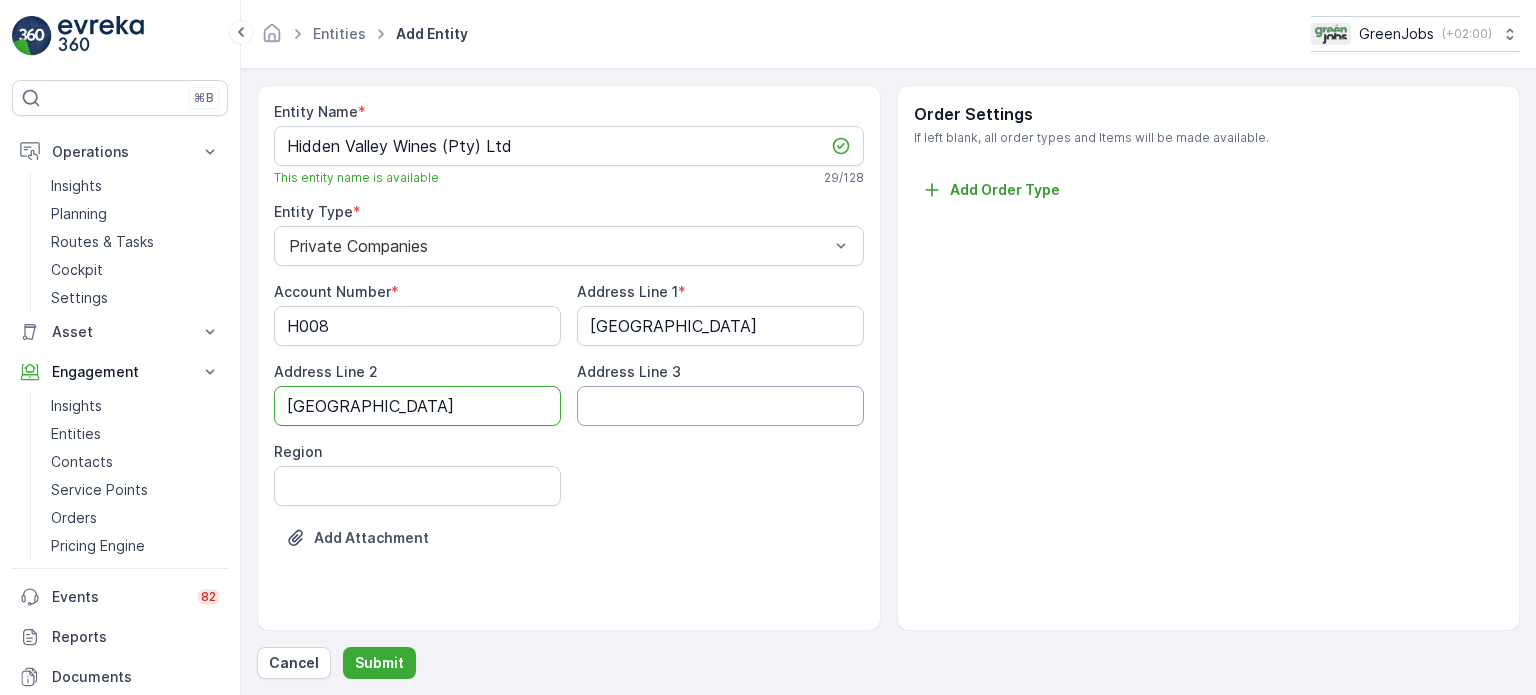 type on "[GEOGRAPHIC_DATA]" 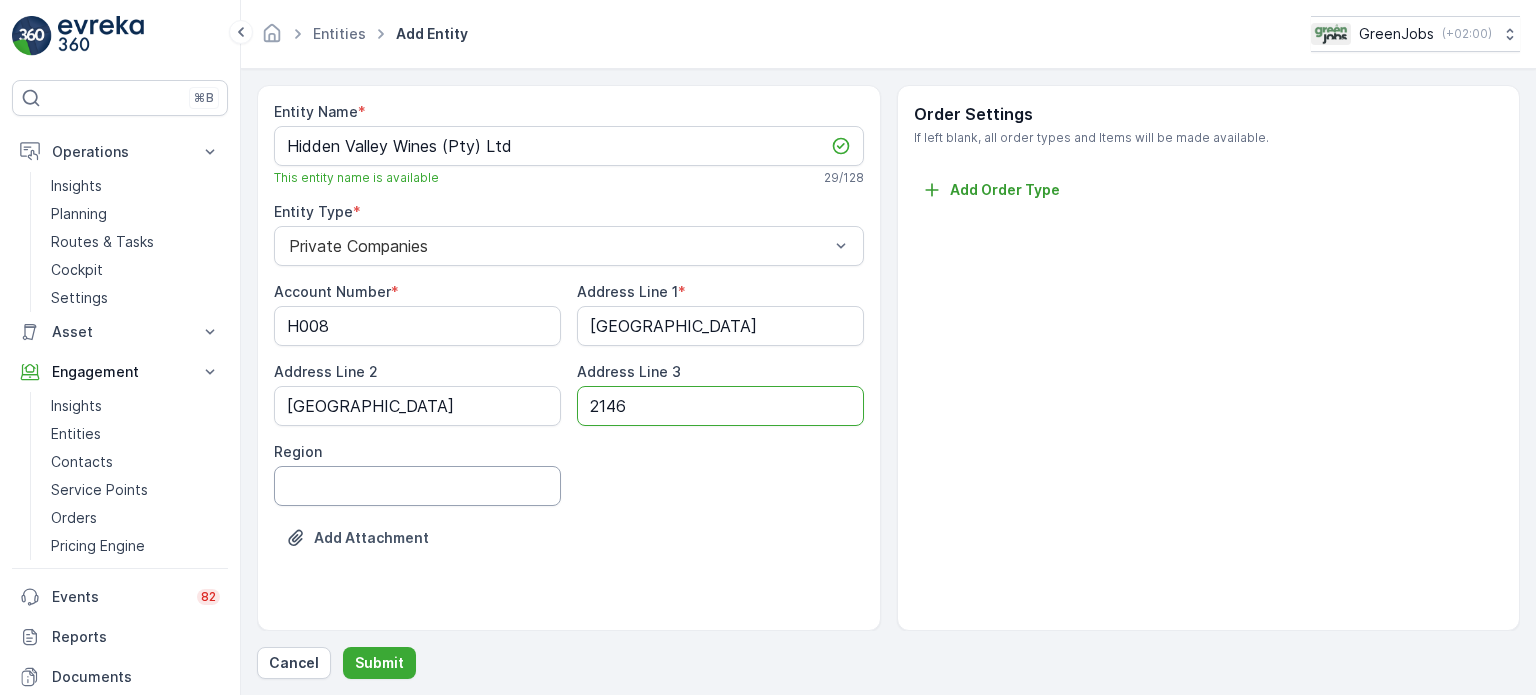 type on "2146" 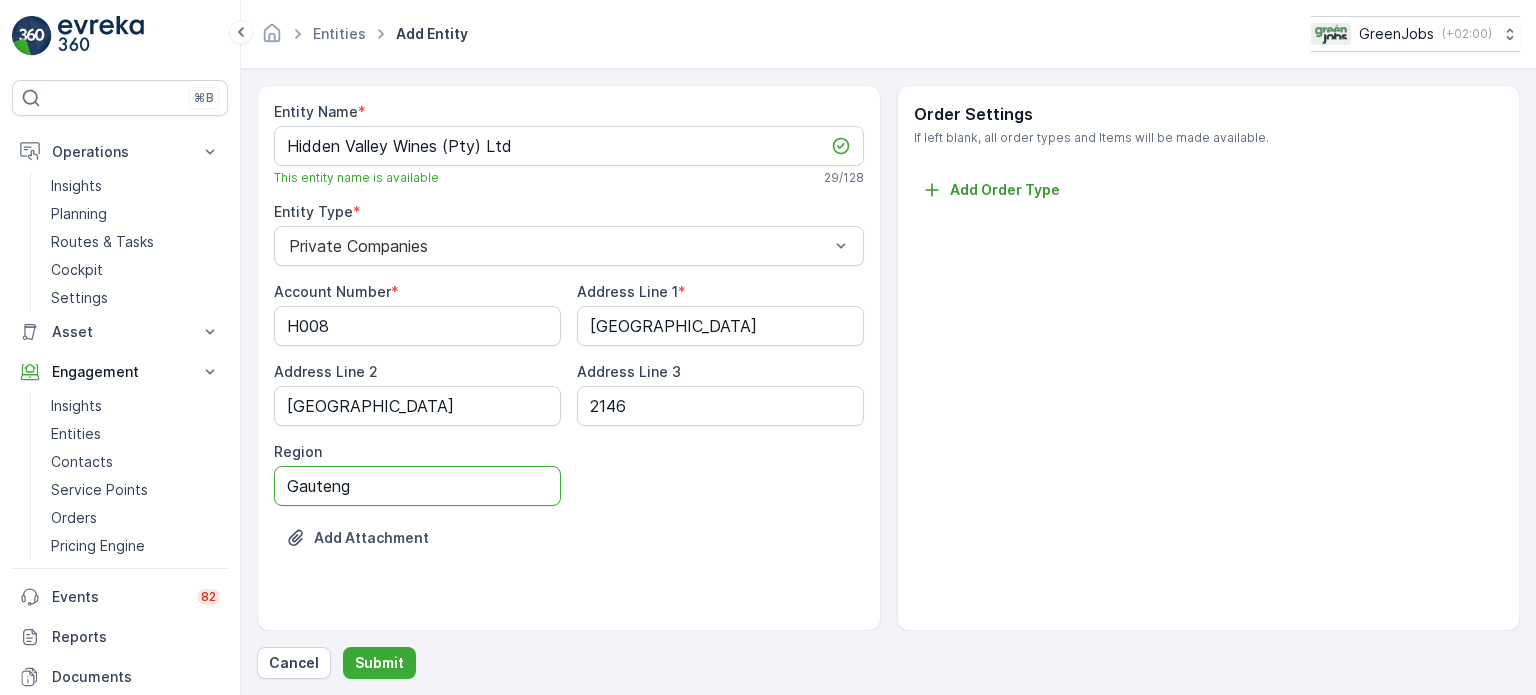 click on "Gauteng" at bounding box center [417, 486] 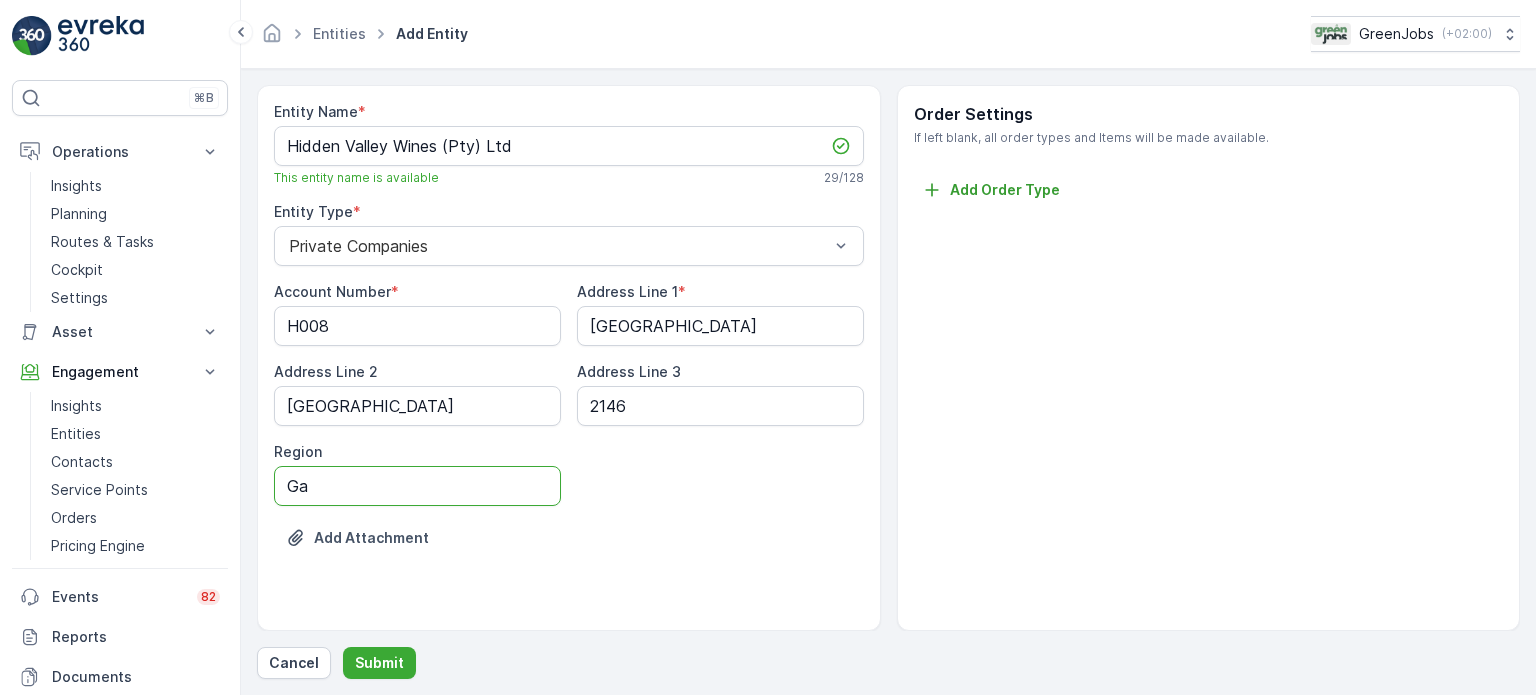 type on "G" 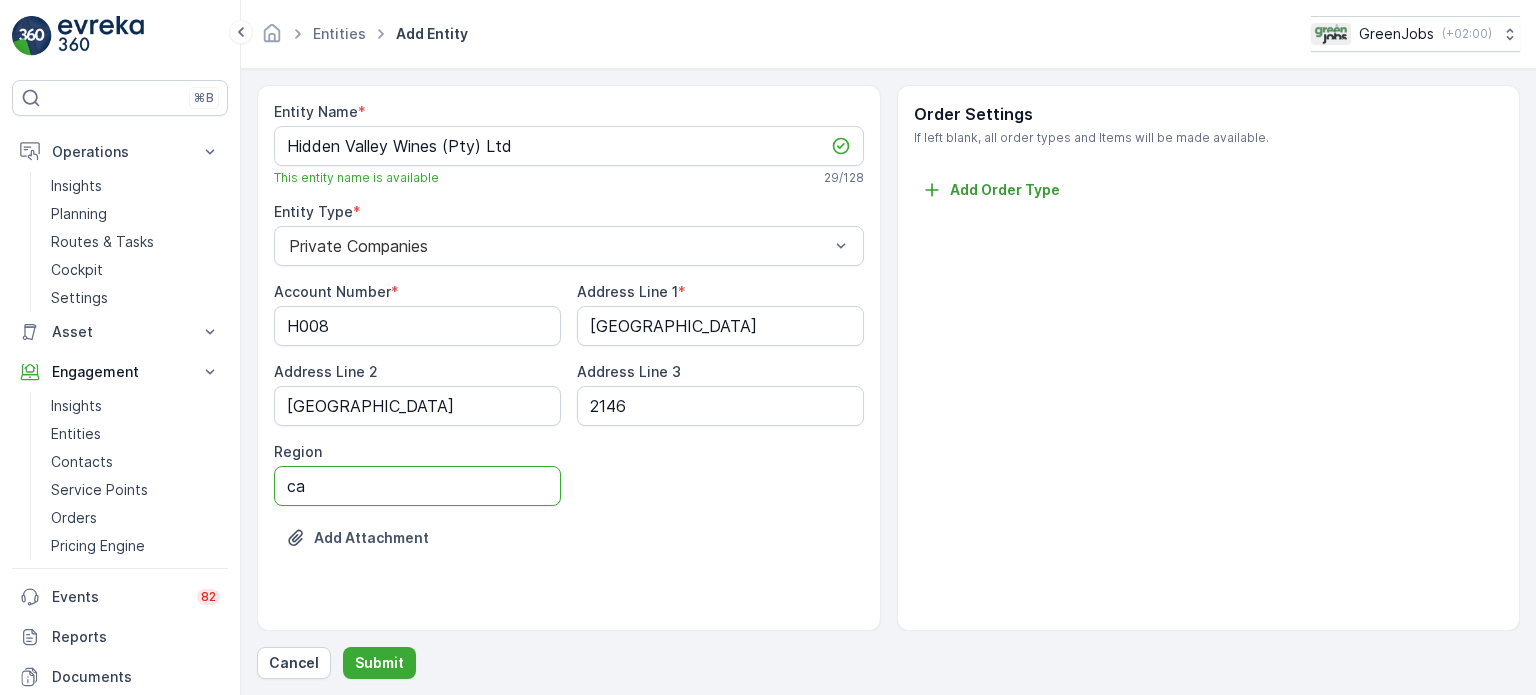 type on "c" 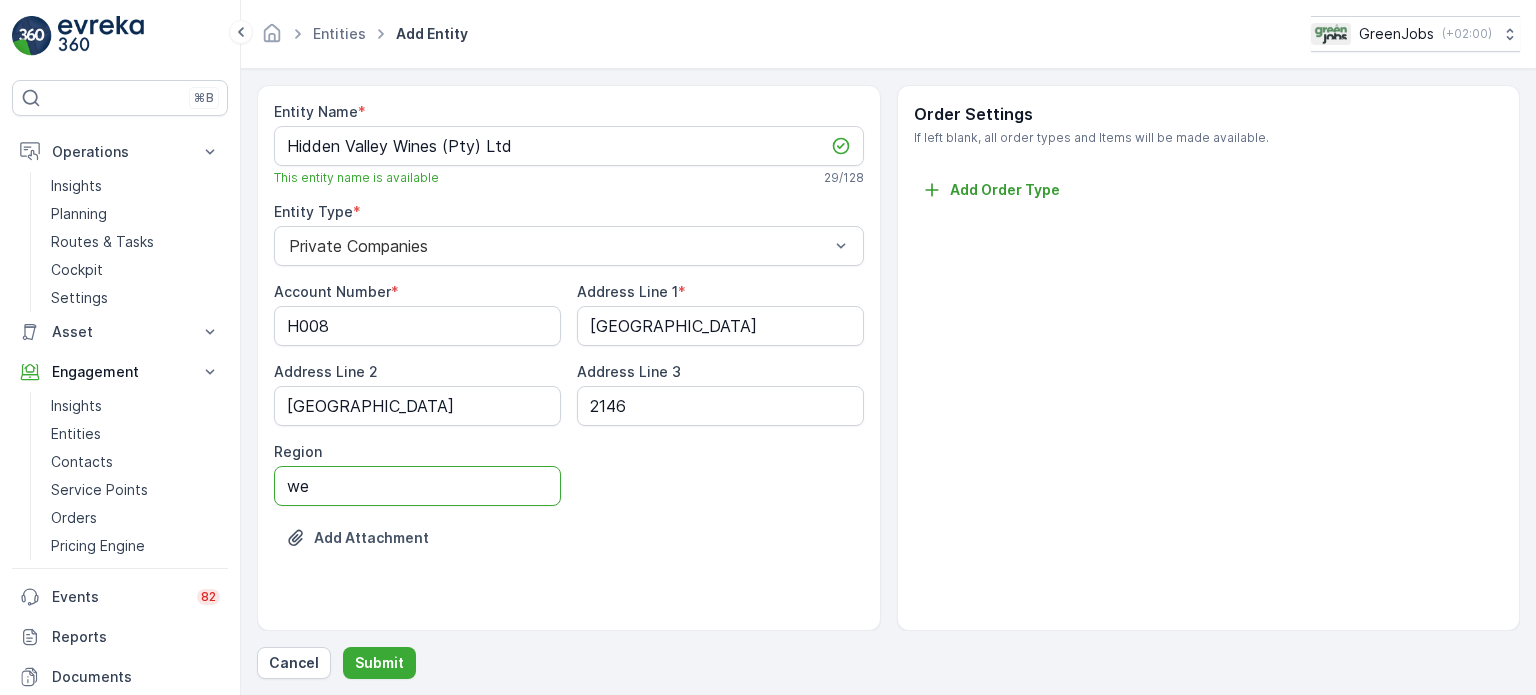 type on "Western Cape" 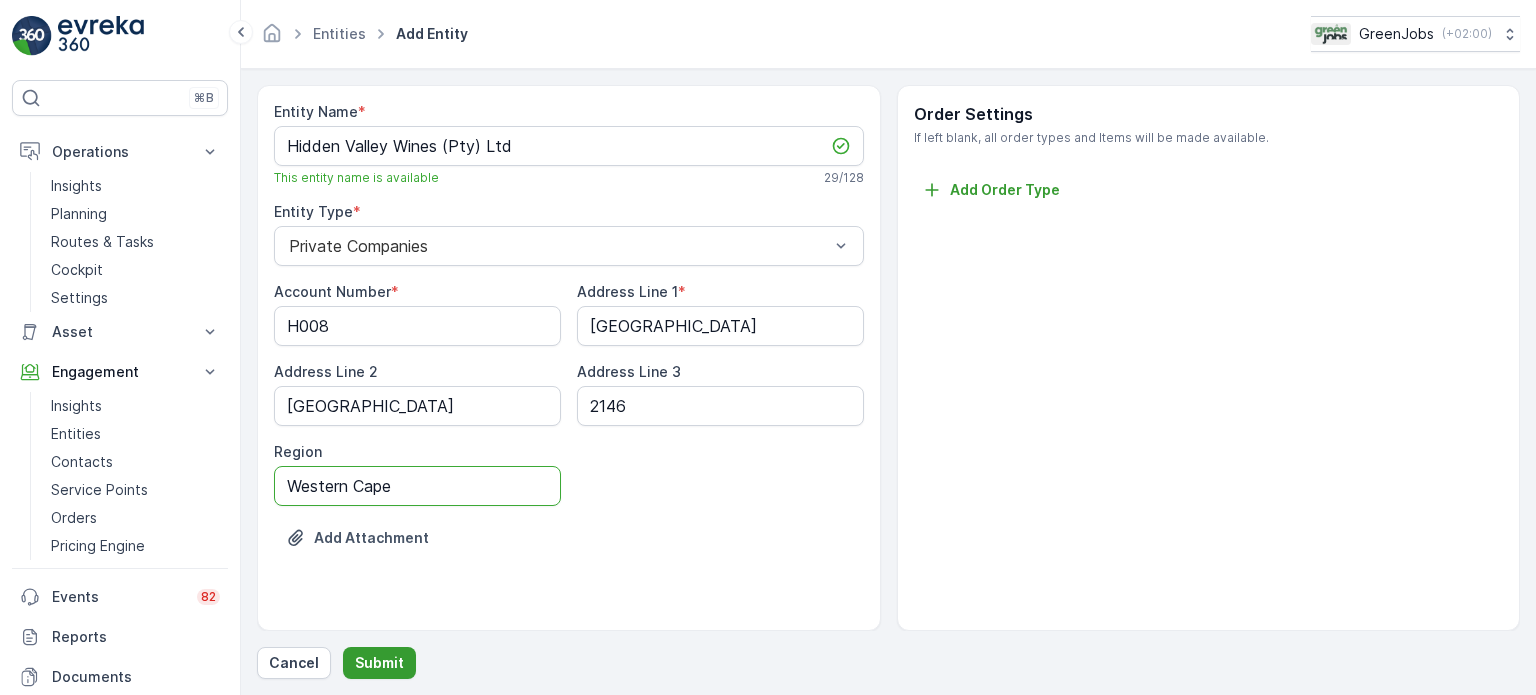 click on "Submit" at bounding box center [379, 663] 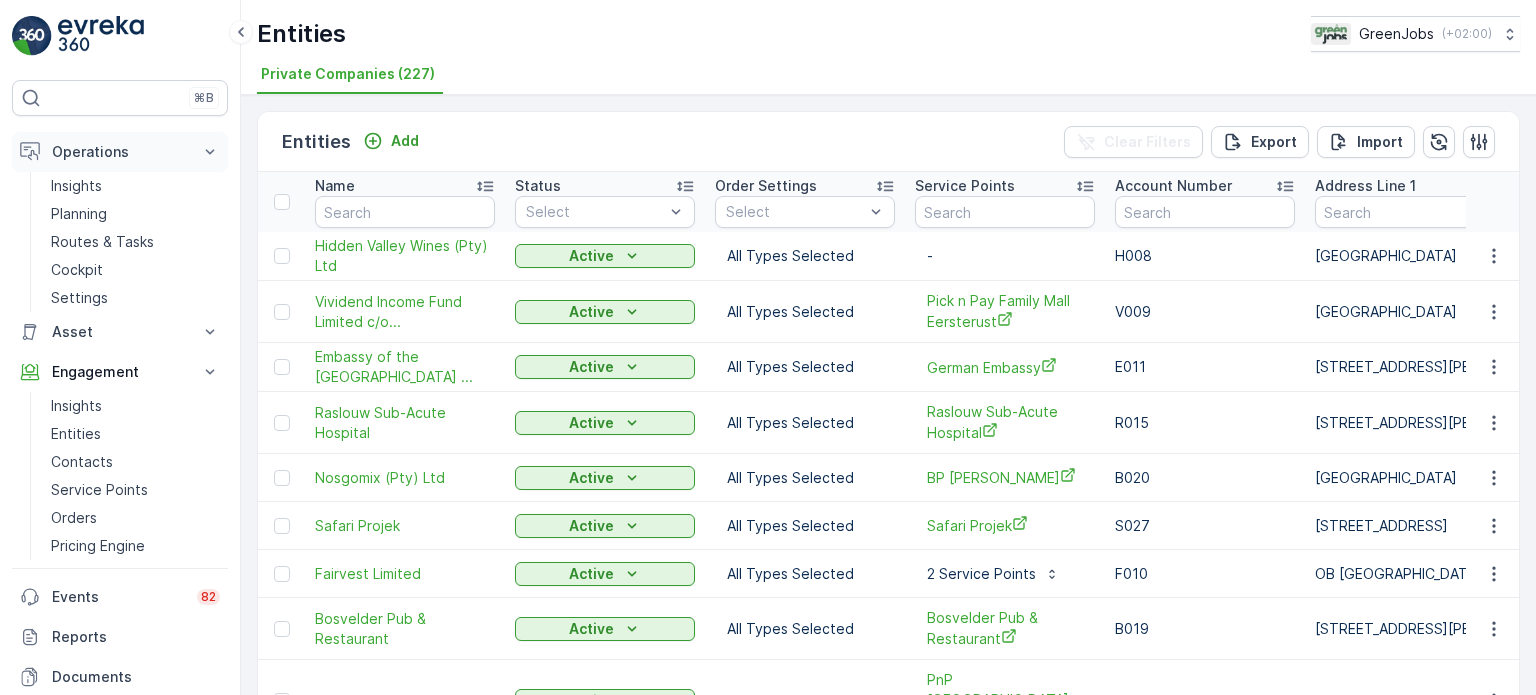 click on "Operations" at bounding box center [120, 152] 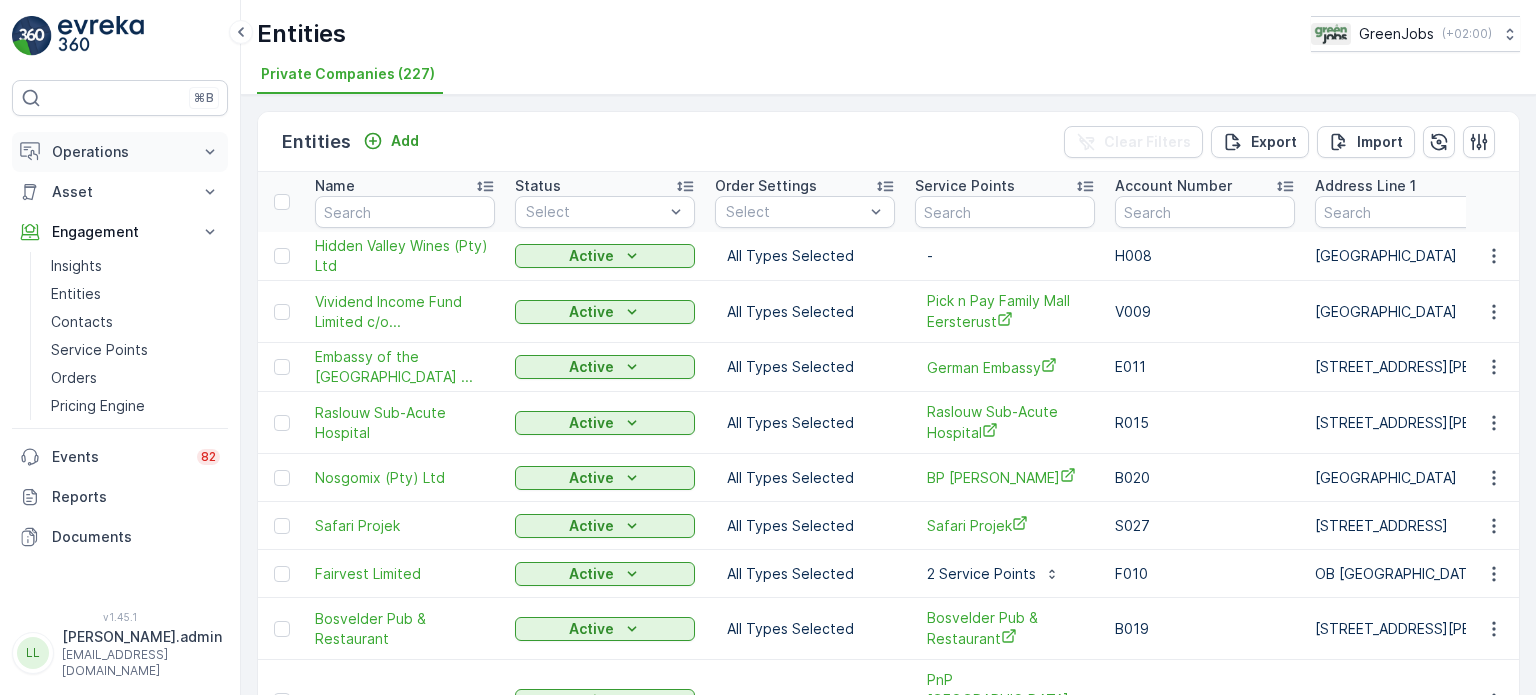 click on "Operations" at bounding box center [120, 152] 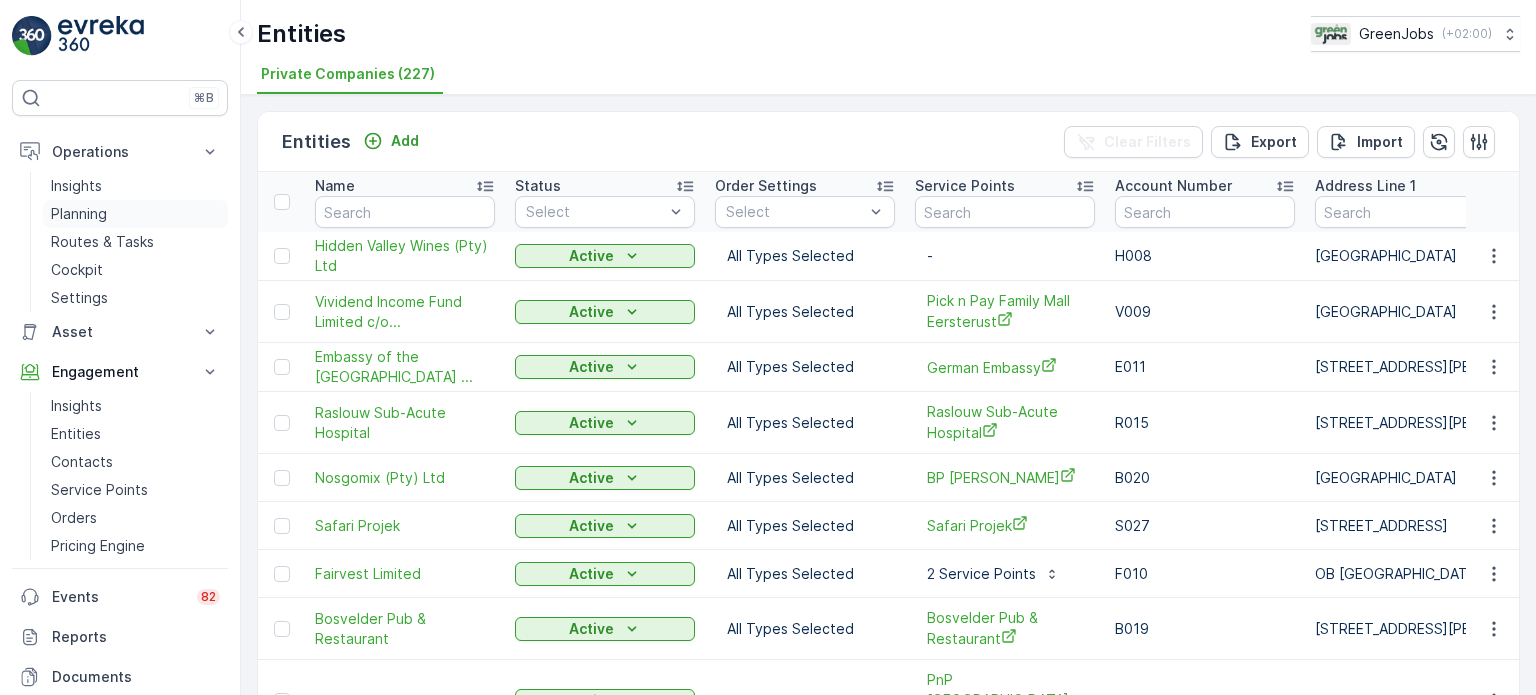 click on "Planning" at bounding box center (79, 214) 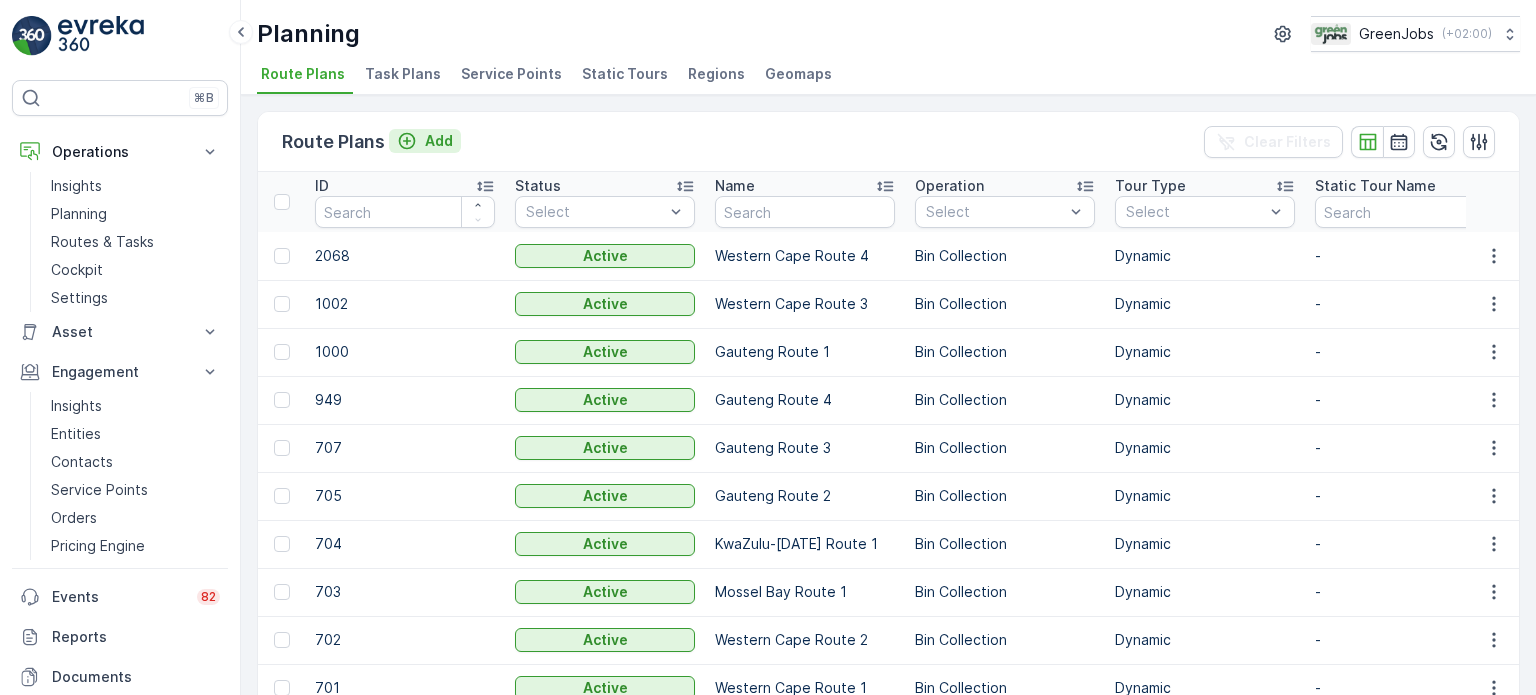 click on "Add" at bounding box center [439, 141] 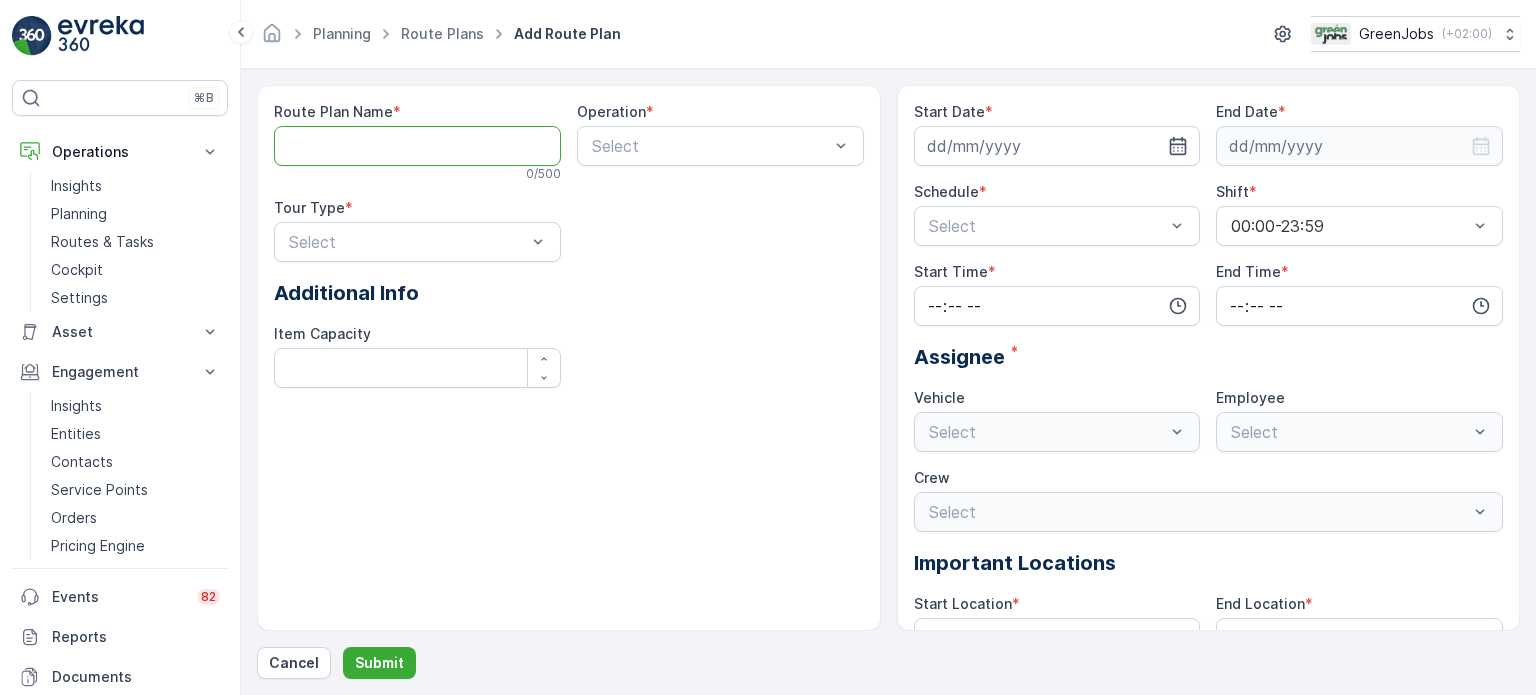 click on "Route Plan Name" at bounding box center [417, 146] 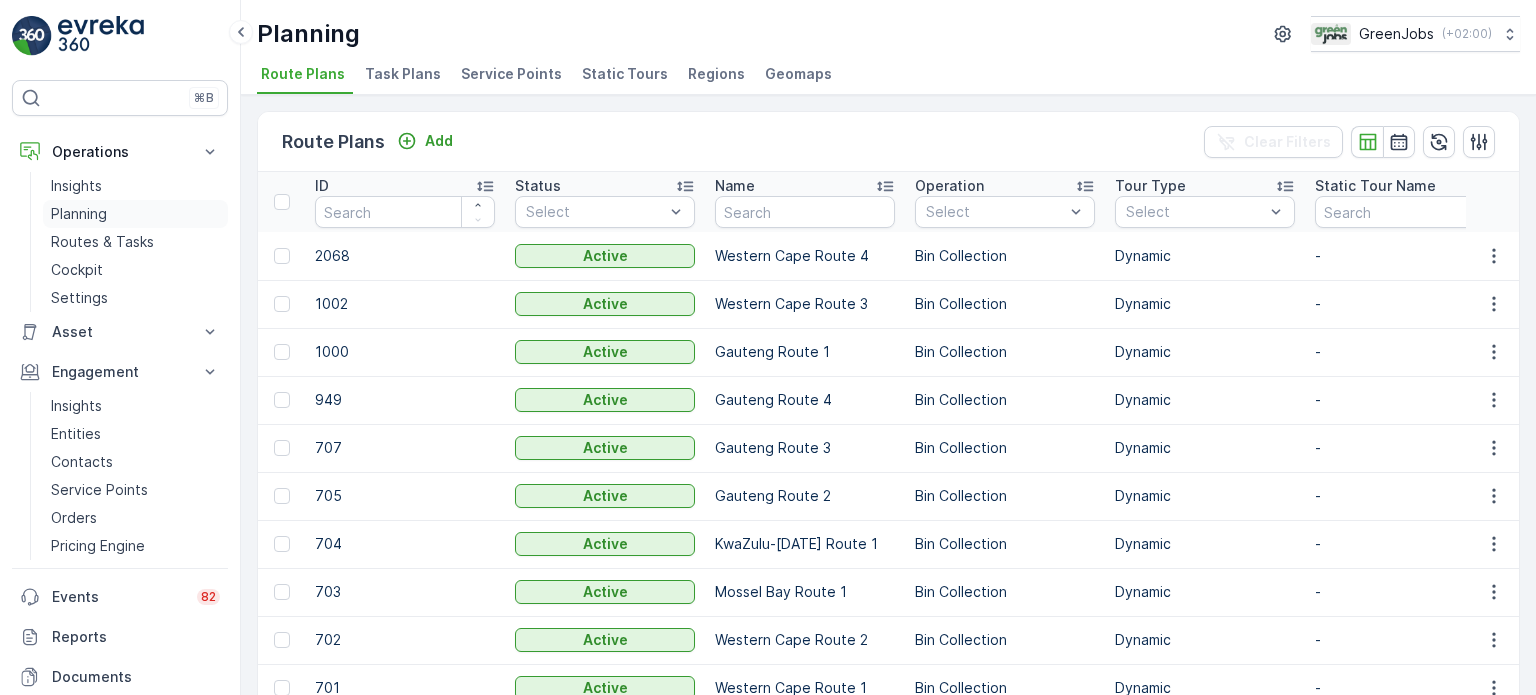 click on "Planning" at bounding box center [79, 214] 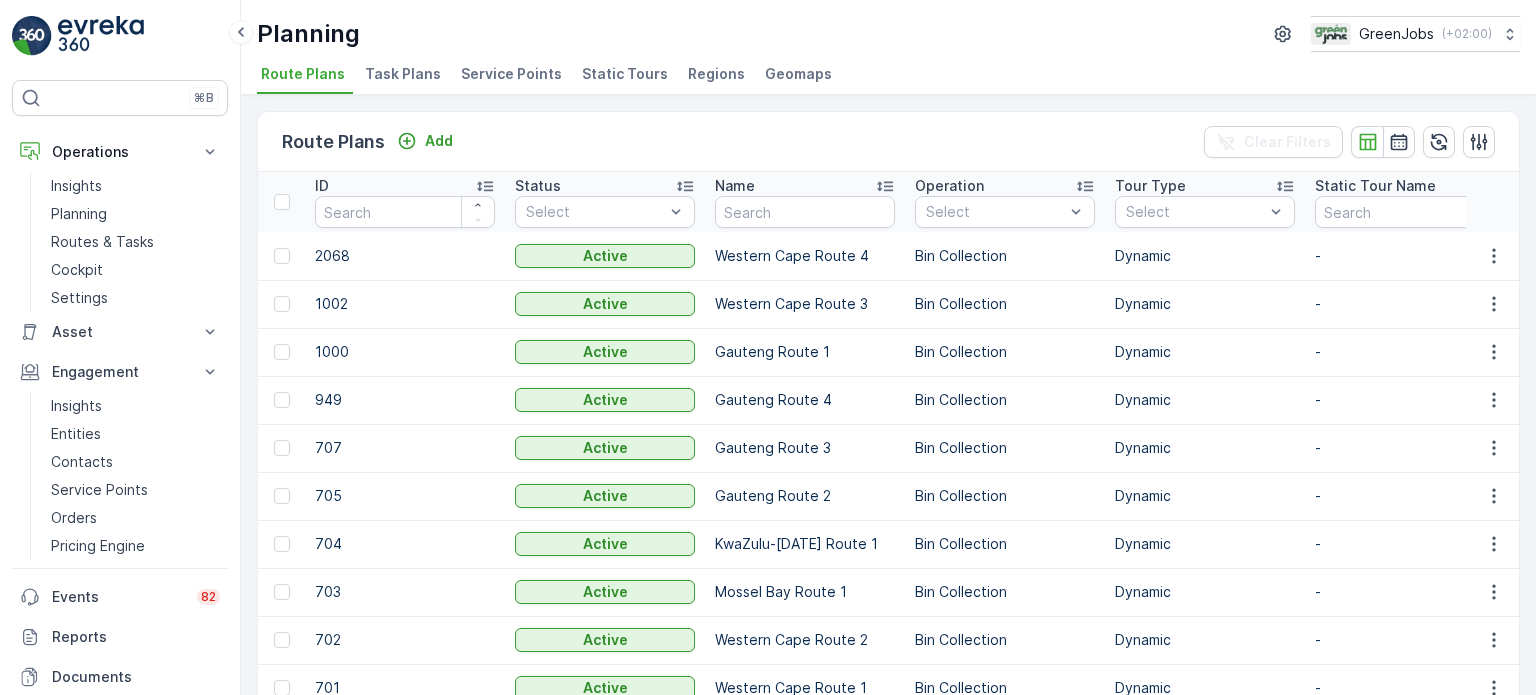 click on "Service Points" at bounding box center (511, 74) 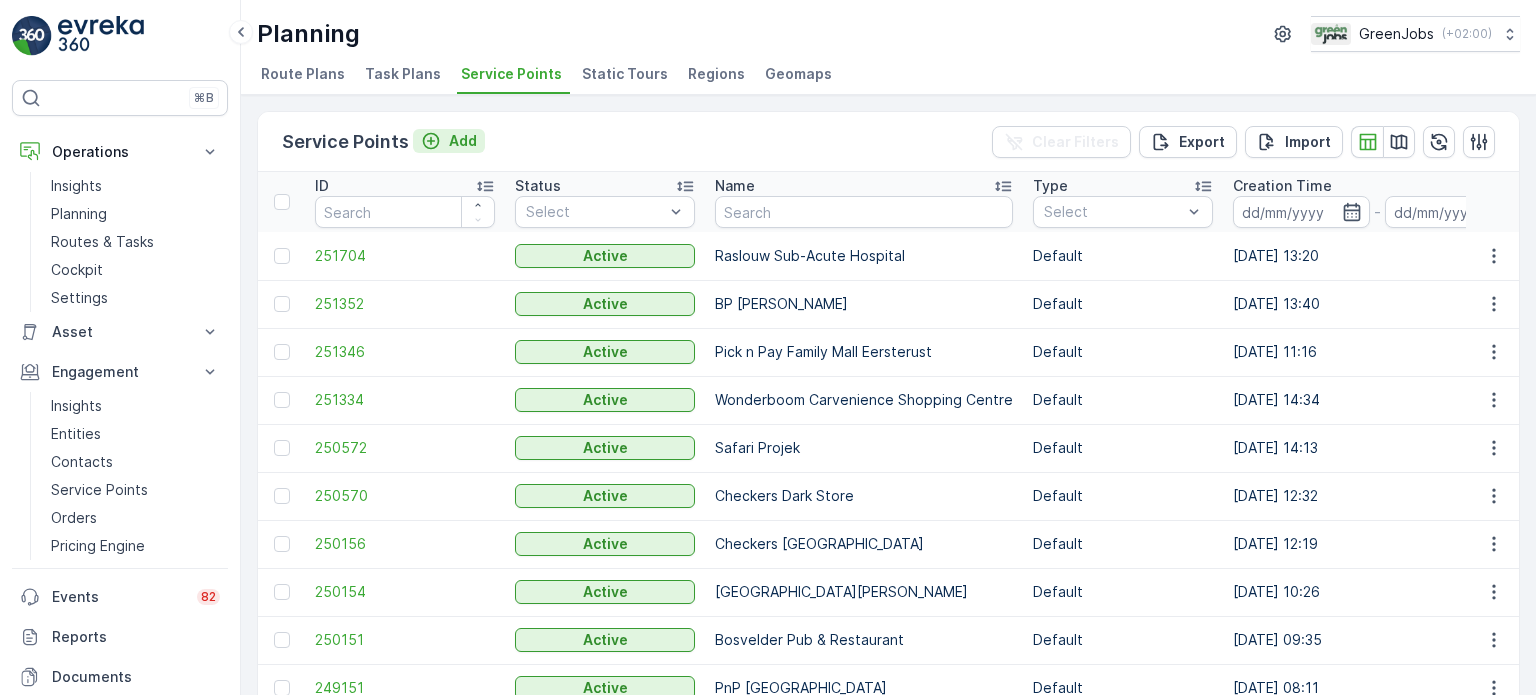 click on "Add" at bounding box center [463, 141] 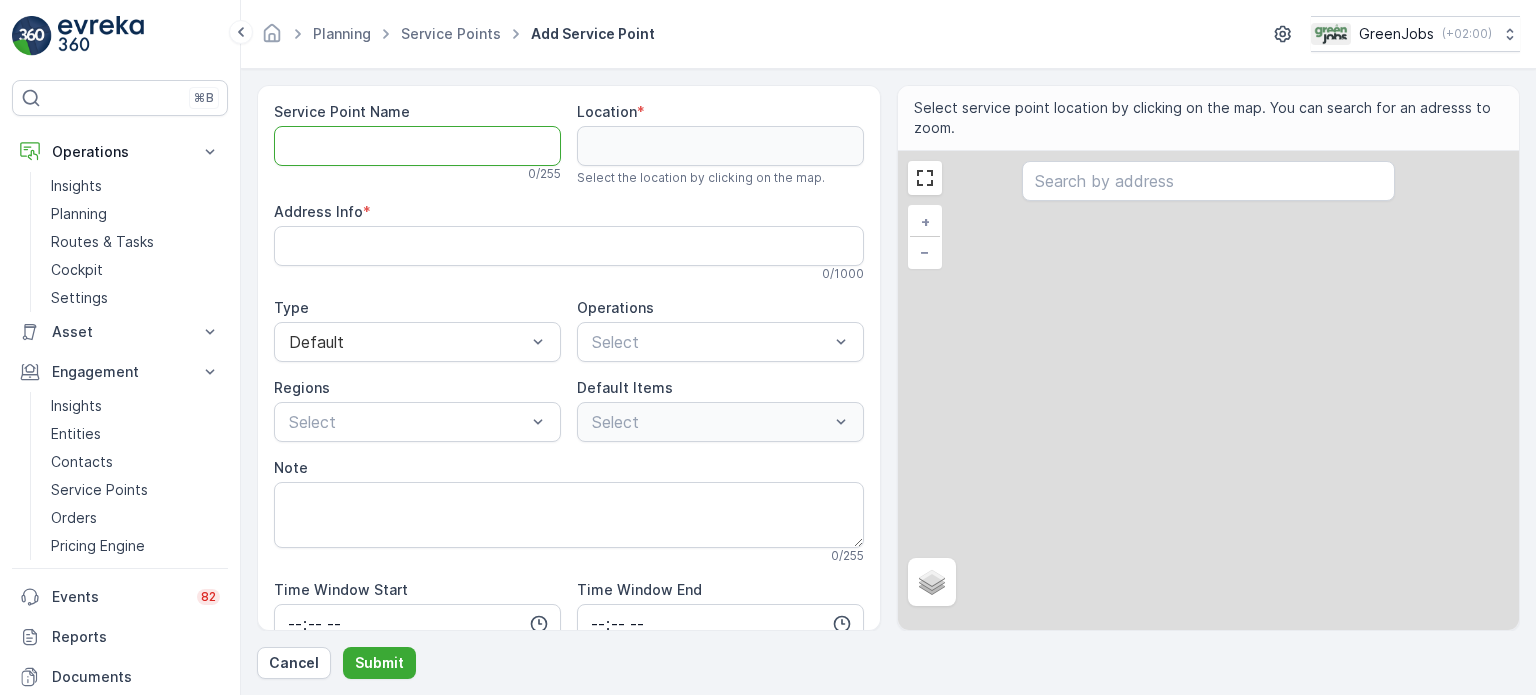 click on "Service Point Name" at bounding box center [417, 146] 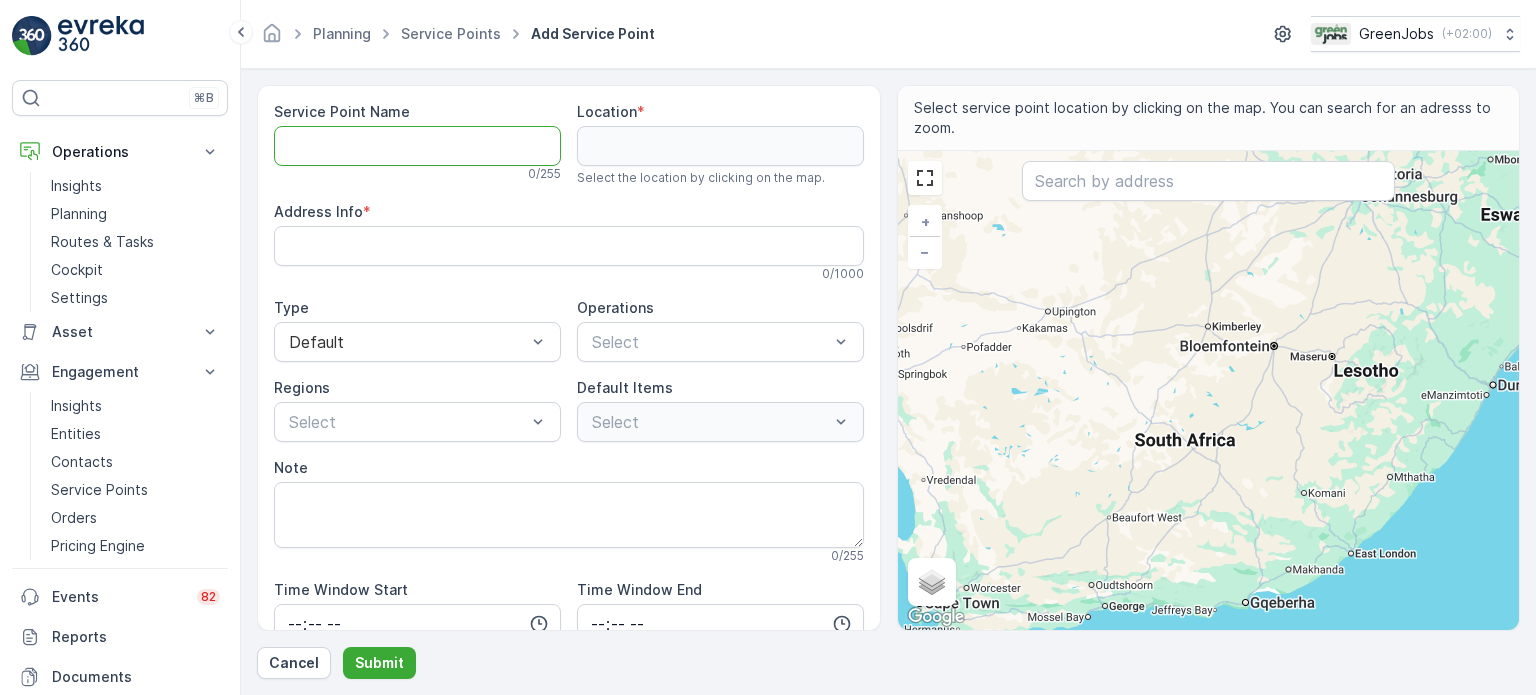 type on "H" 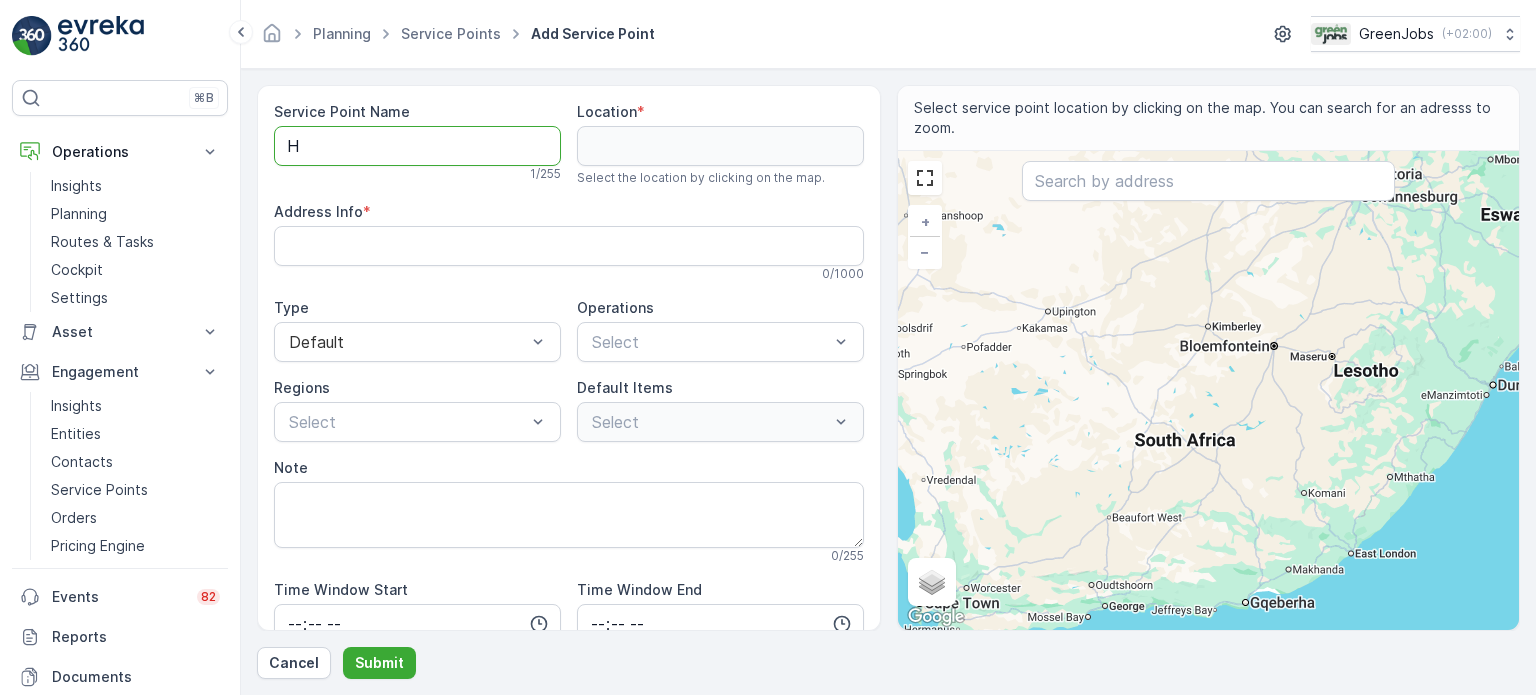 type on "Hi" 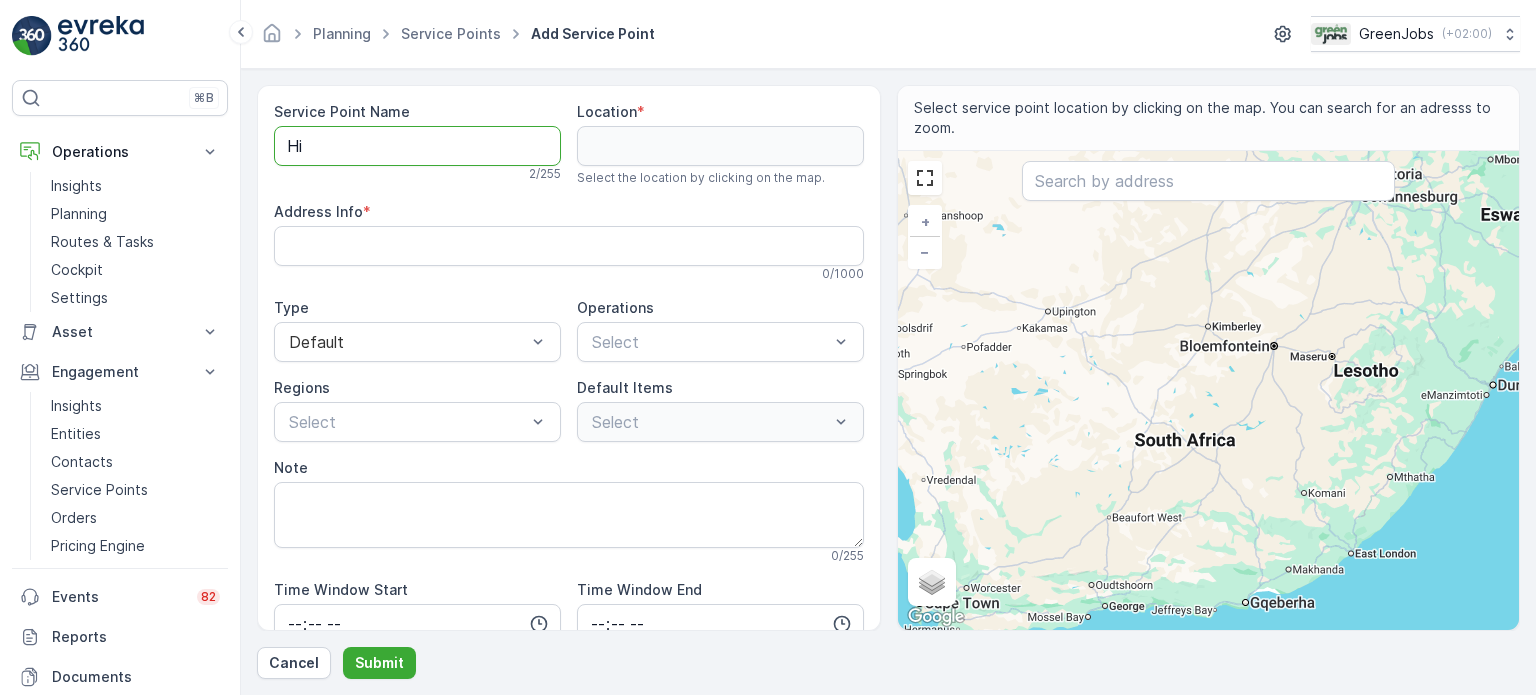 type 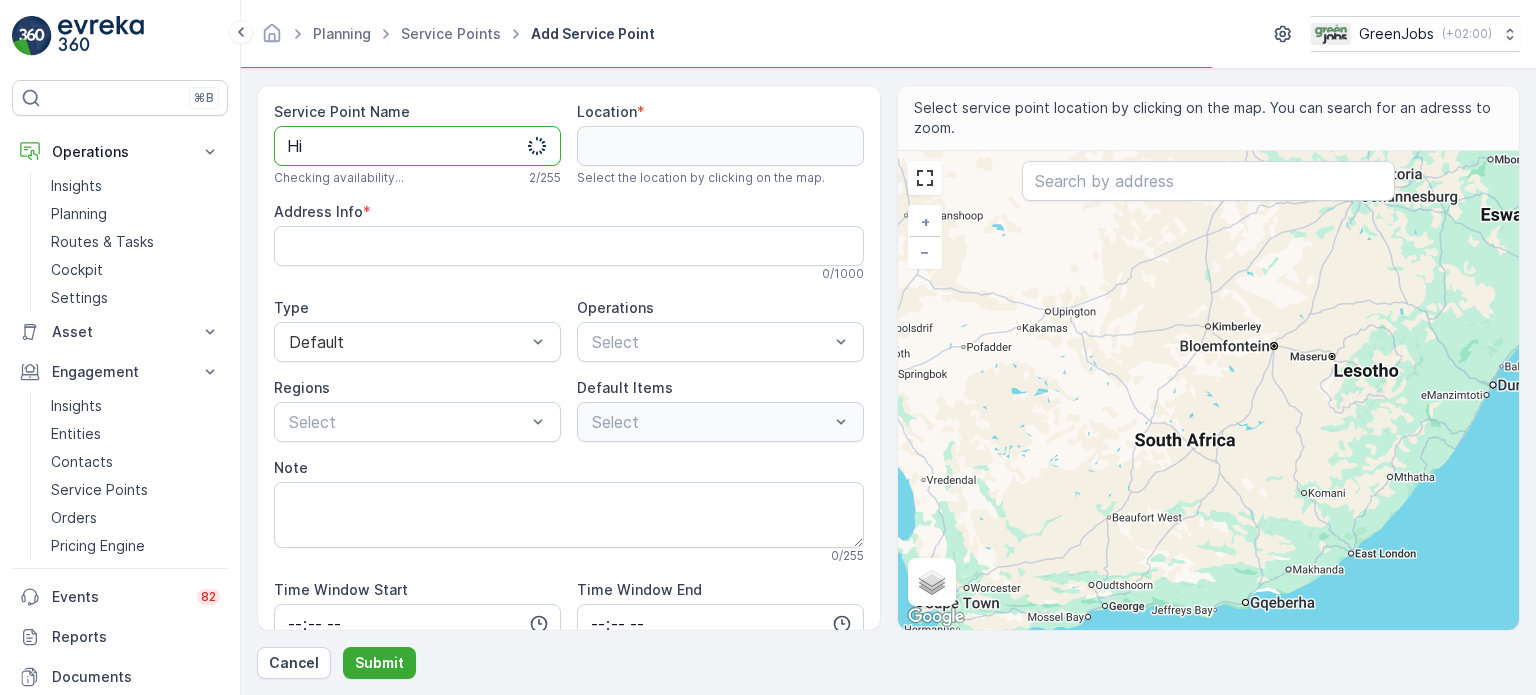 type on "Hid" 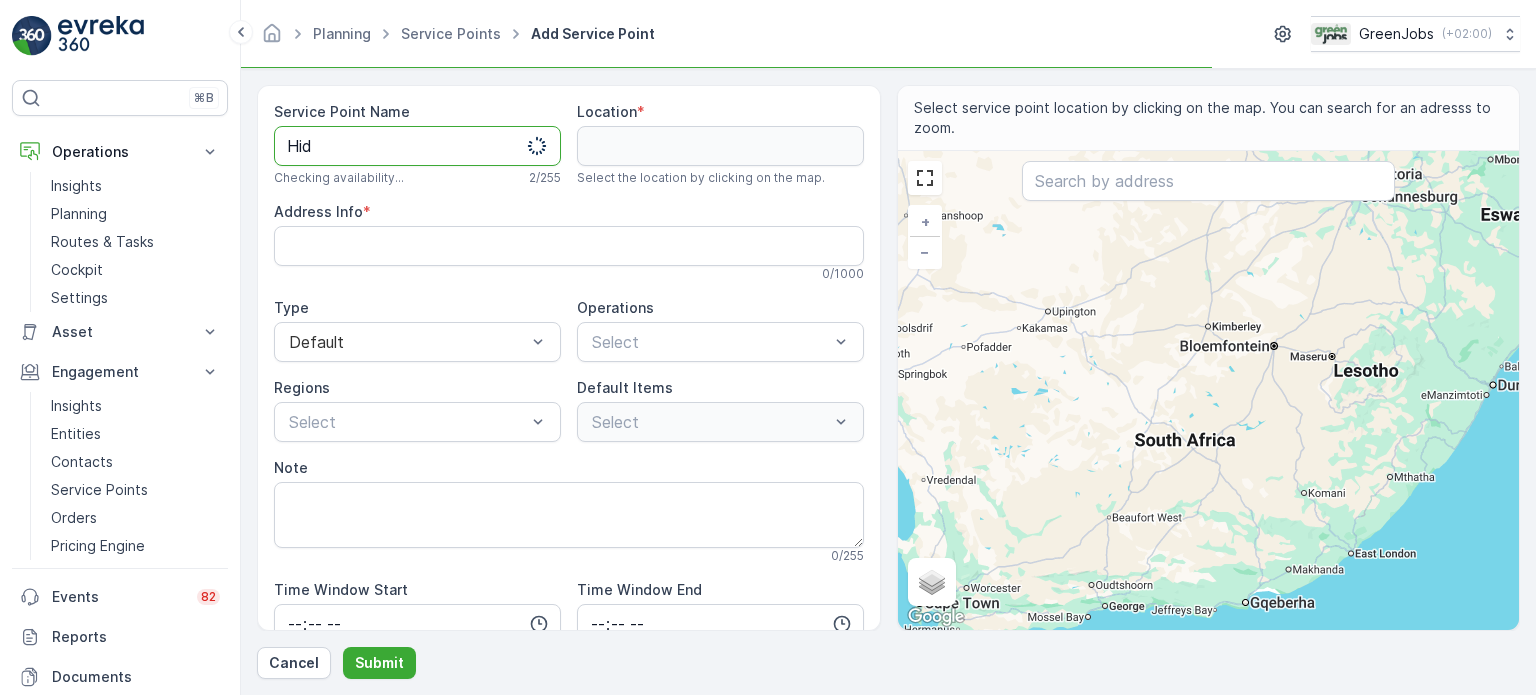 type 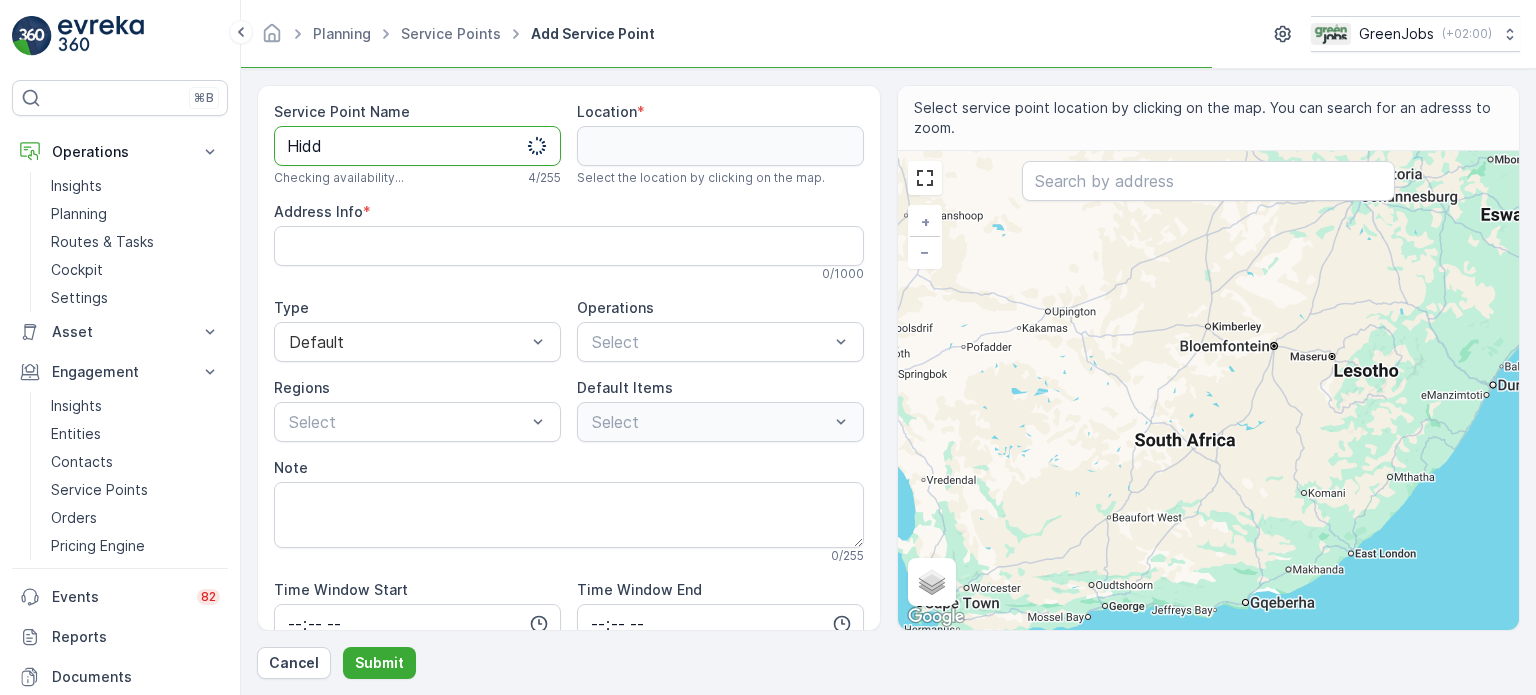 type on "Hidde" 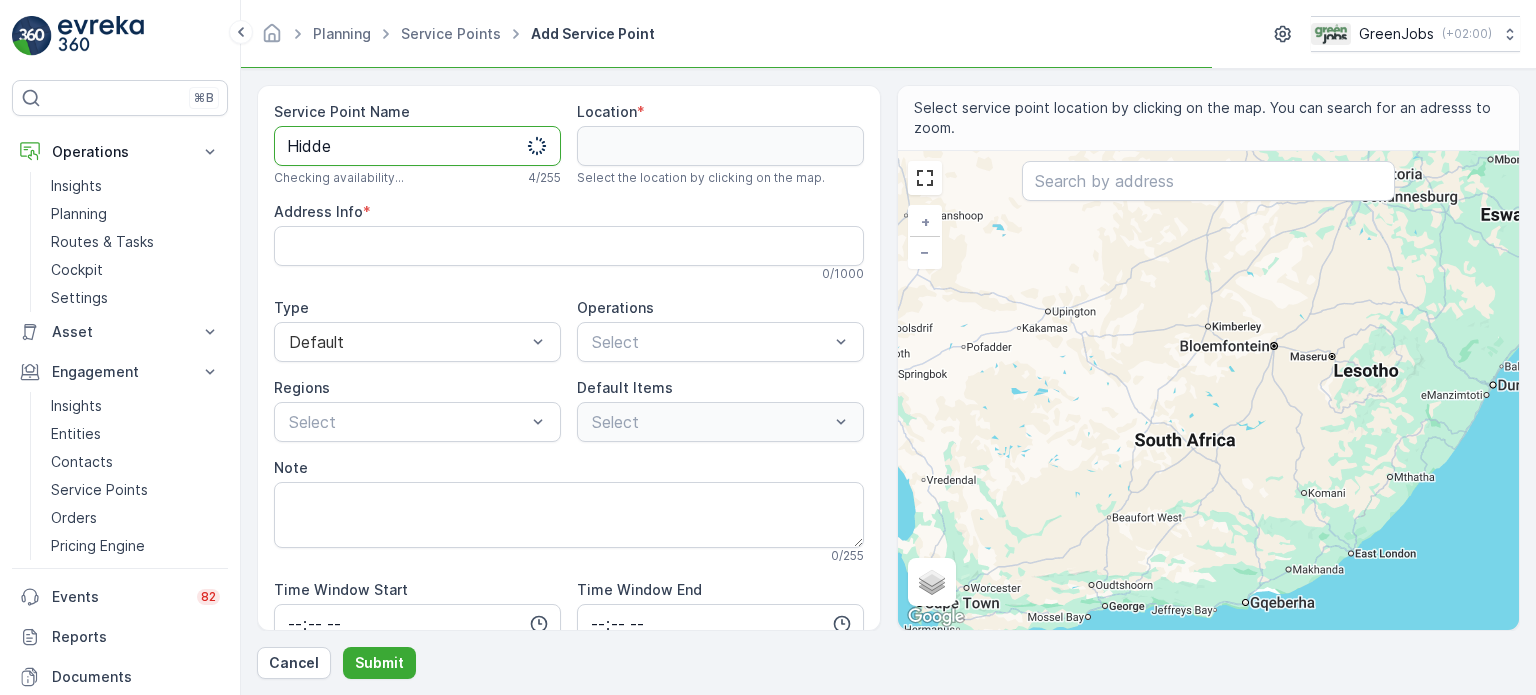 type 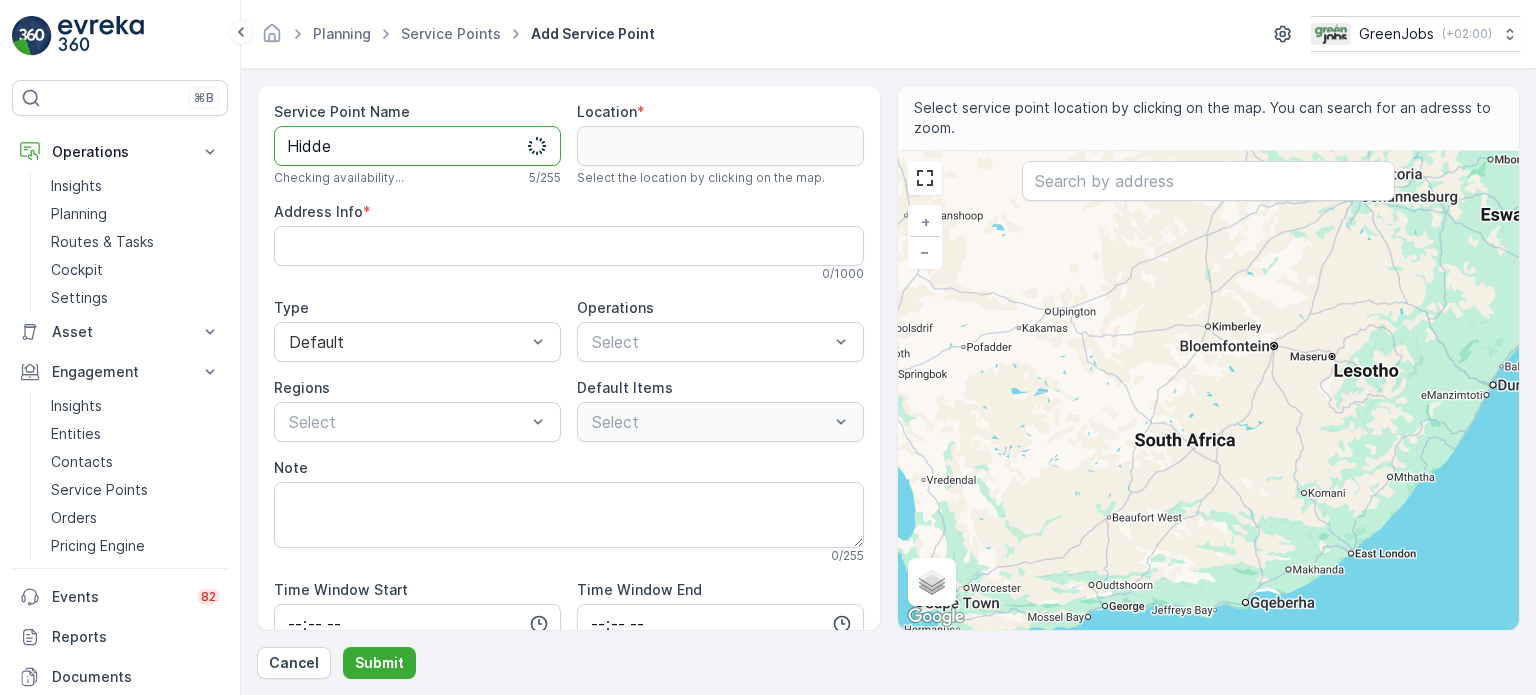 type on "Hidden" 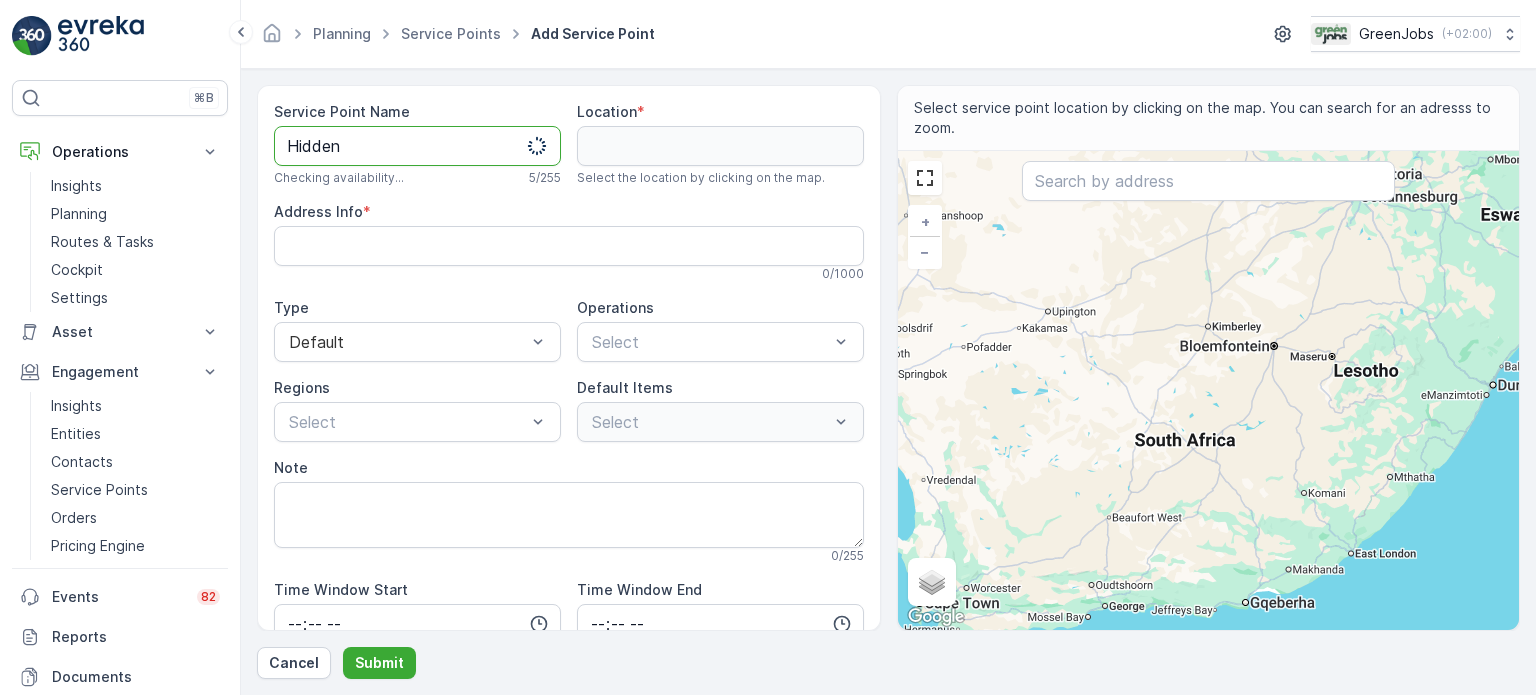 type 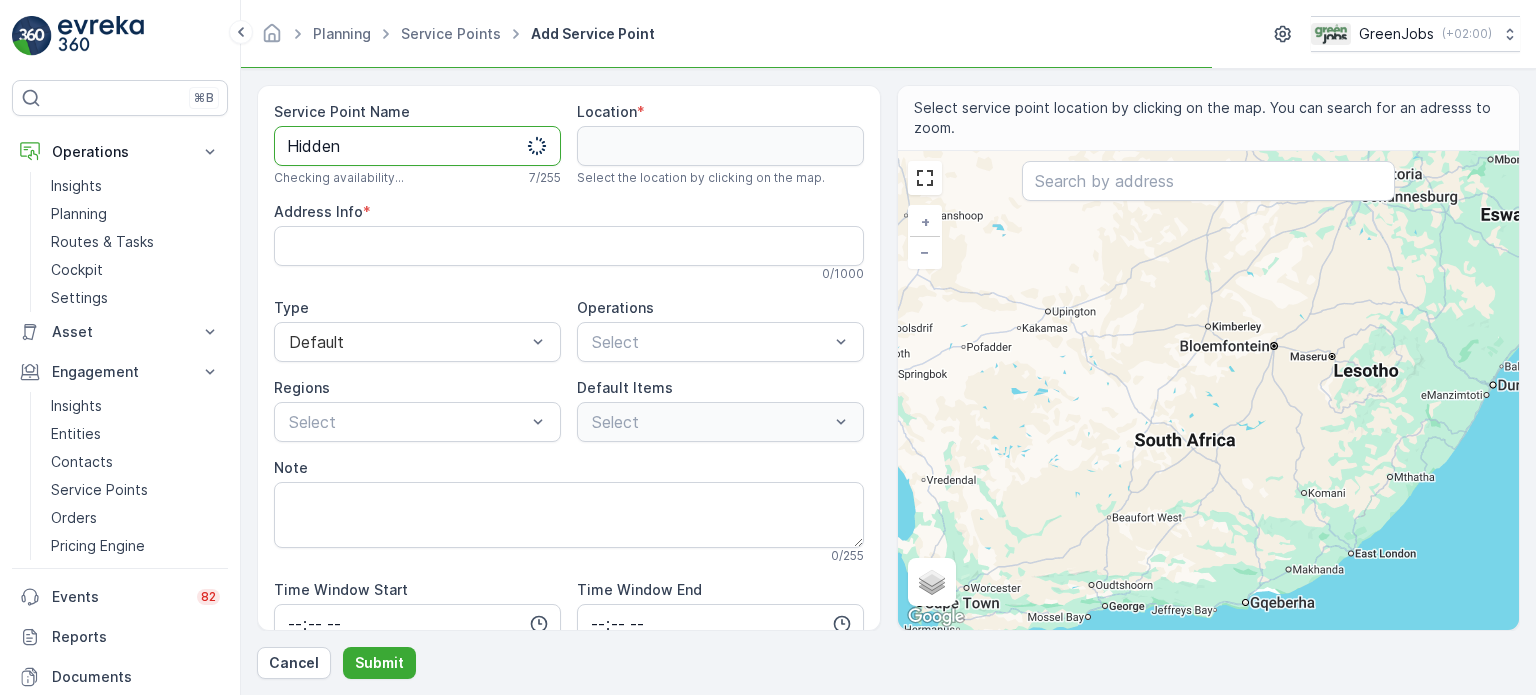 type 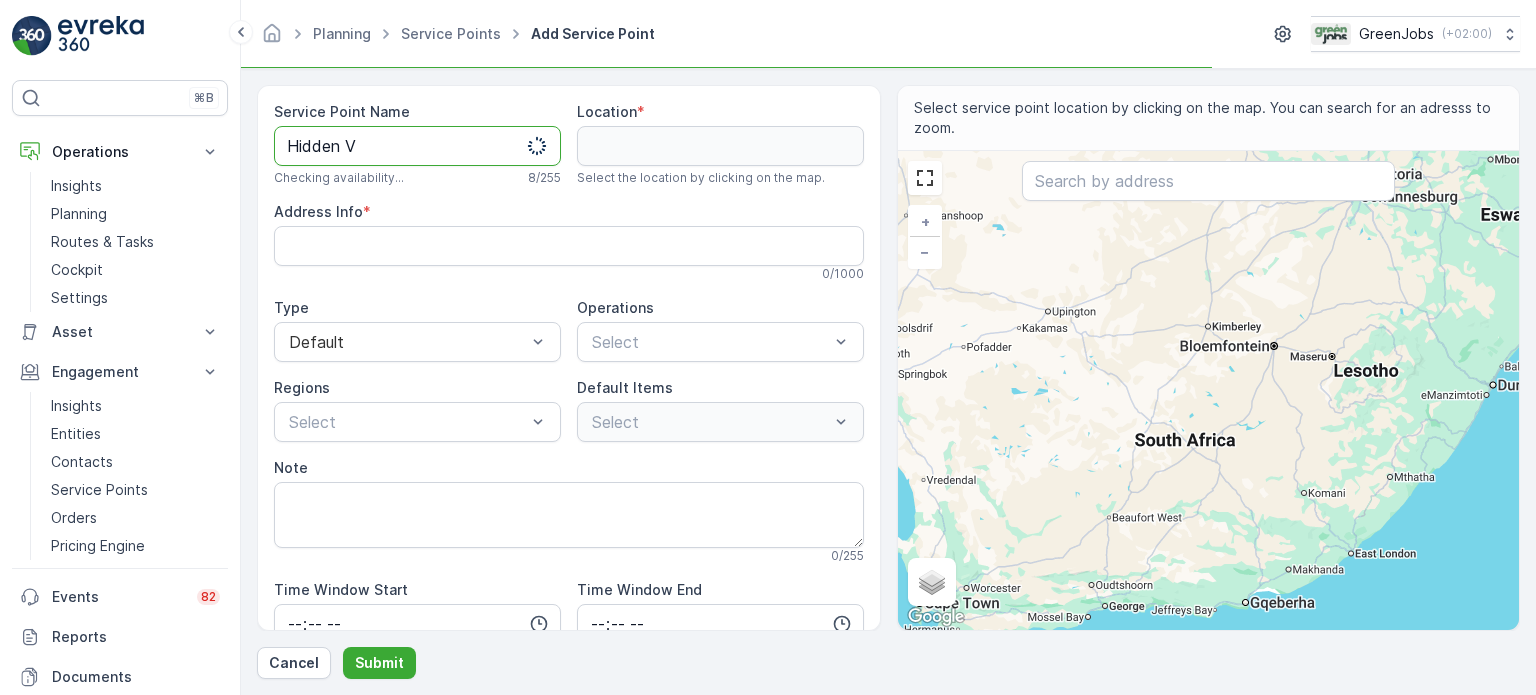 type on "Hidden Va" 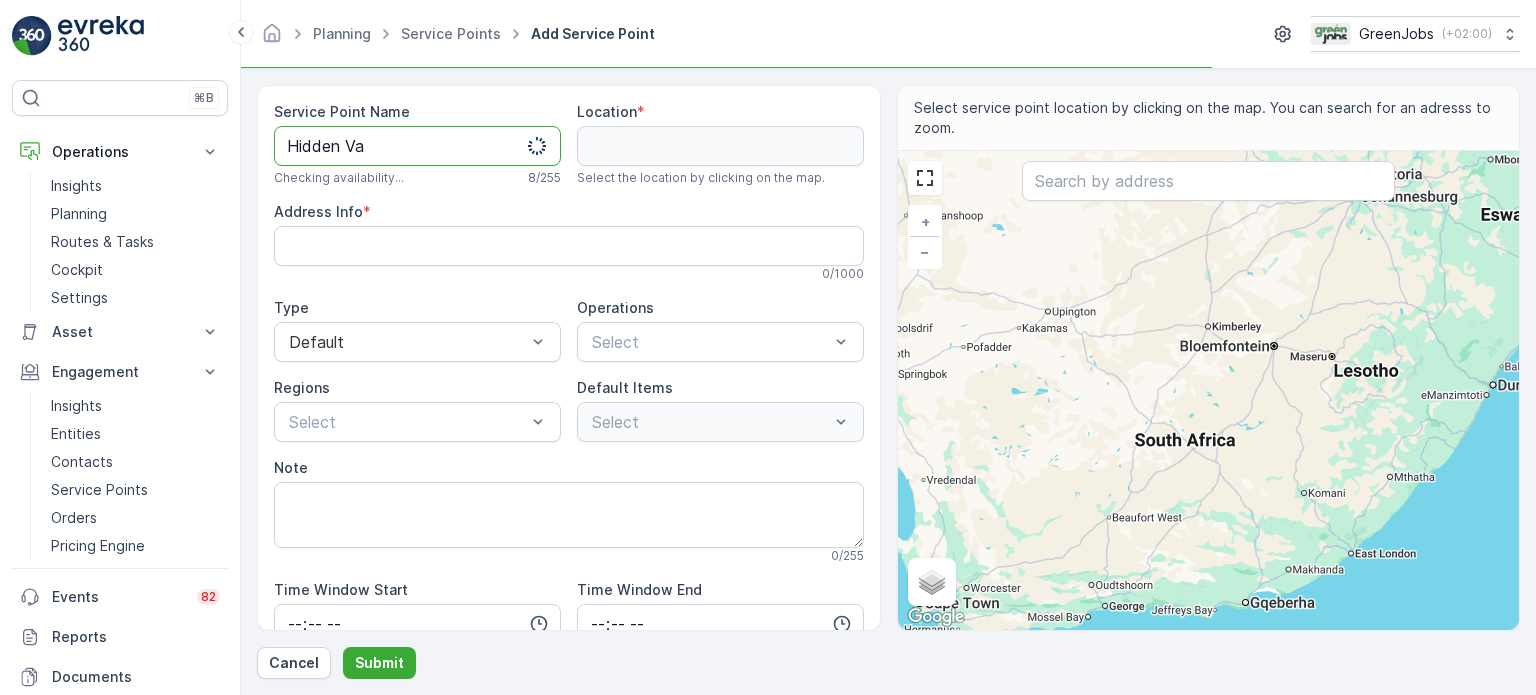 type 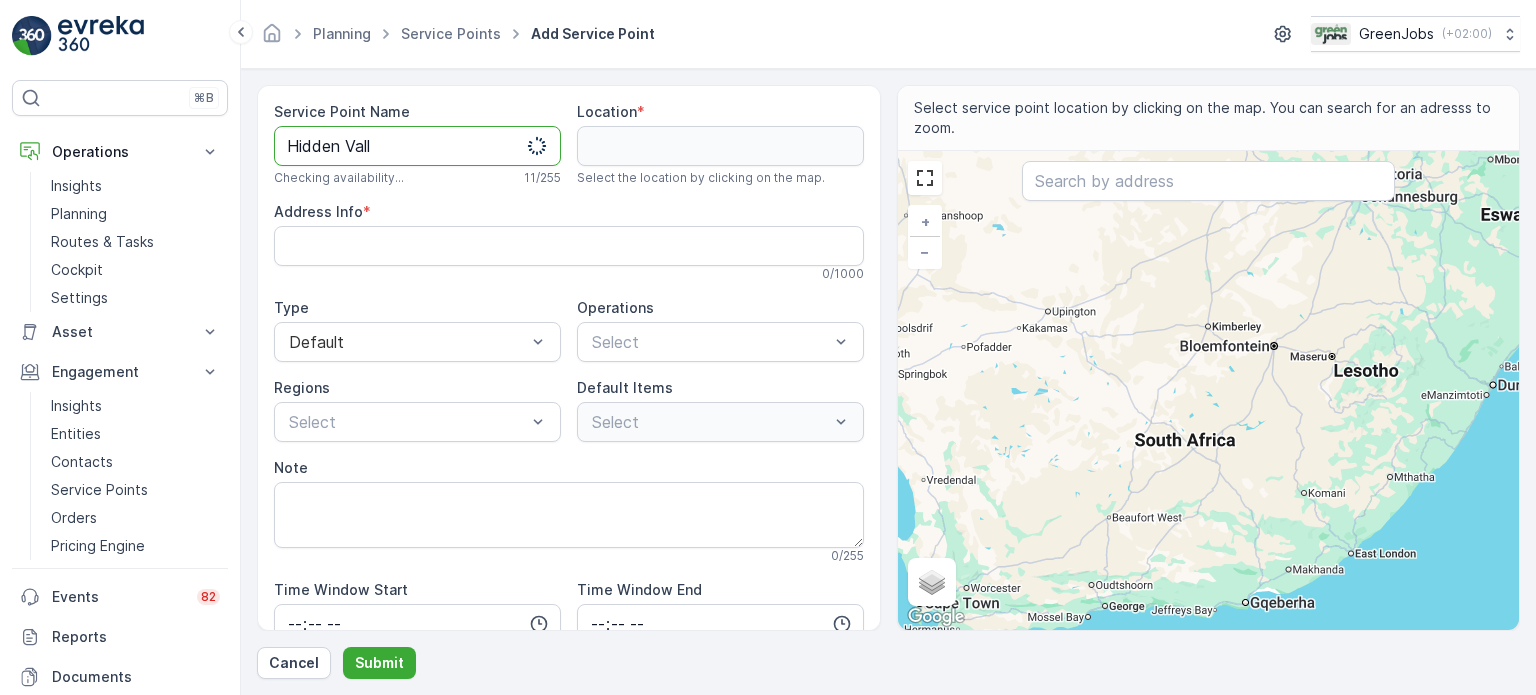 type on "Hidden [PERSON_NAME]" 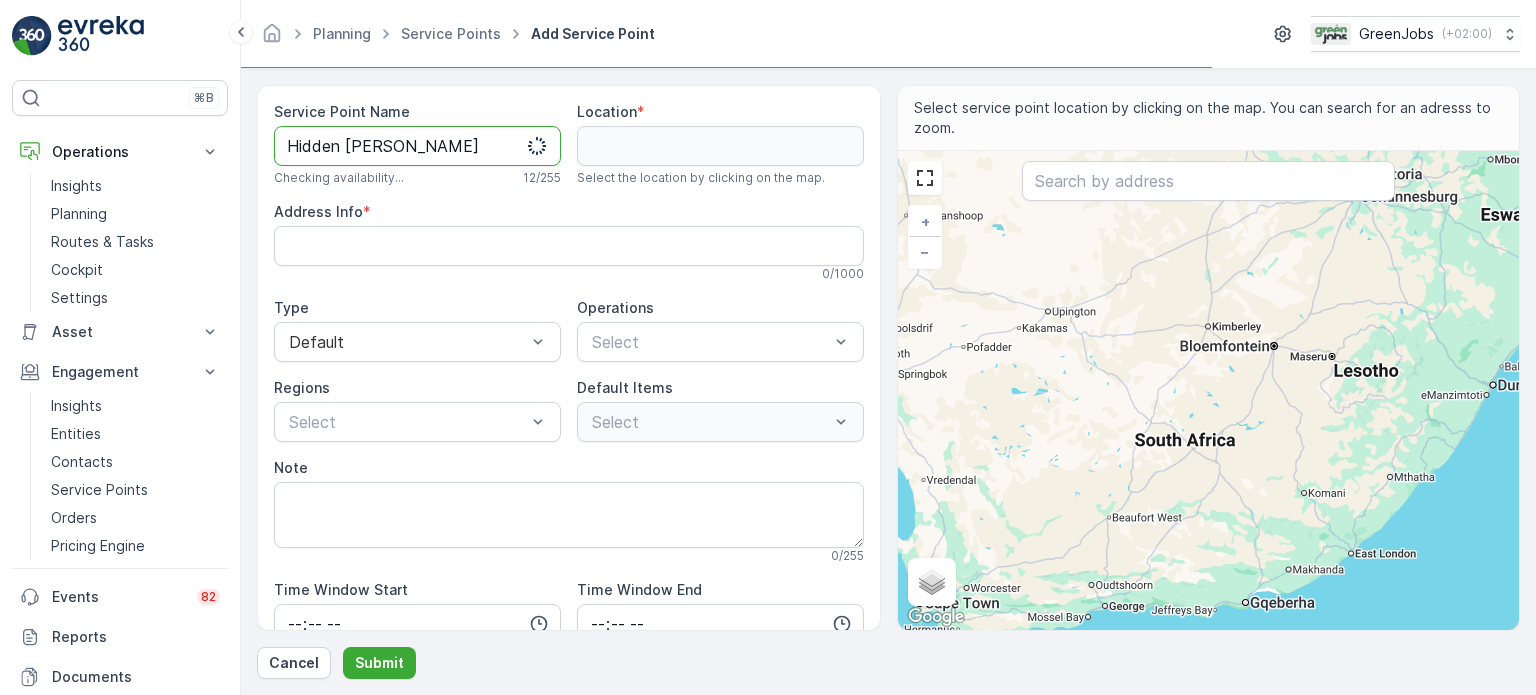 type 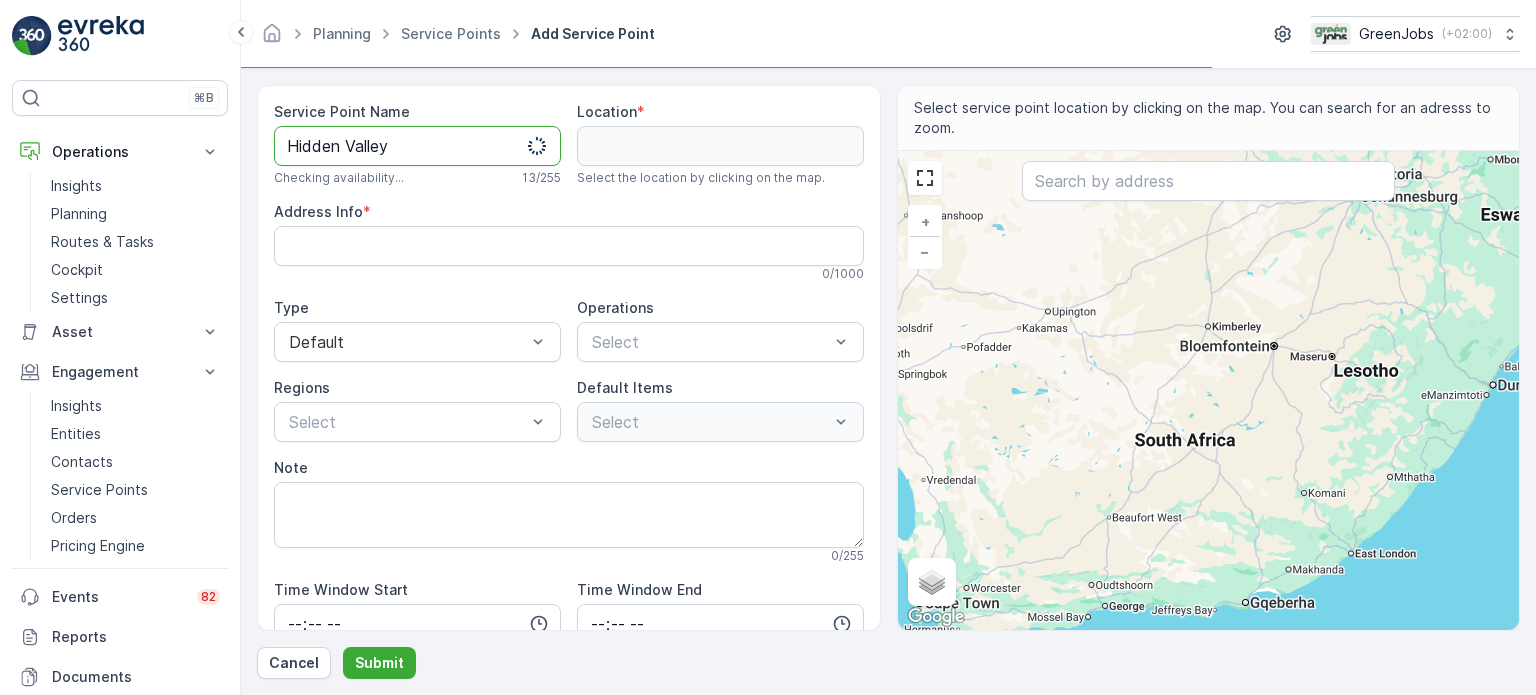 type 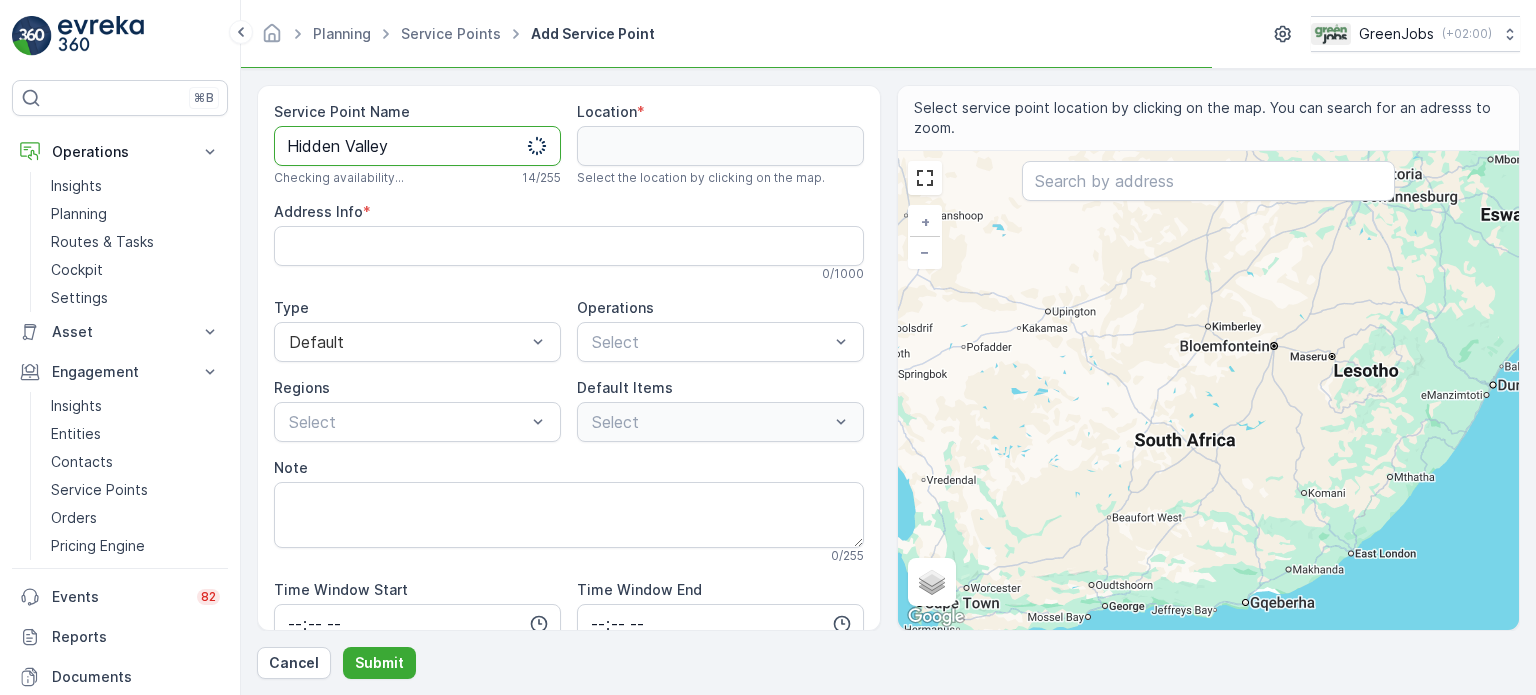 type 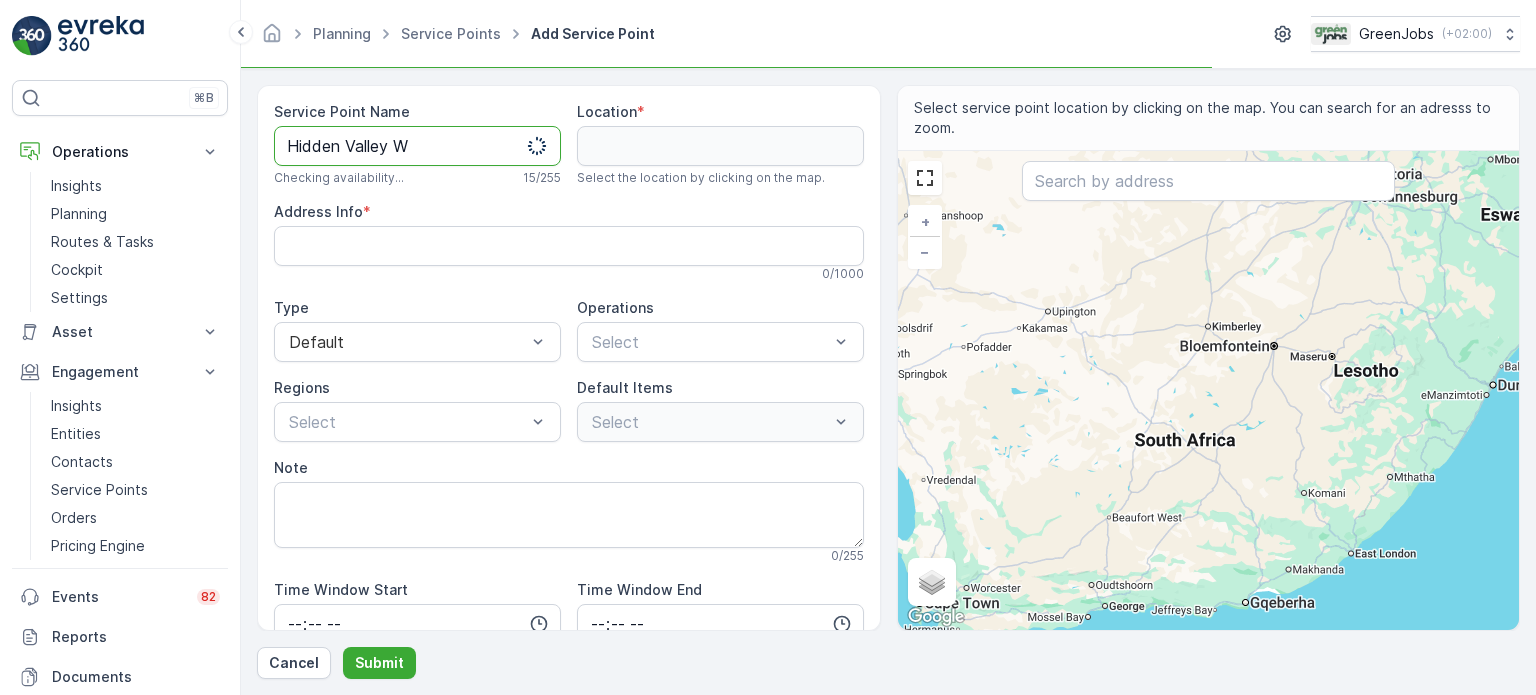 type 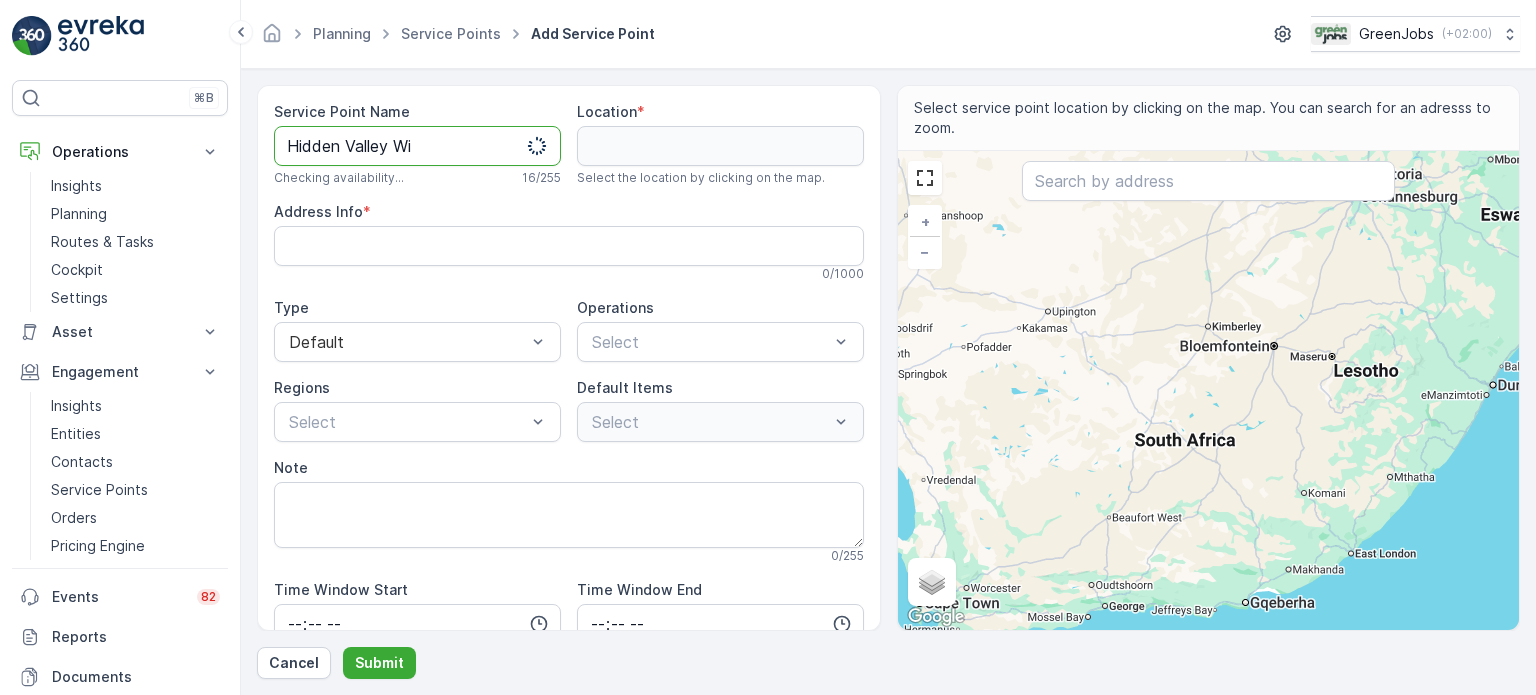type on "Hidden Valley Win" 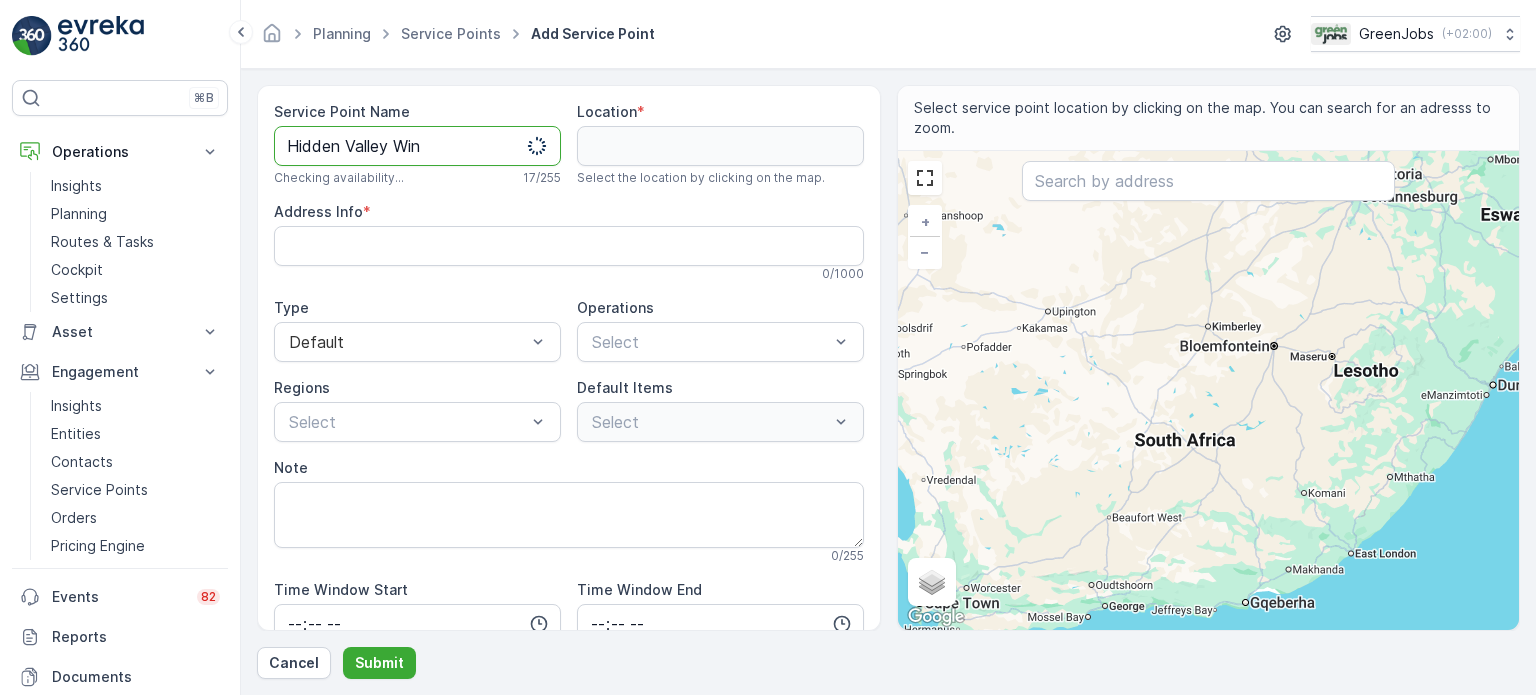 type 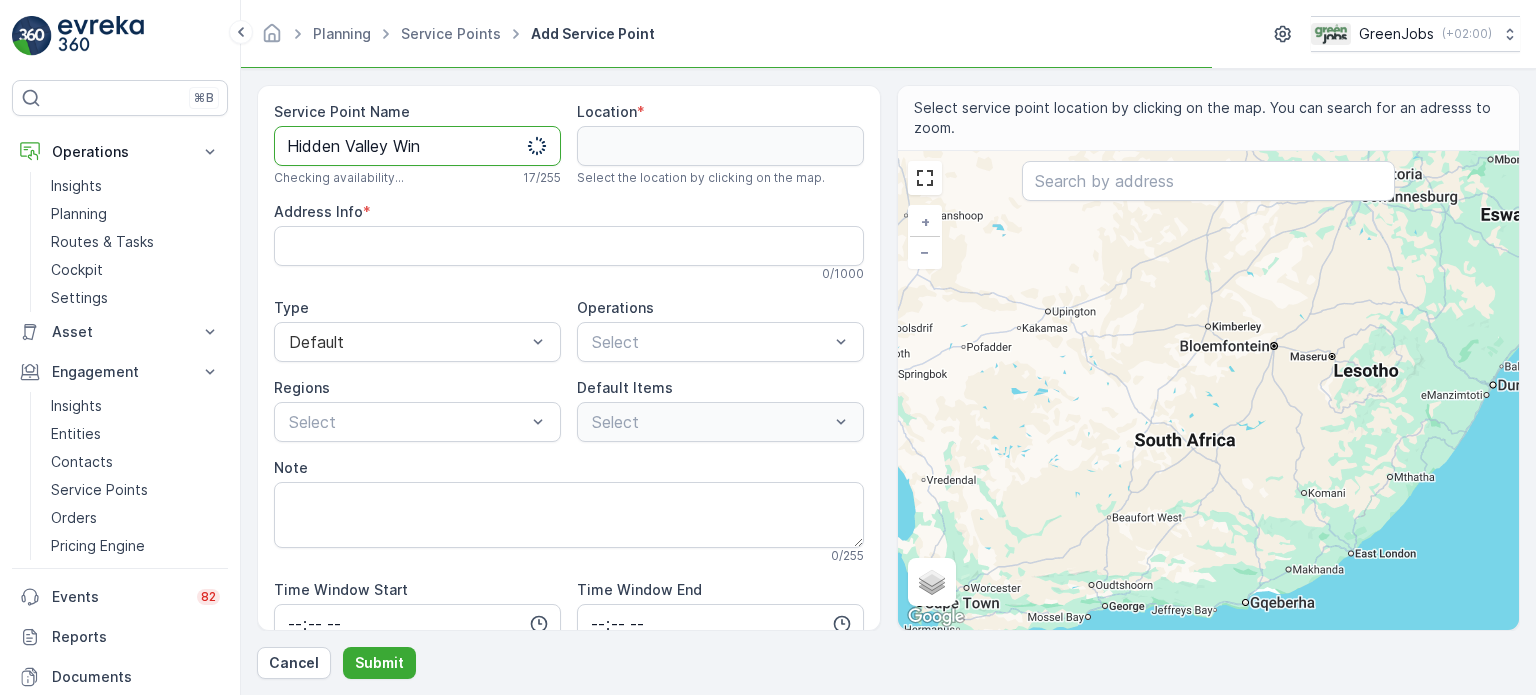 type on "Hidden Valley Wine" 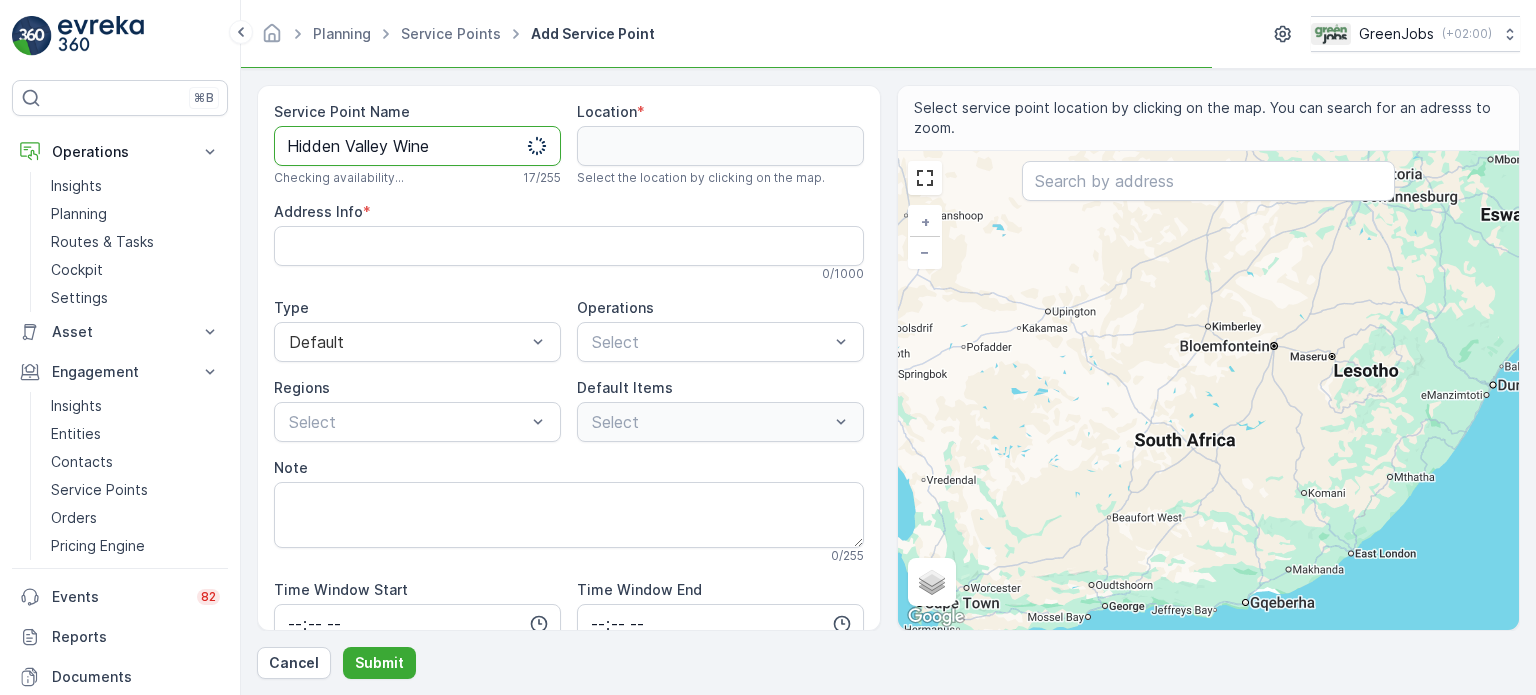 type 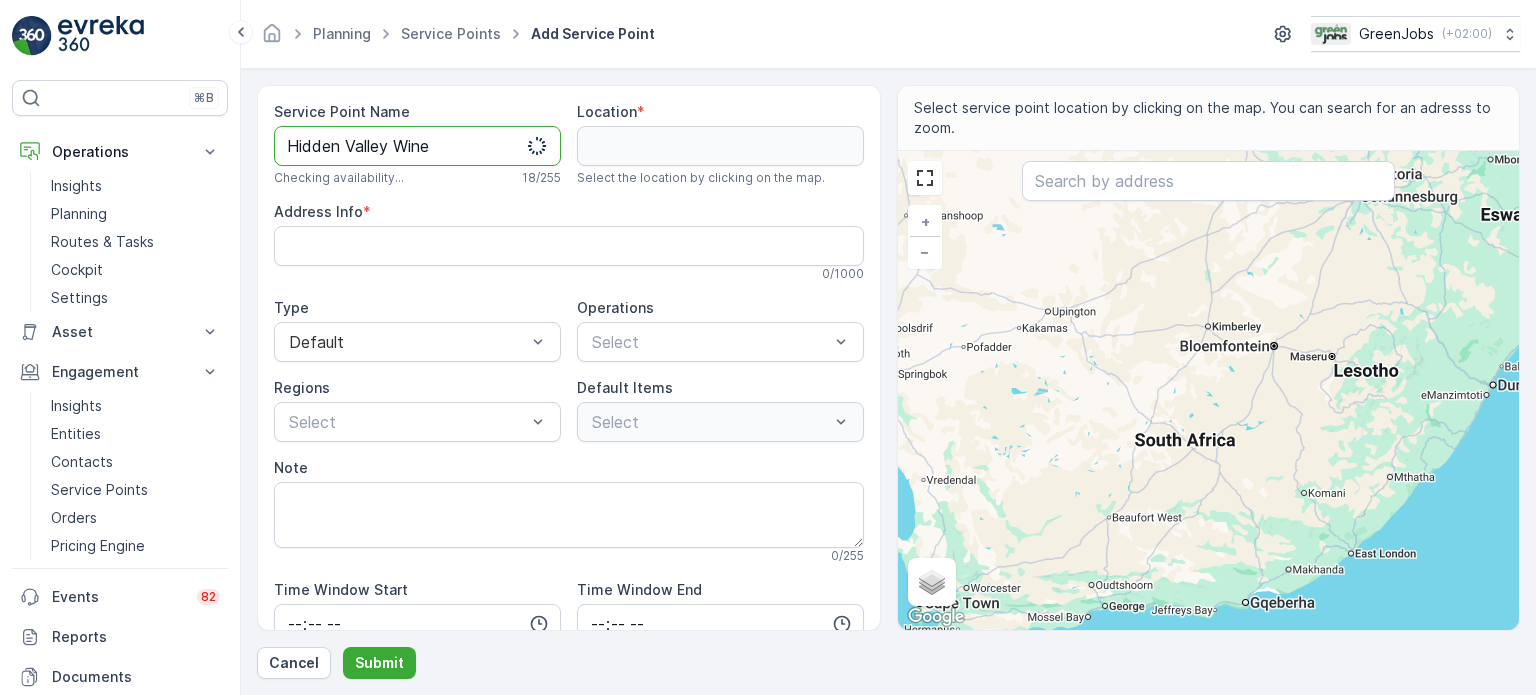 type on "Hidden Valley Wines" 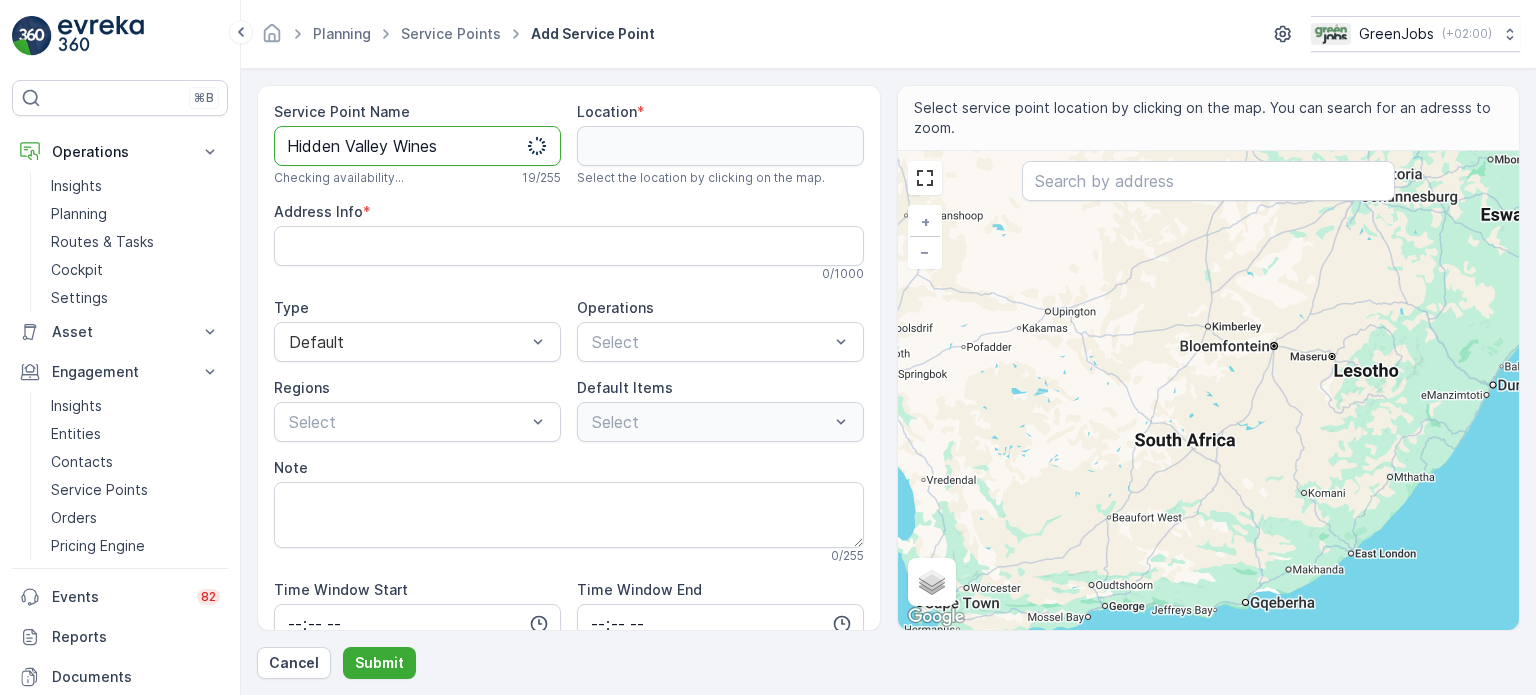 type 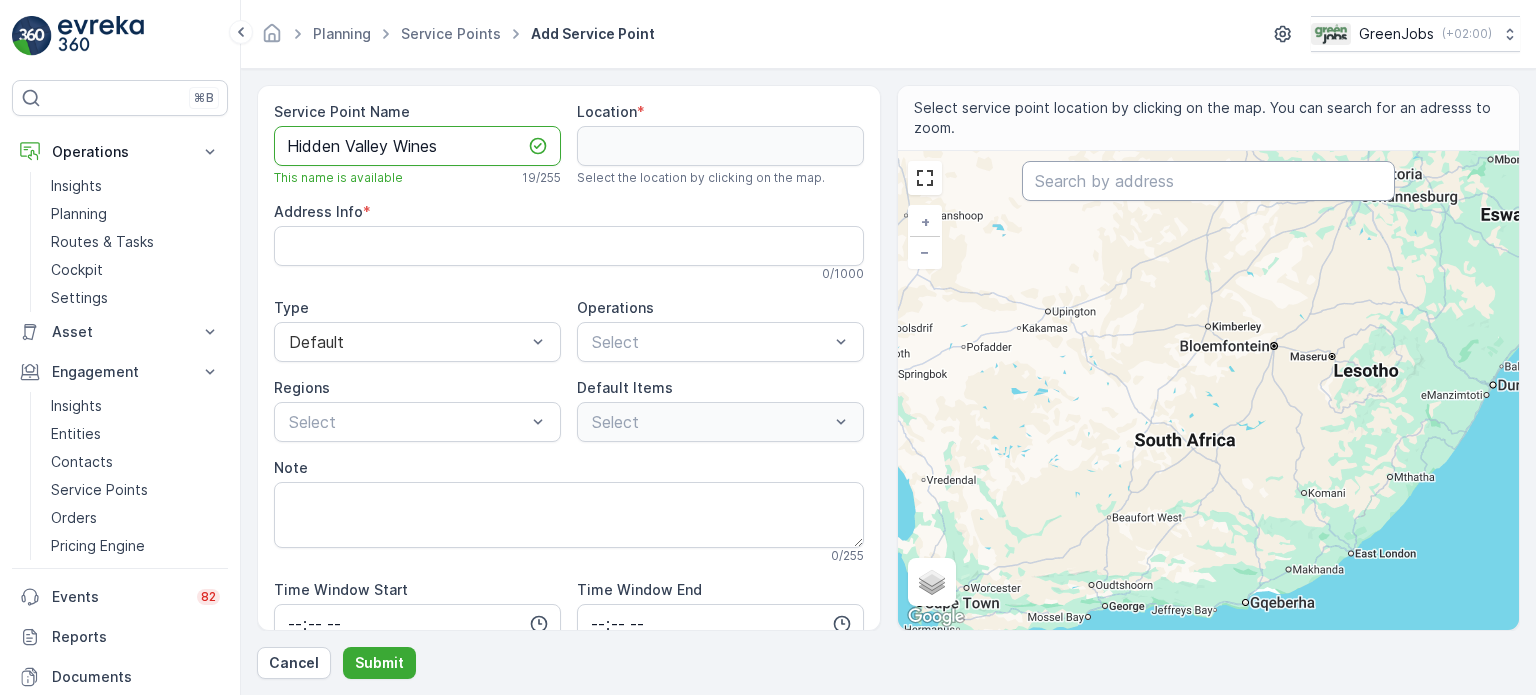 type on "Hidden Valley Wines" 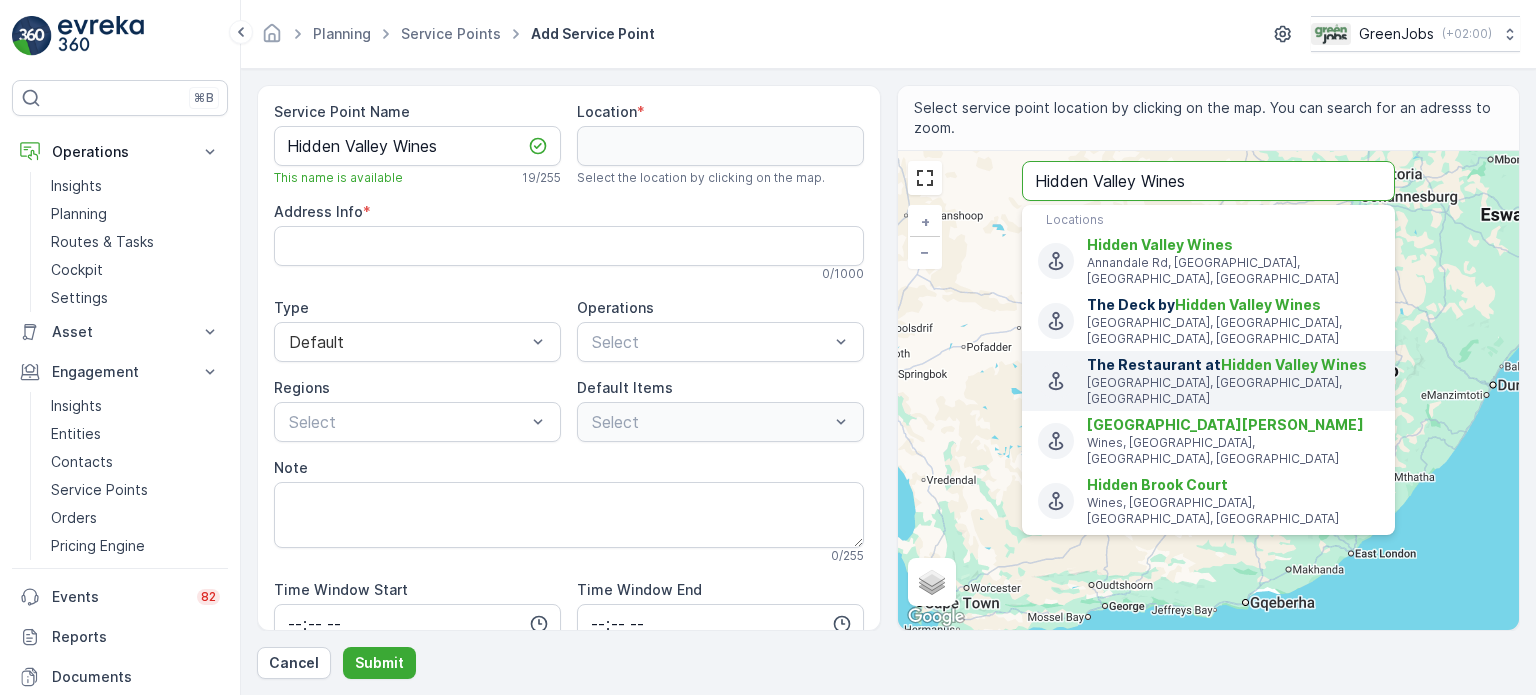 type on "Hidden Valley Wines" 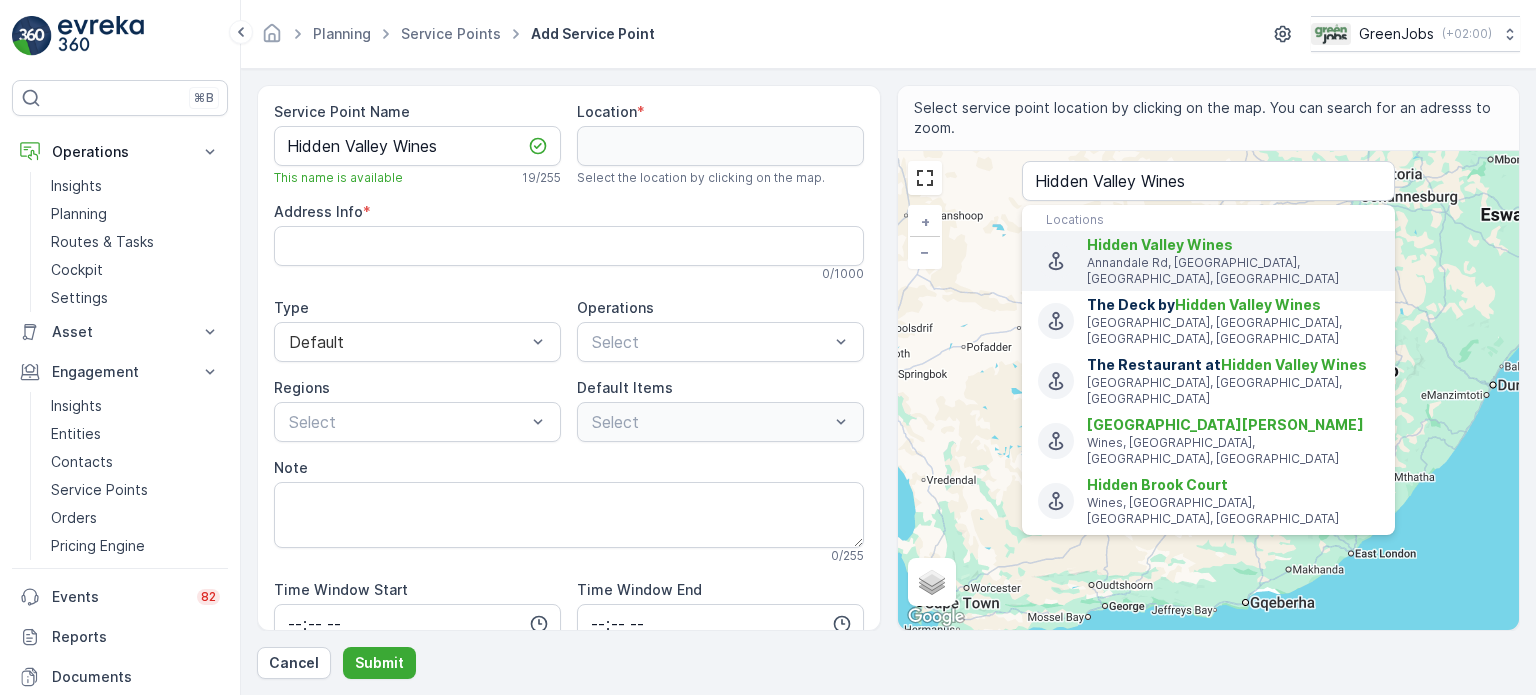 click on "Hidden Valley Wines" at bounding box center [1160, 244] 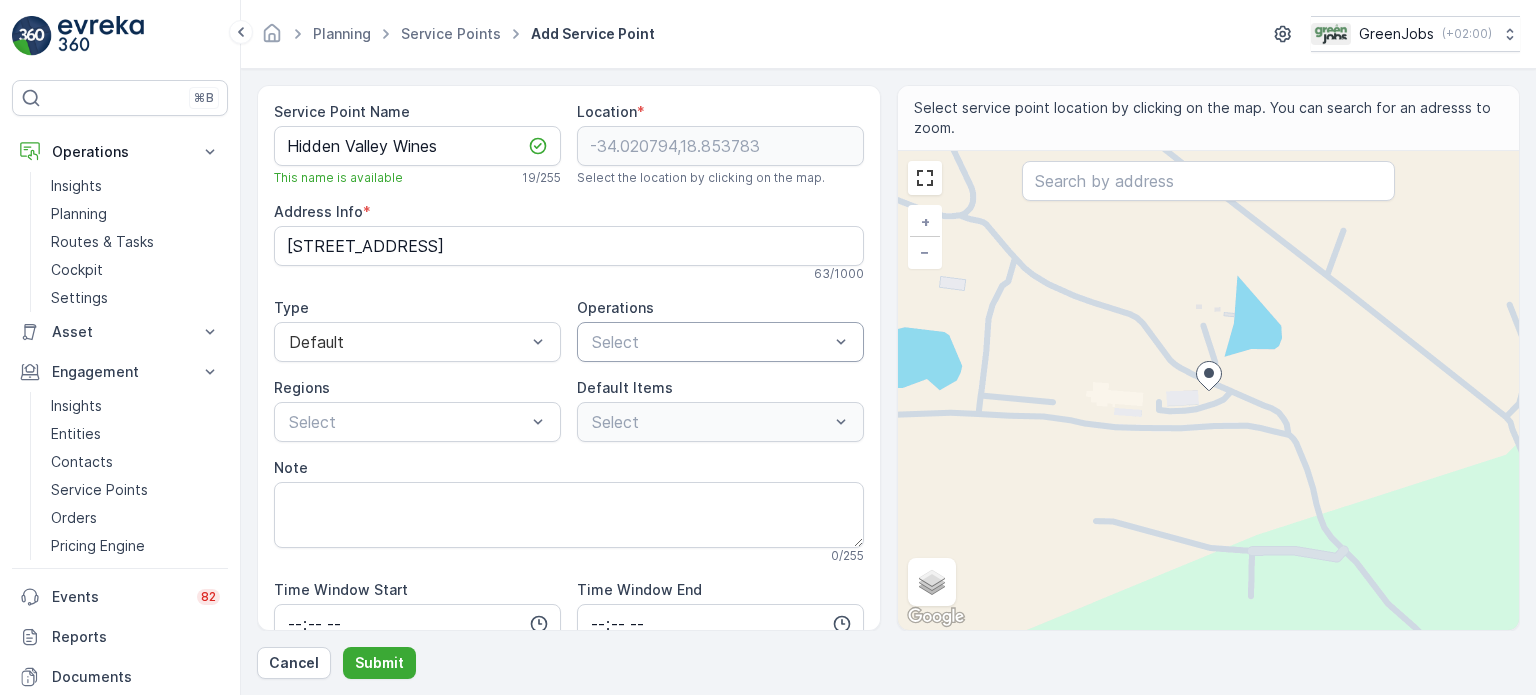 click on "Select" at bounding box center (710, 342) 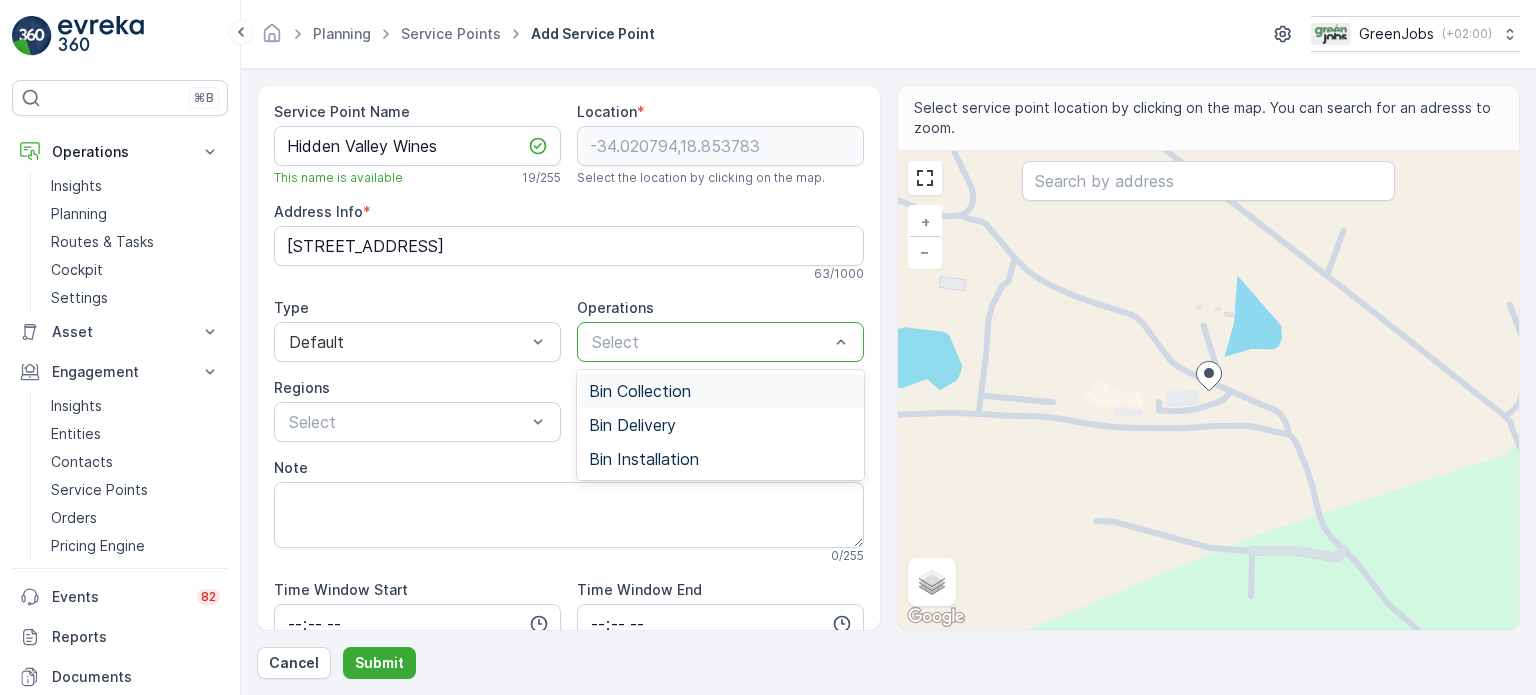 click on "Bin Collection" at bounding box center [640, 391] 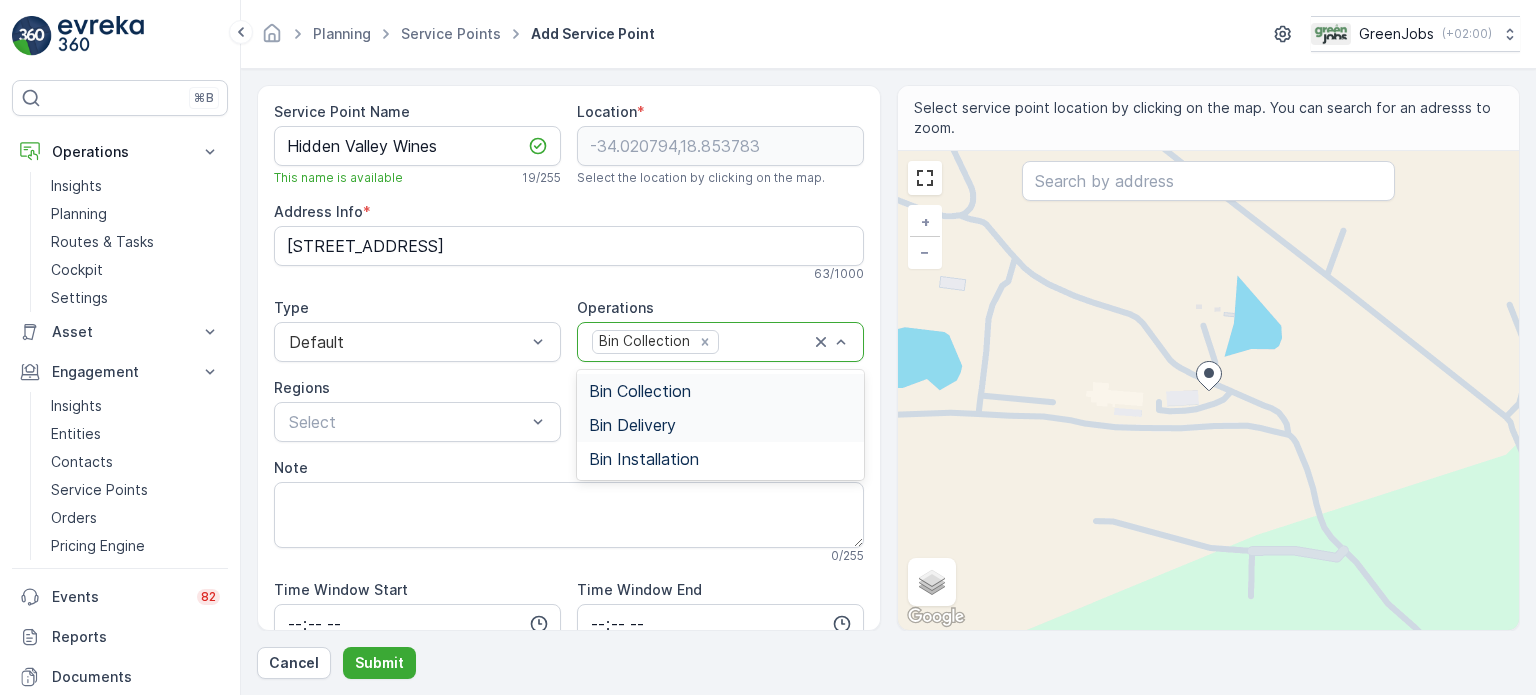 click on "Bin Delivery" at bounding box center [632, 425] 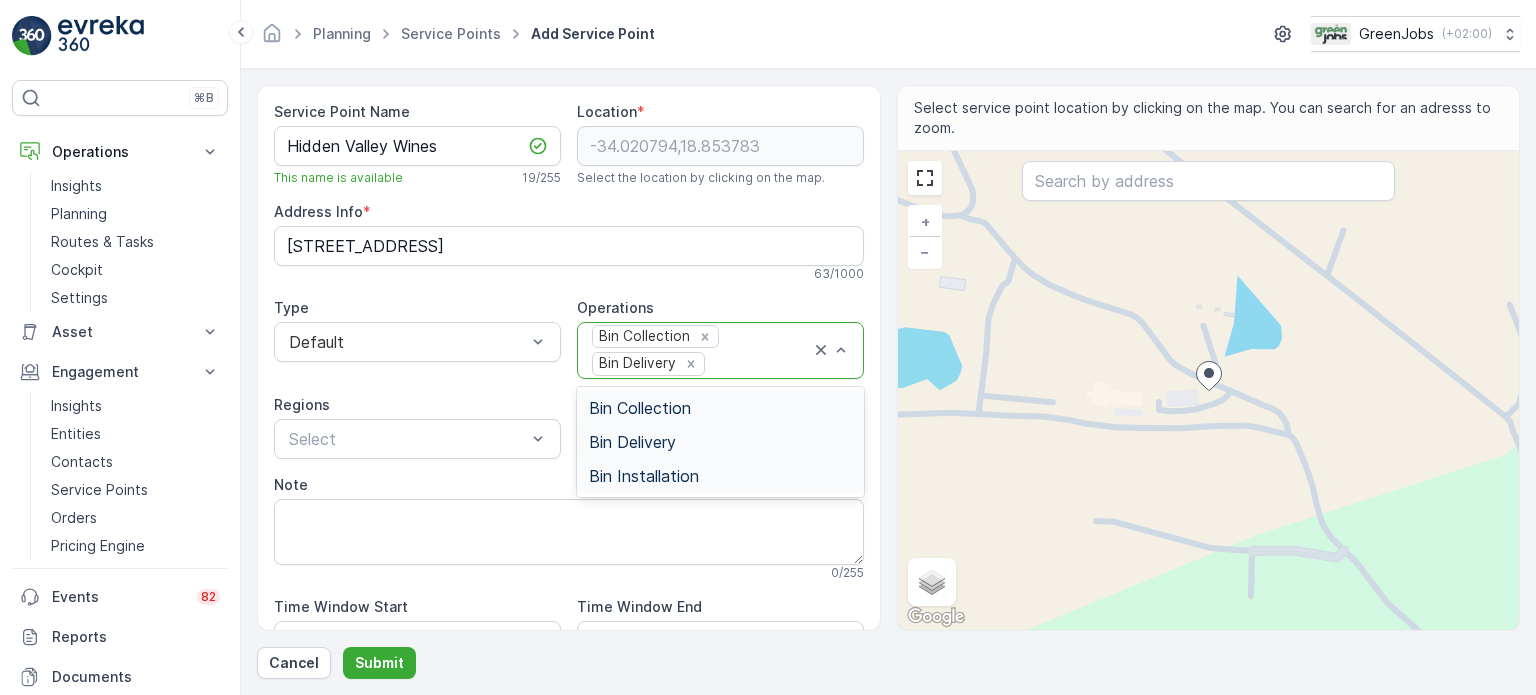 click on "Bin Installation" at bounding box center (644, 476) 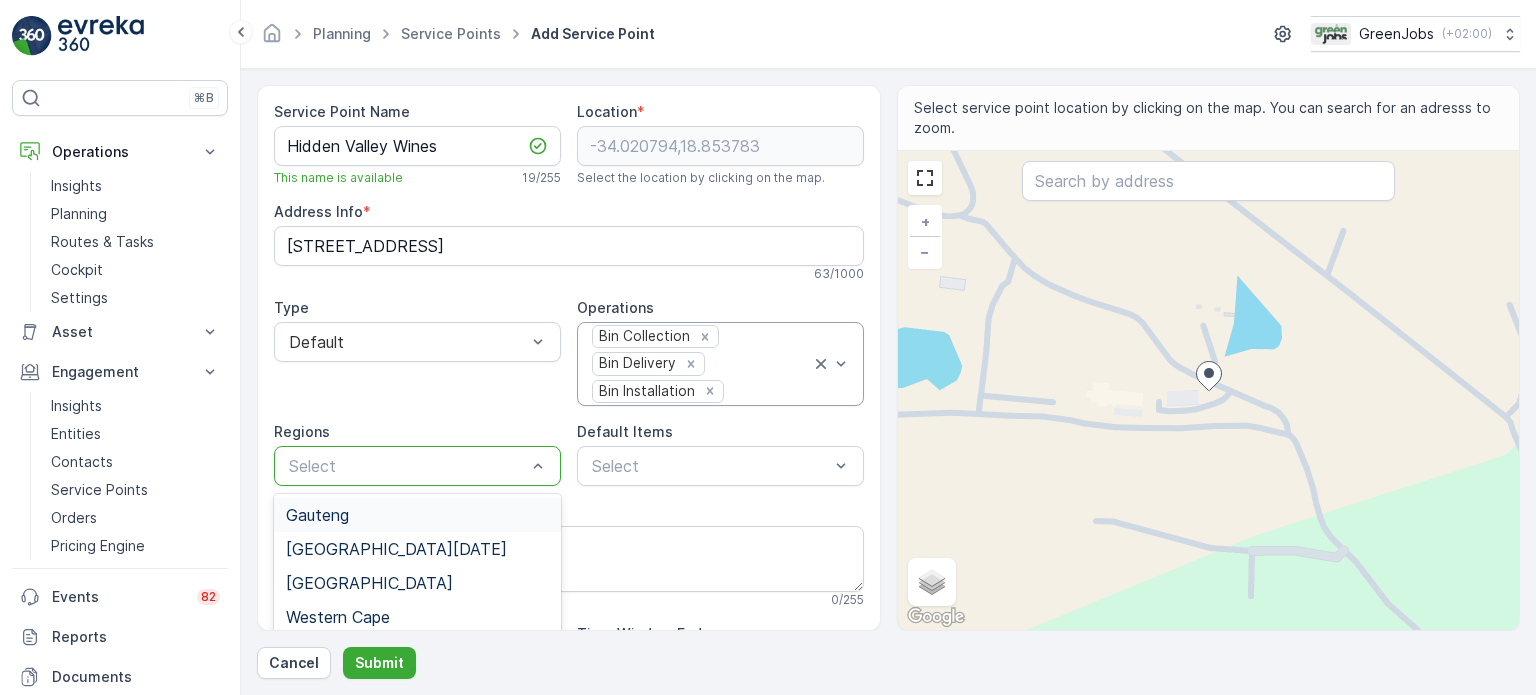 click at bounding box center (407, 466) 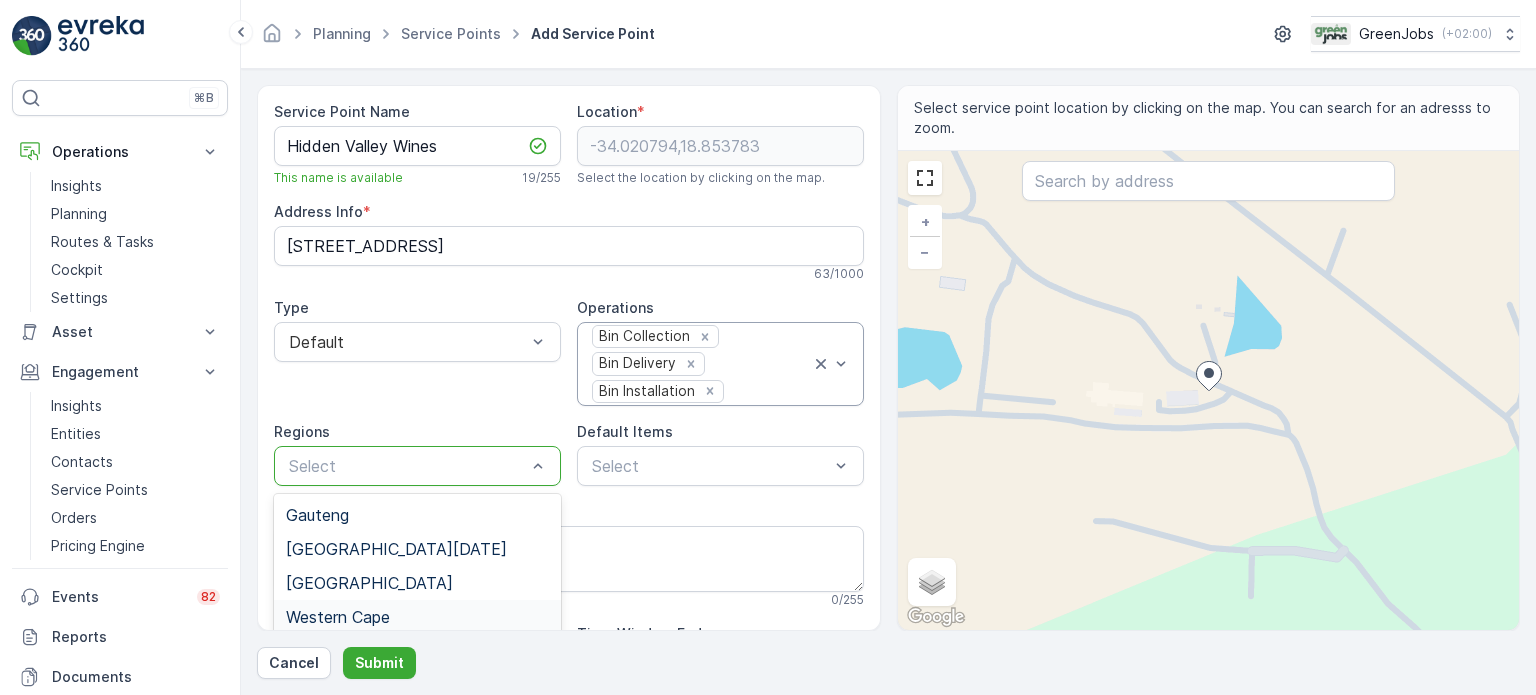 click on "Western Cape" at bounding box center [338, 617] 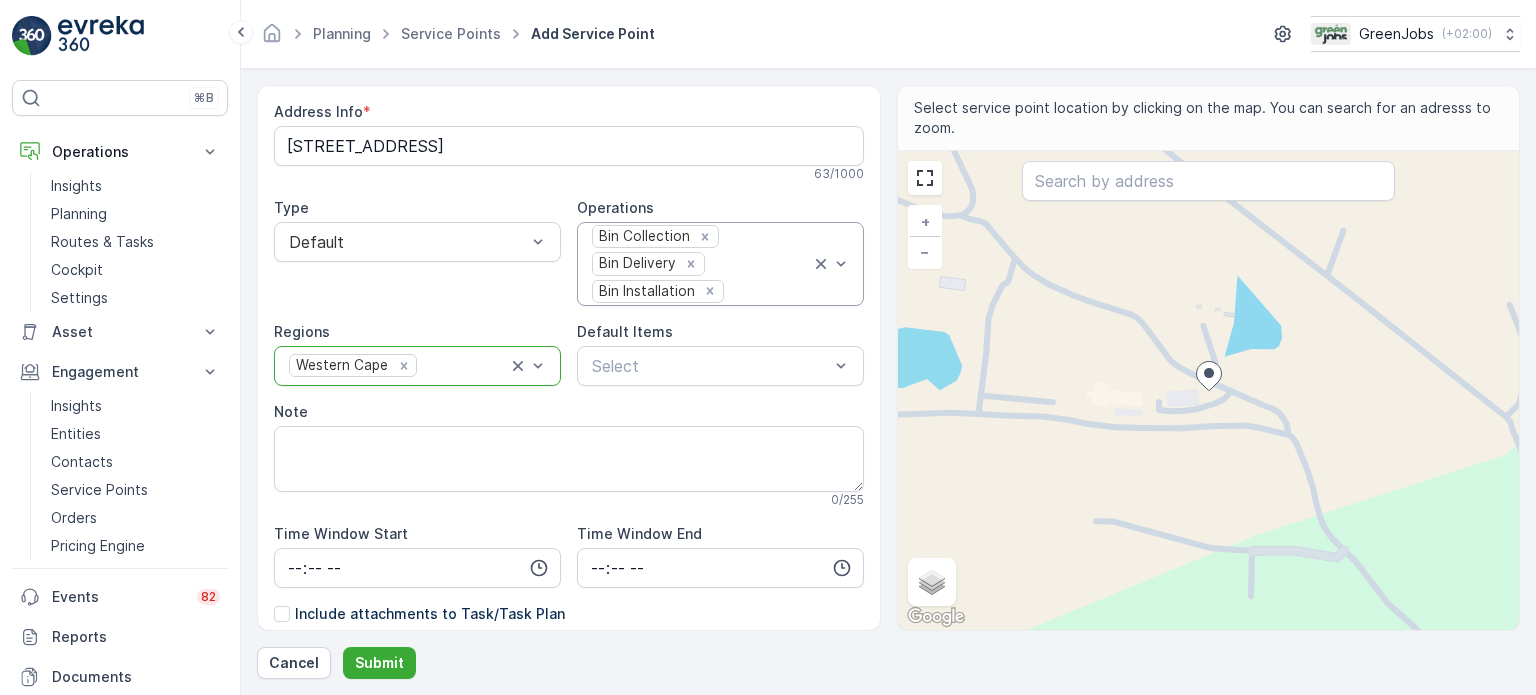 scroll, scrollTop: 300, scrollLeft: 0, axis: vertical 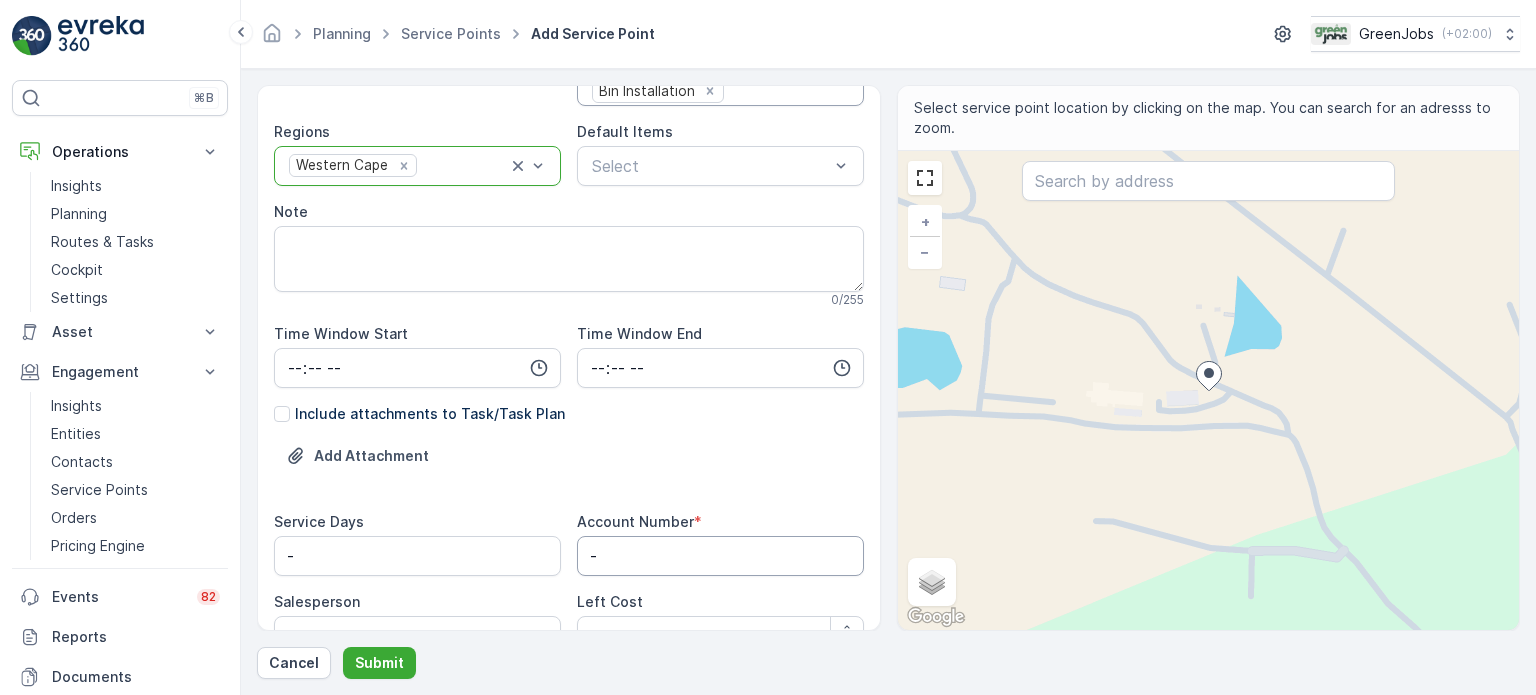 click on "-" at bounding box center [720, 556] 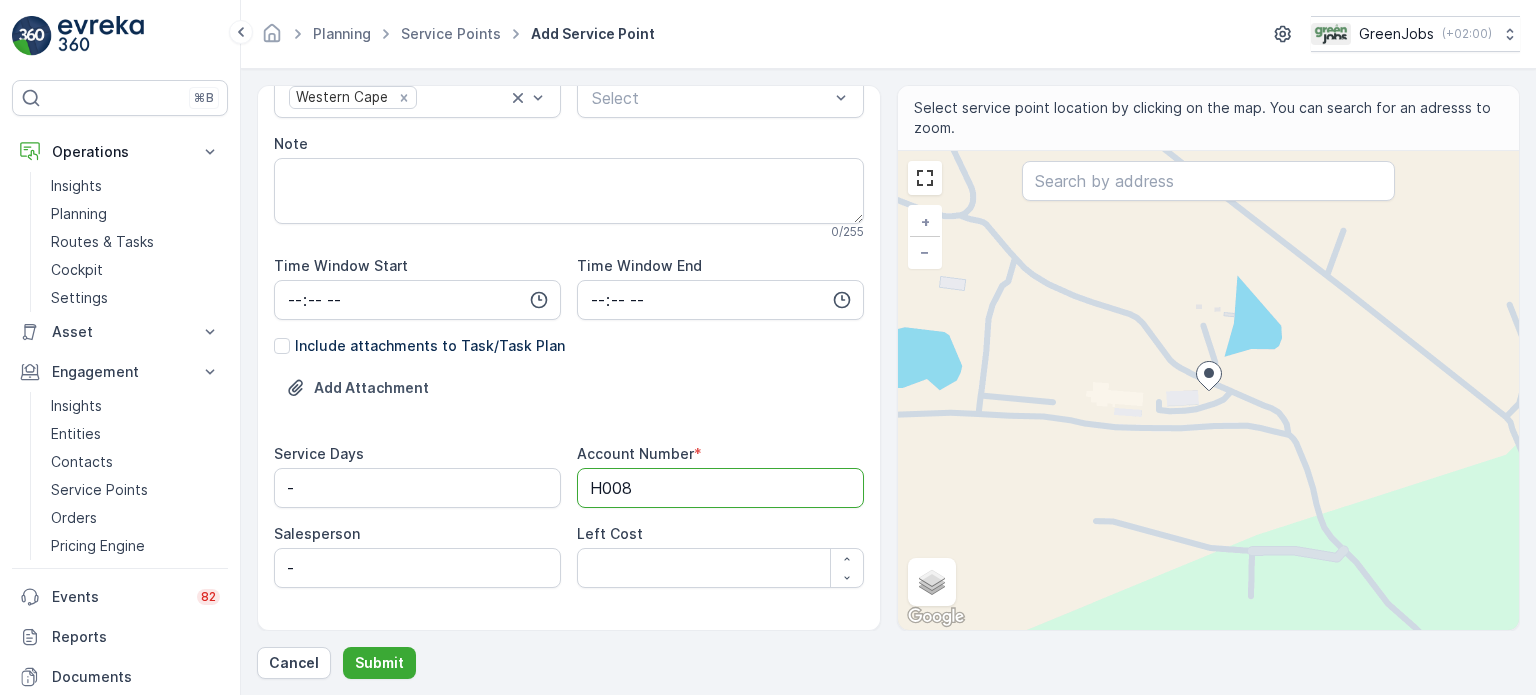 scroll, scrollTop: 400, scrollLeft: 0, axis: vertical 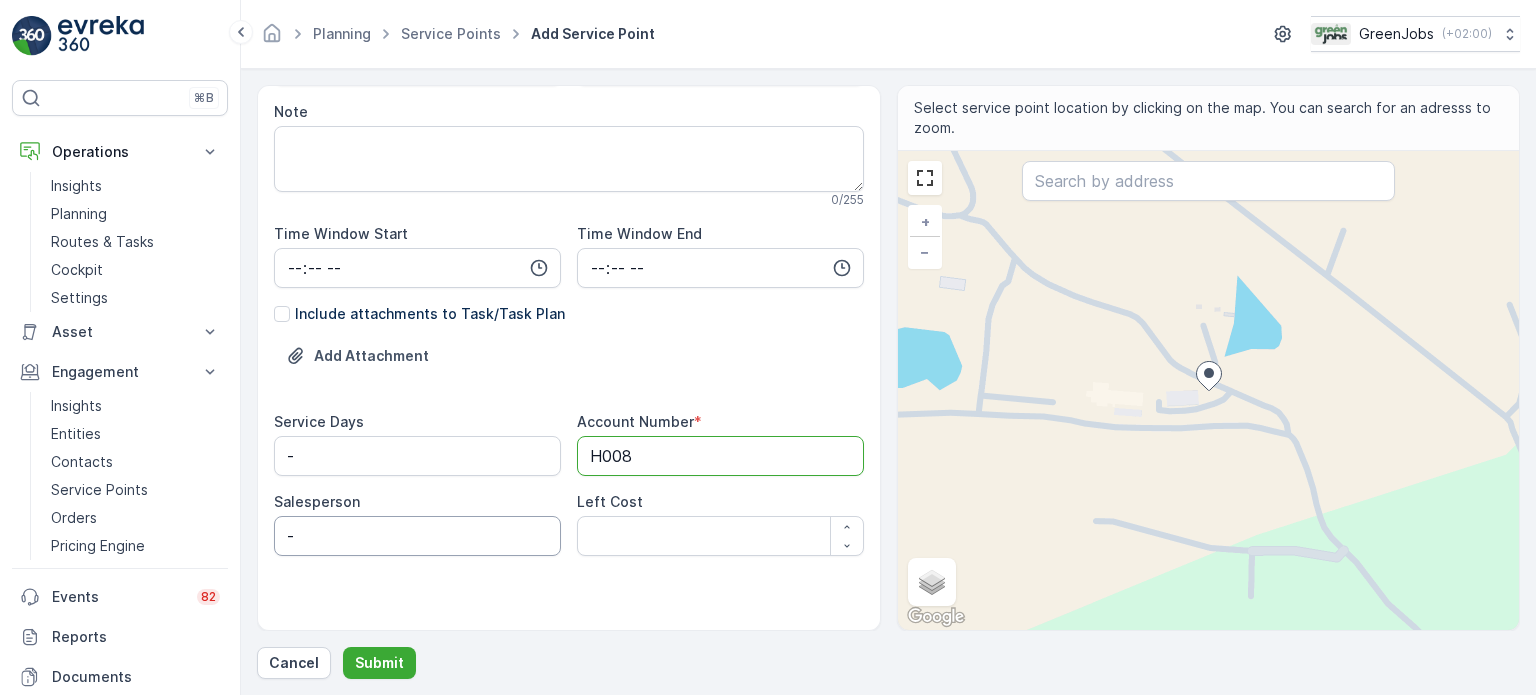 type on "H008" 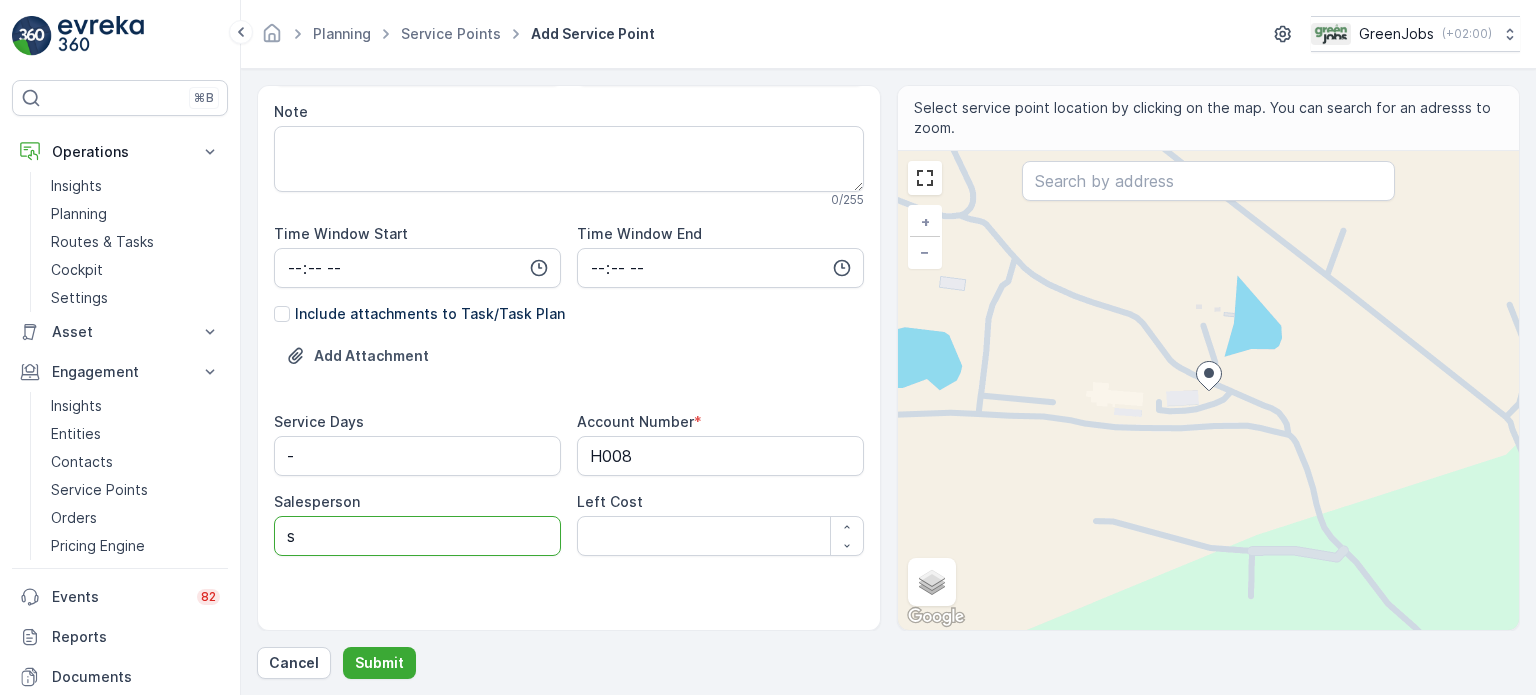 type on "[PERSON_NAME]-[PERSON_NAME]" 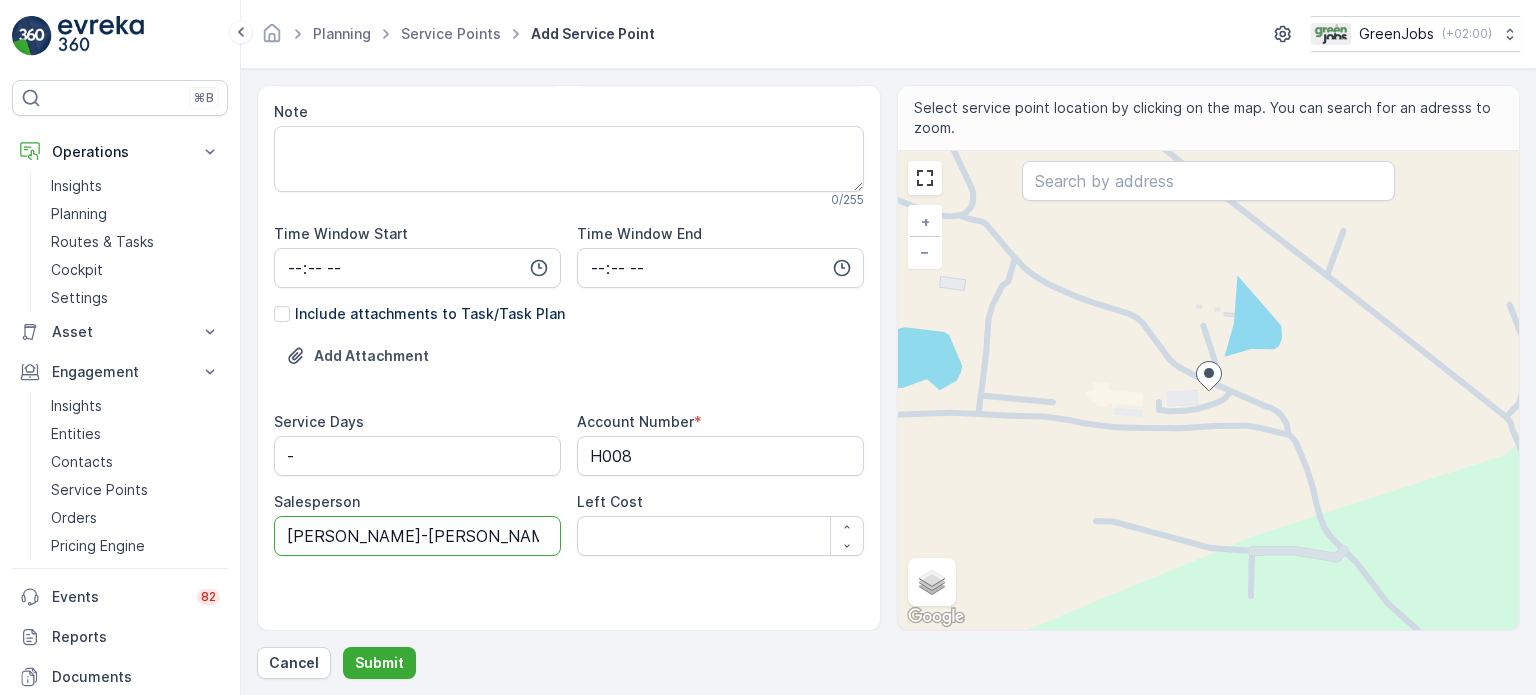 scroll, scrollTop: 402, scrollLeft: 0, axis: vertical 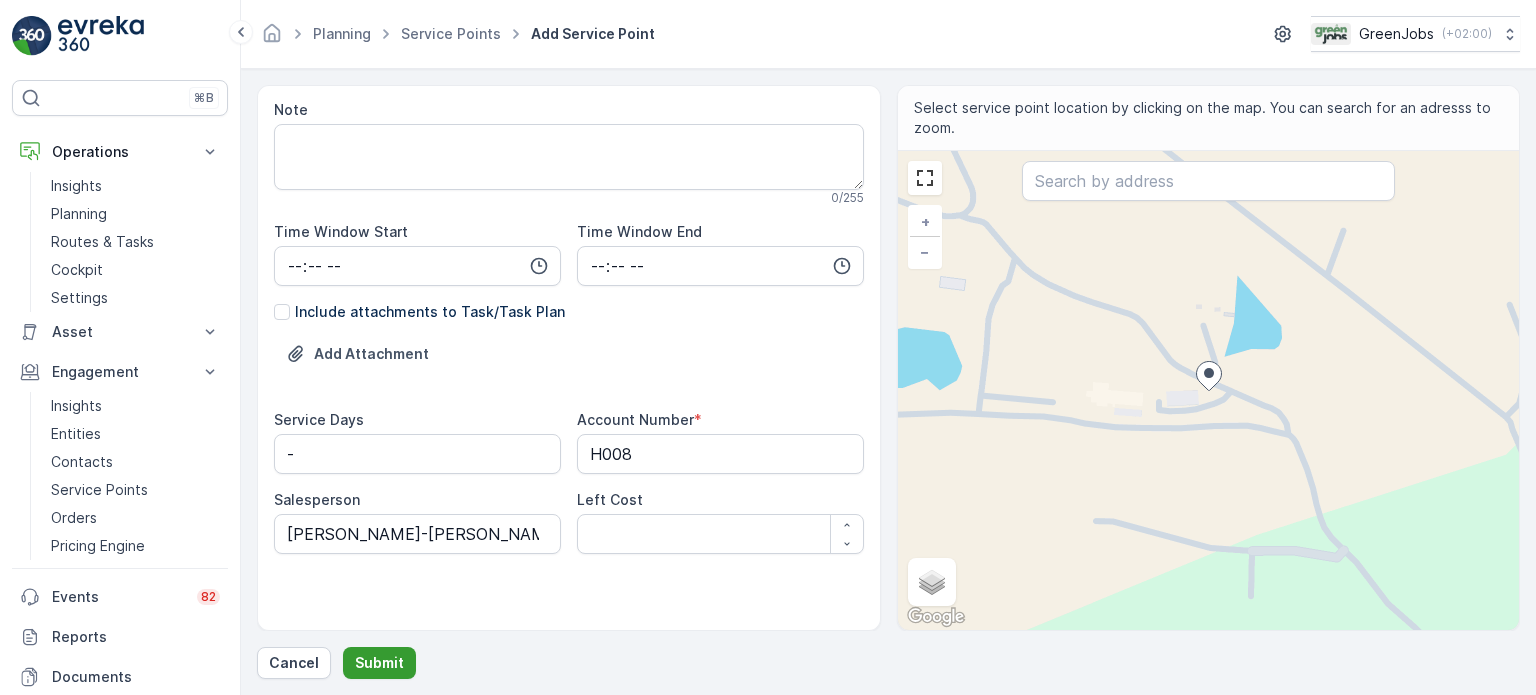 click on "Submit" at bounding box center (379, 663) 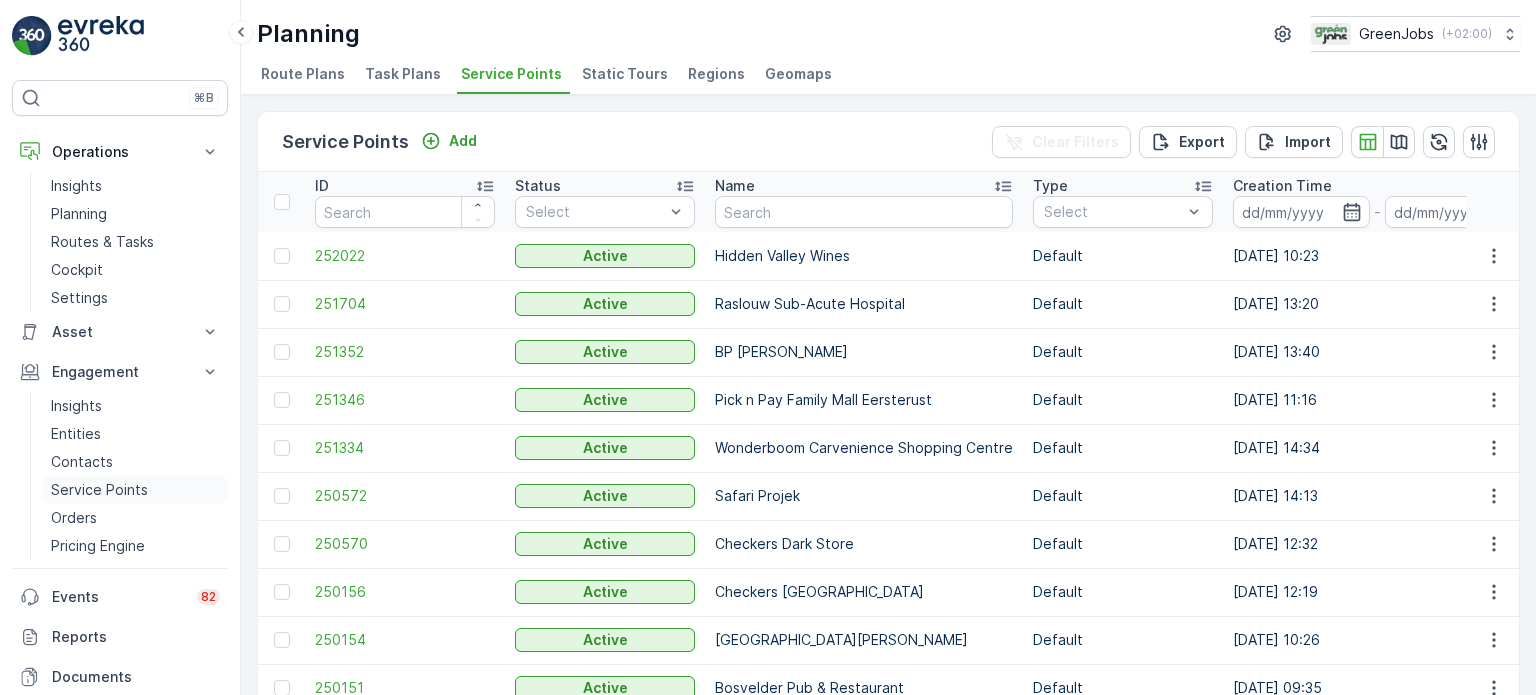 click on "Service Points" at bounding box center (99, 490) 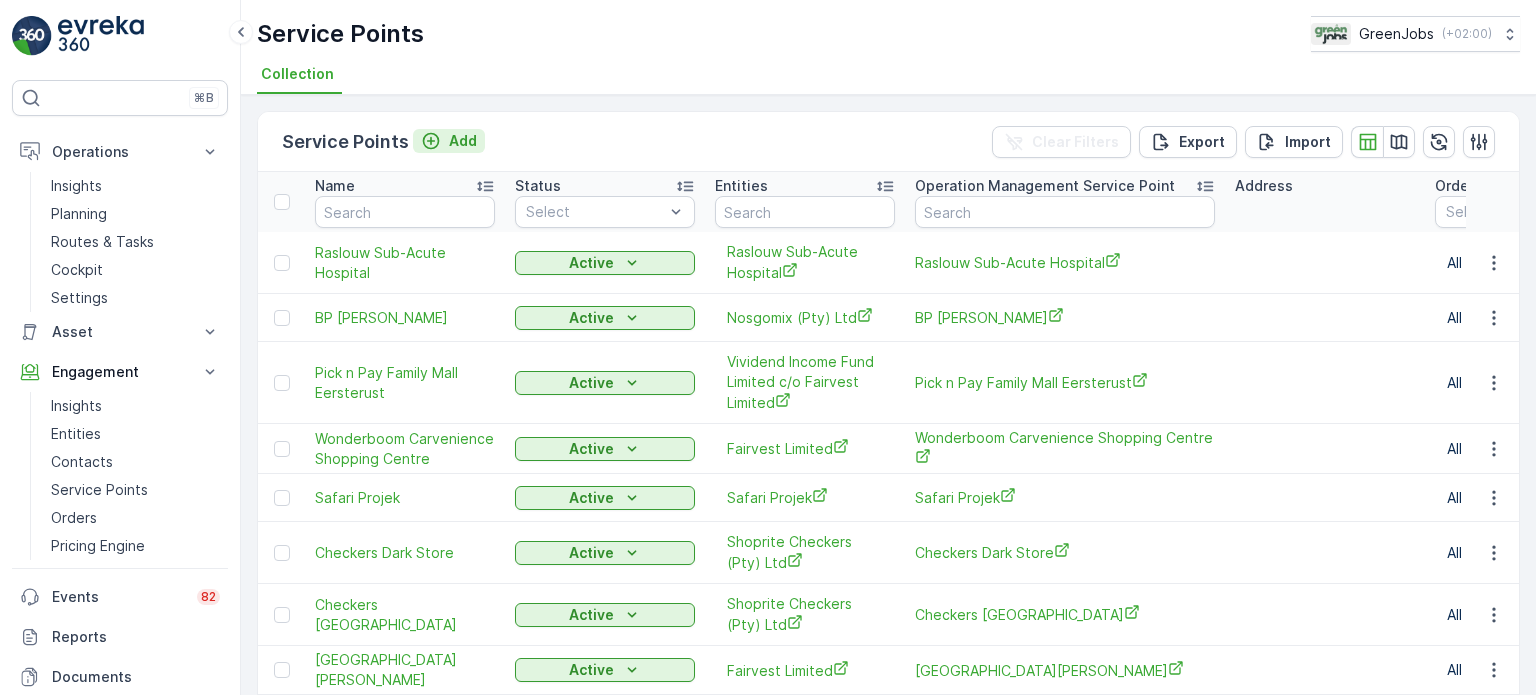 click on "Add" at bounding box center (463, 141) 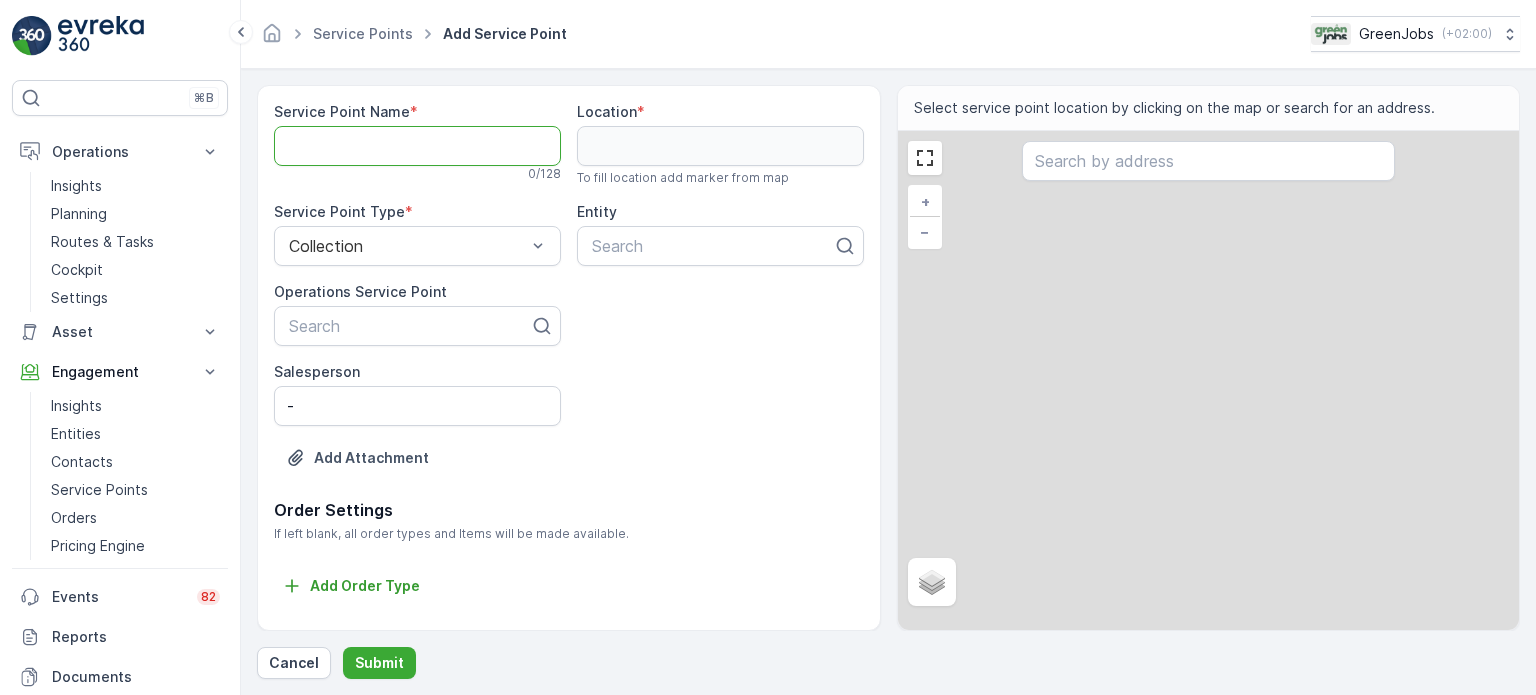 click on "Service Point Name" at bounding box center [417, 146] 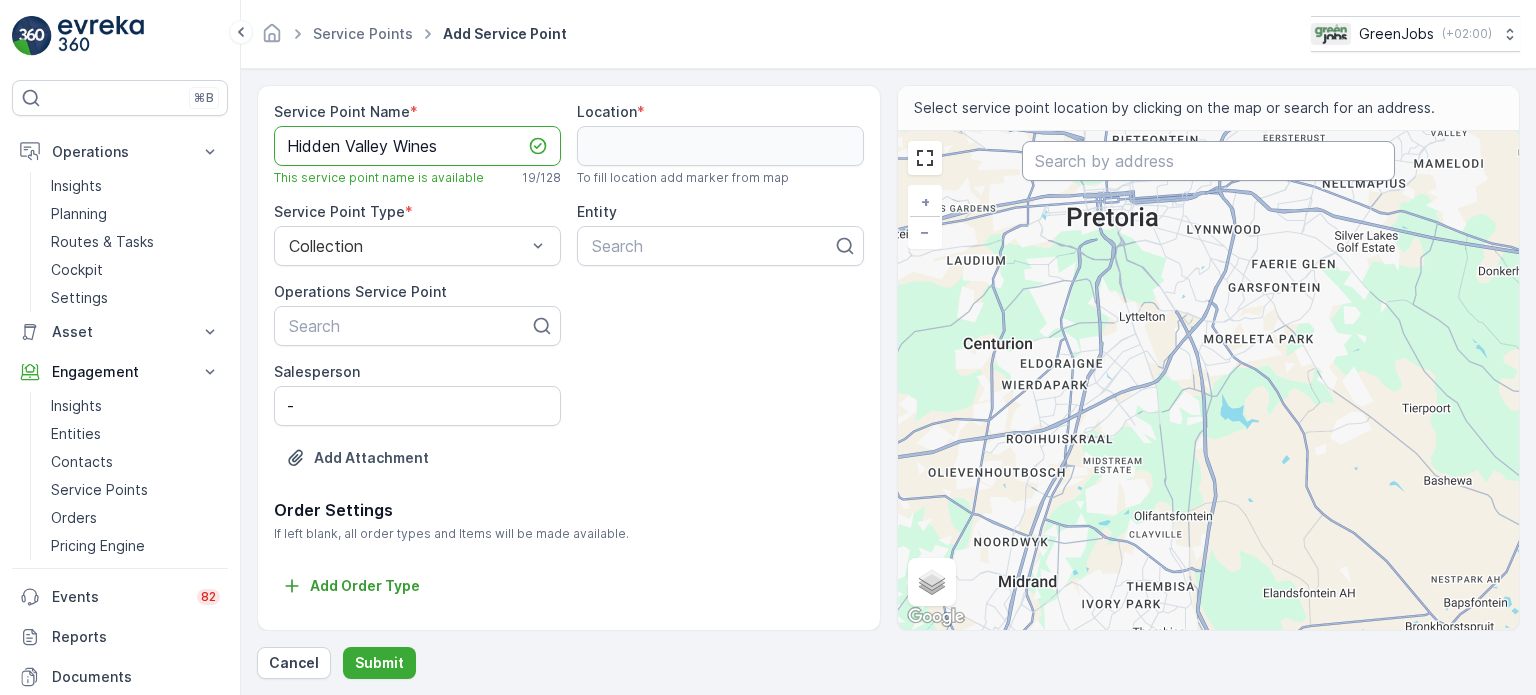 type on "Hidden Valley Wines" 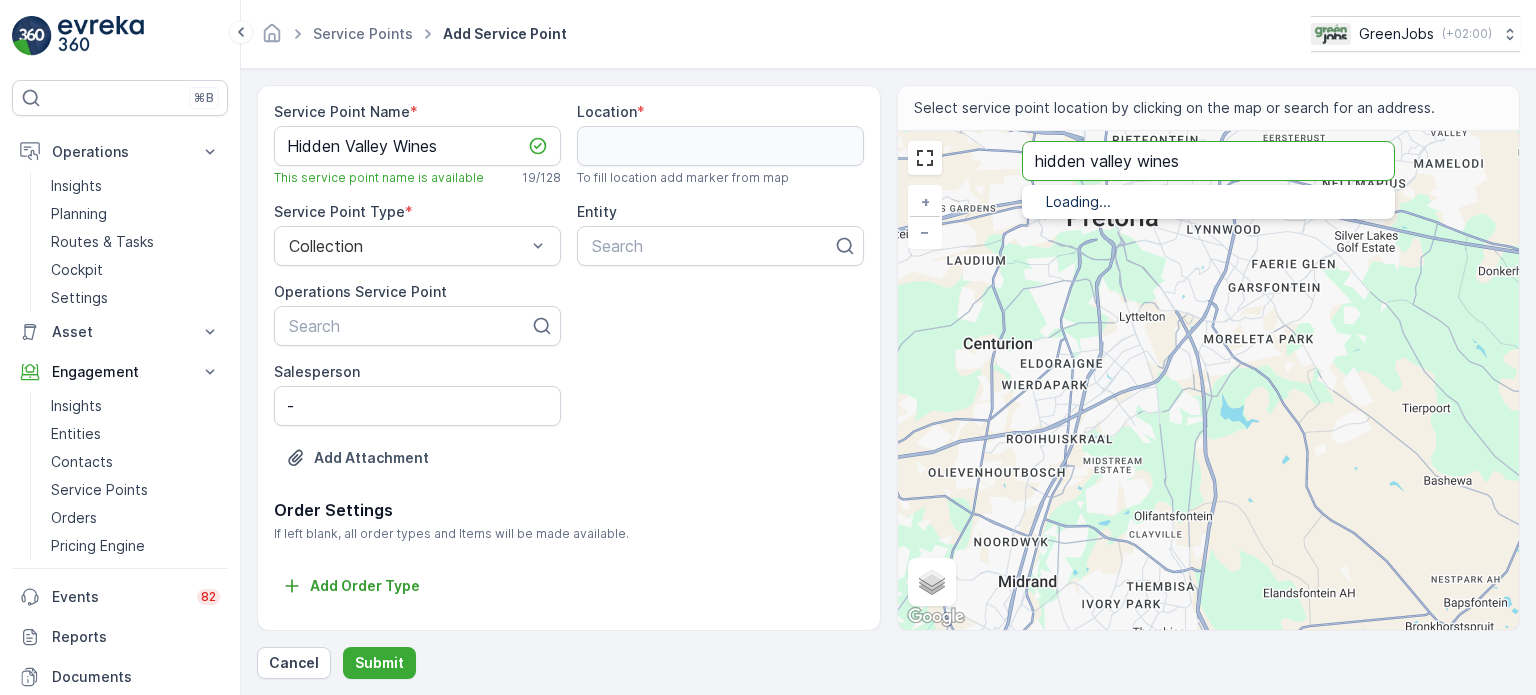 type on "hidden valley wines" 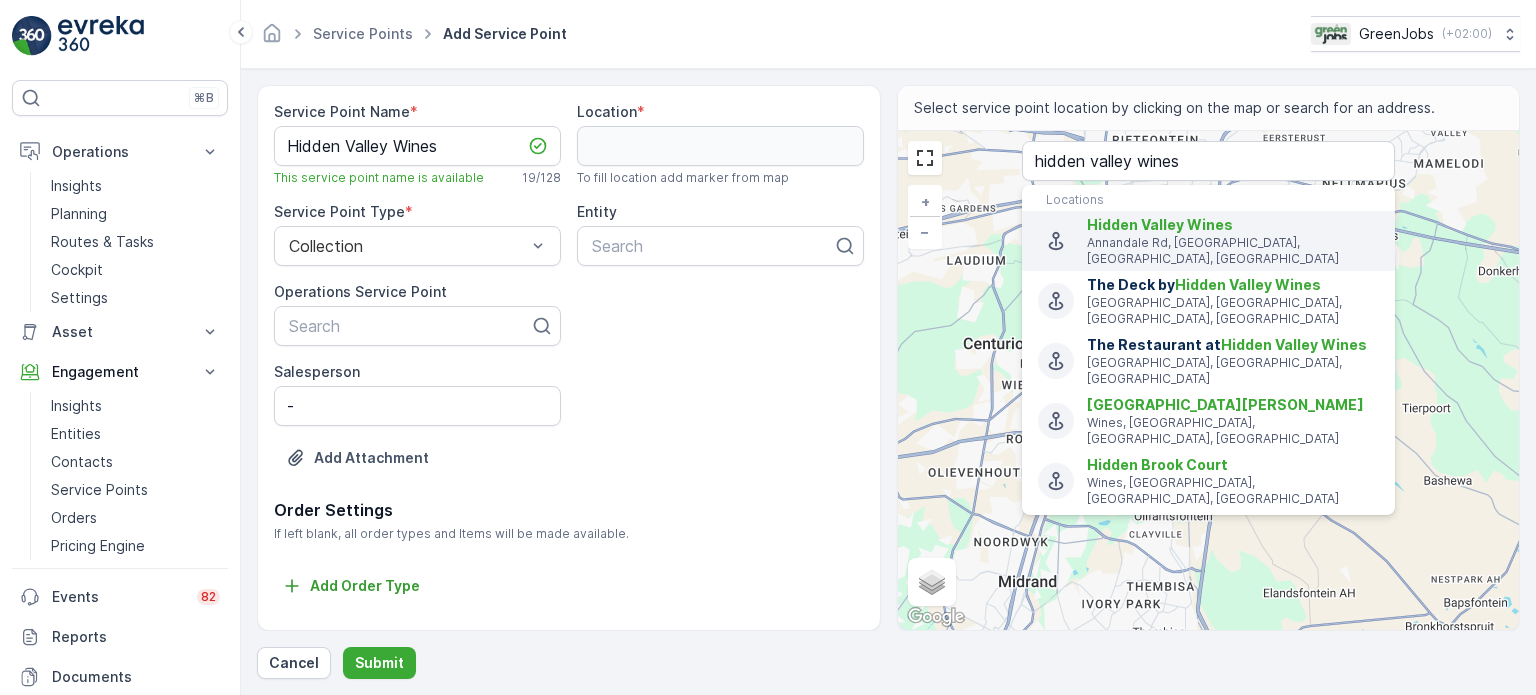 click on "Hidden Valley Wines" at bounding box center (1160, 224) 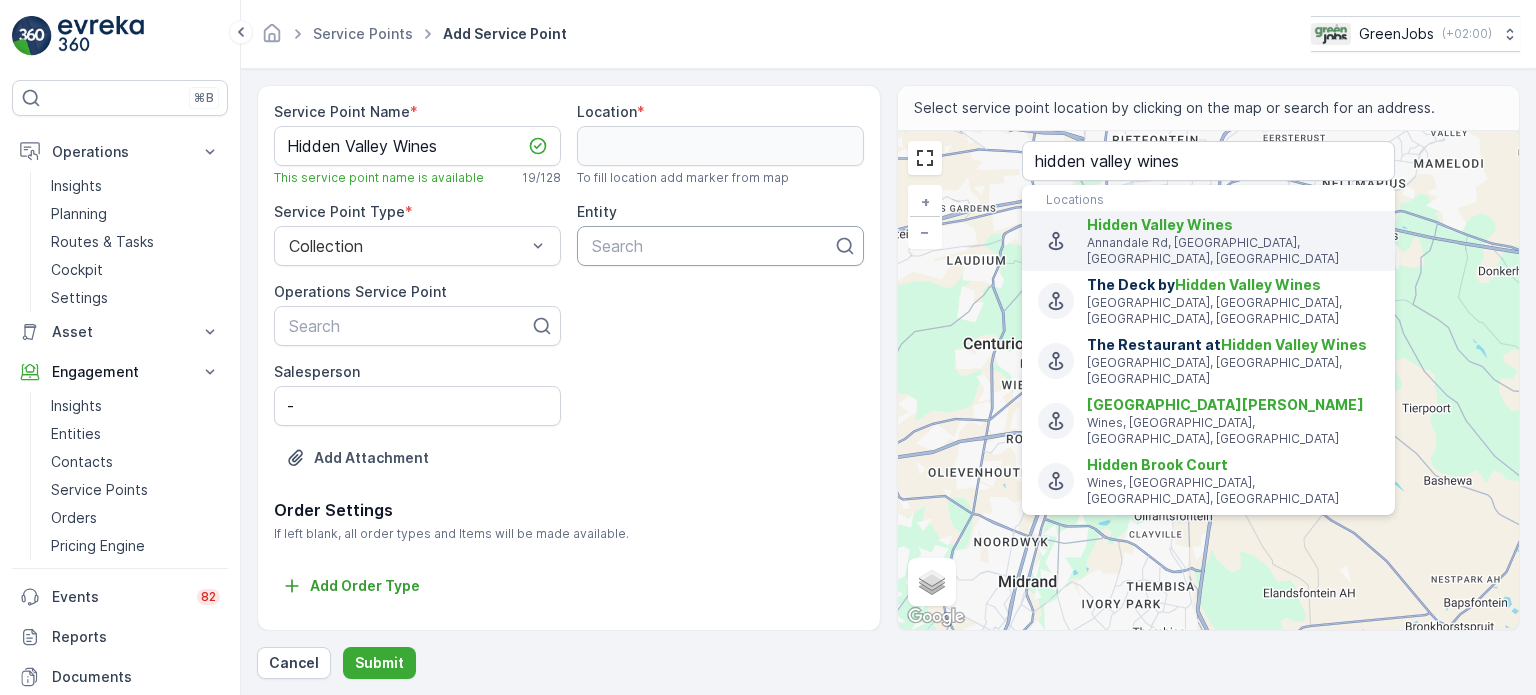 type on "-34.020794,18.853783" 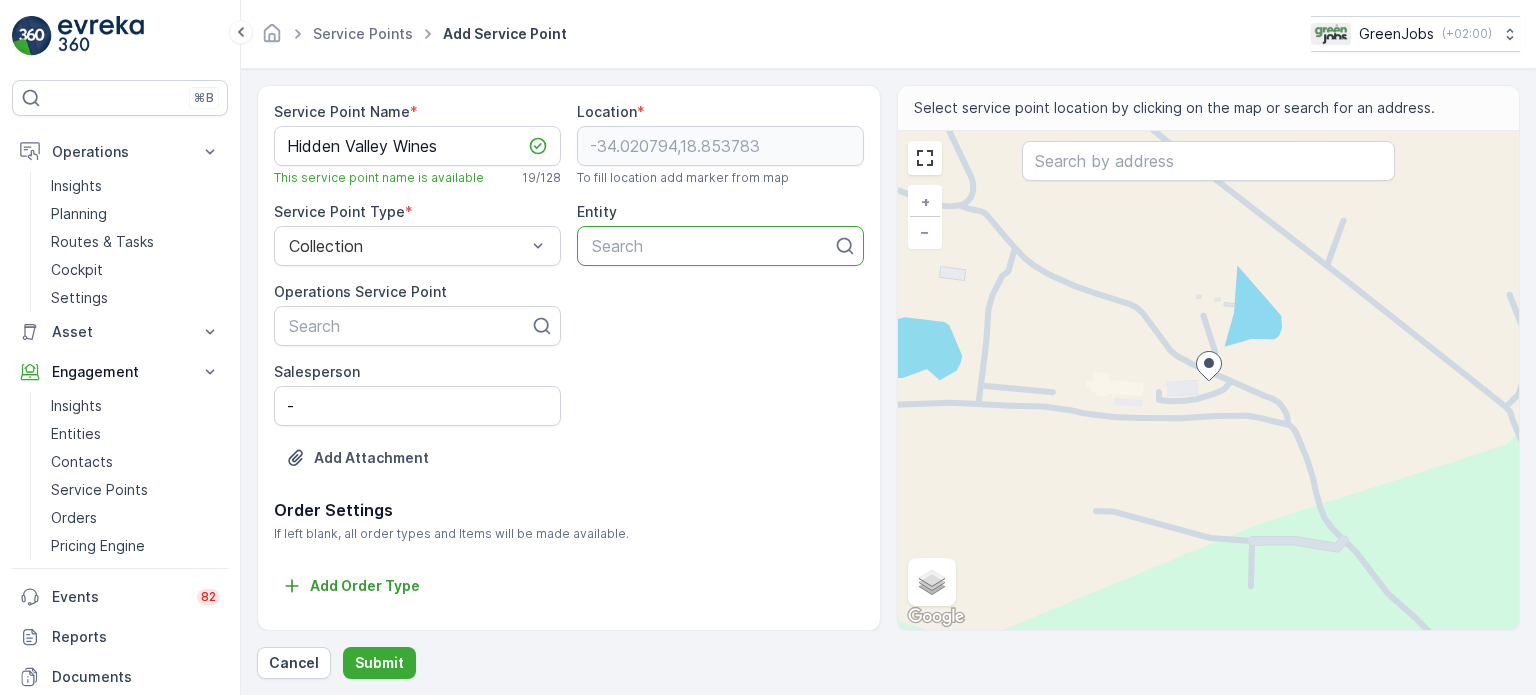 click at bounding box center (712, 246) 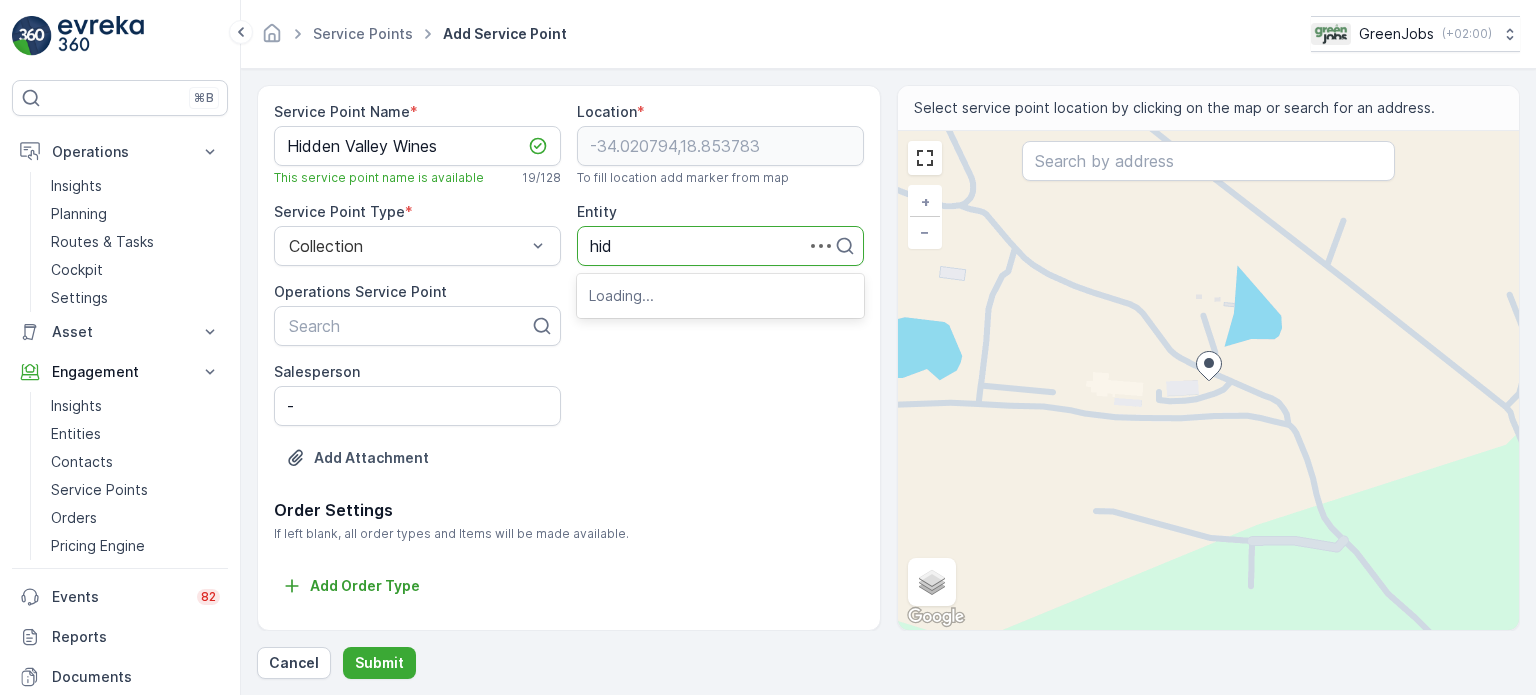 type on "hidd" 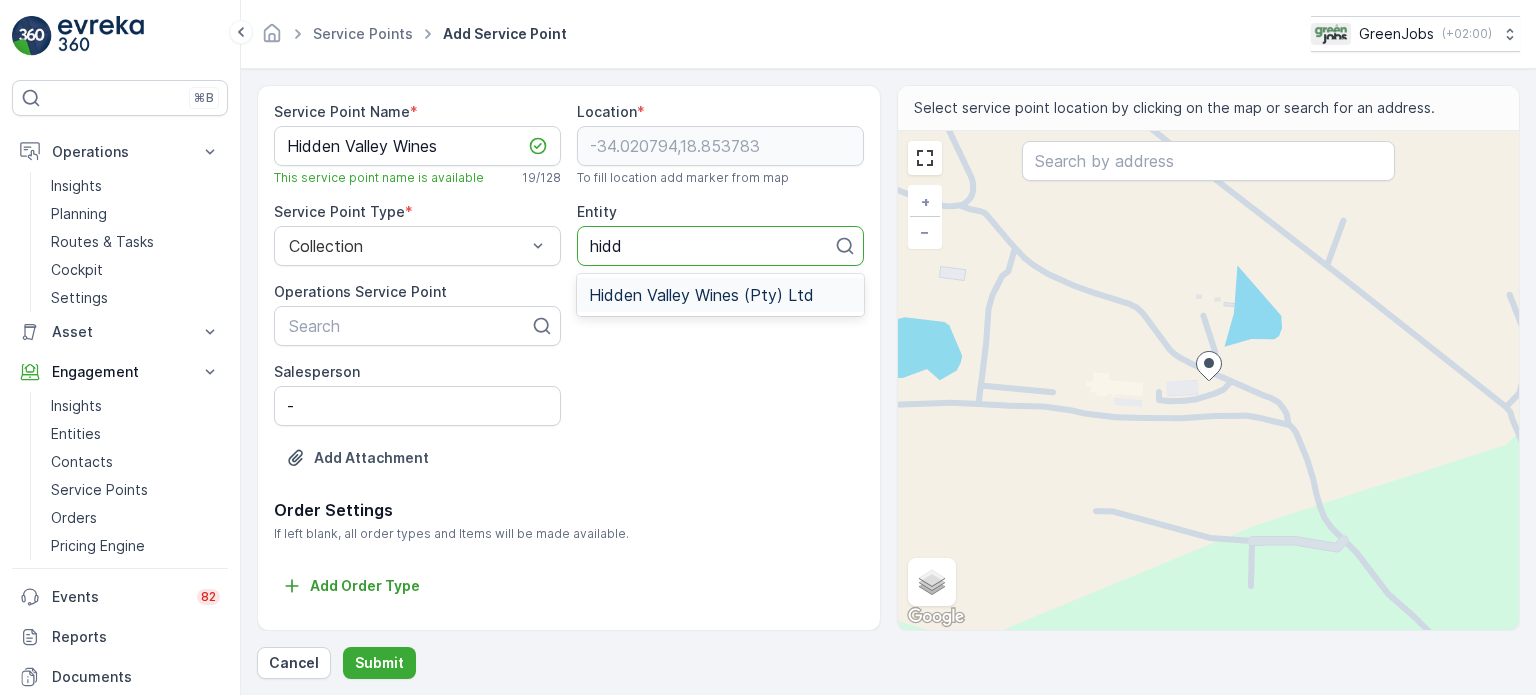 click on "Hidden Valley Wines (Pty) Ltd" at bounding box center [701, 295] 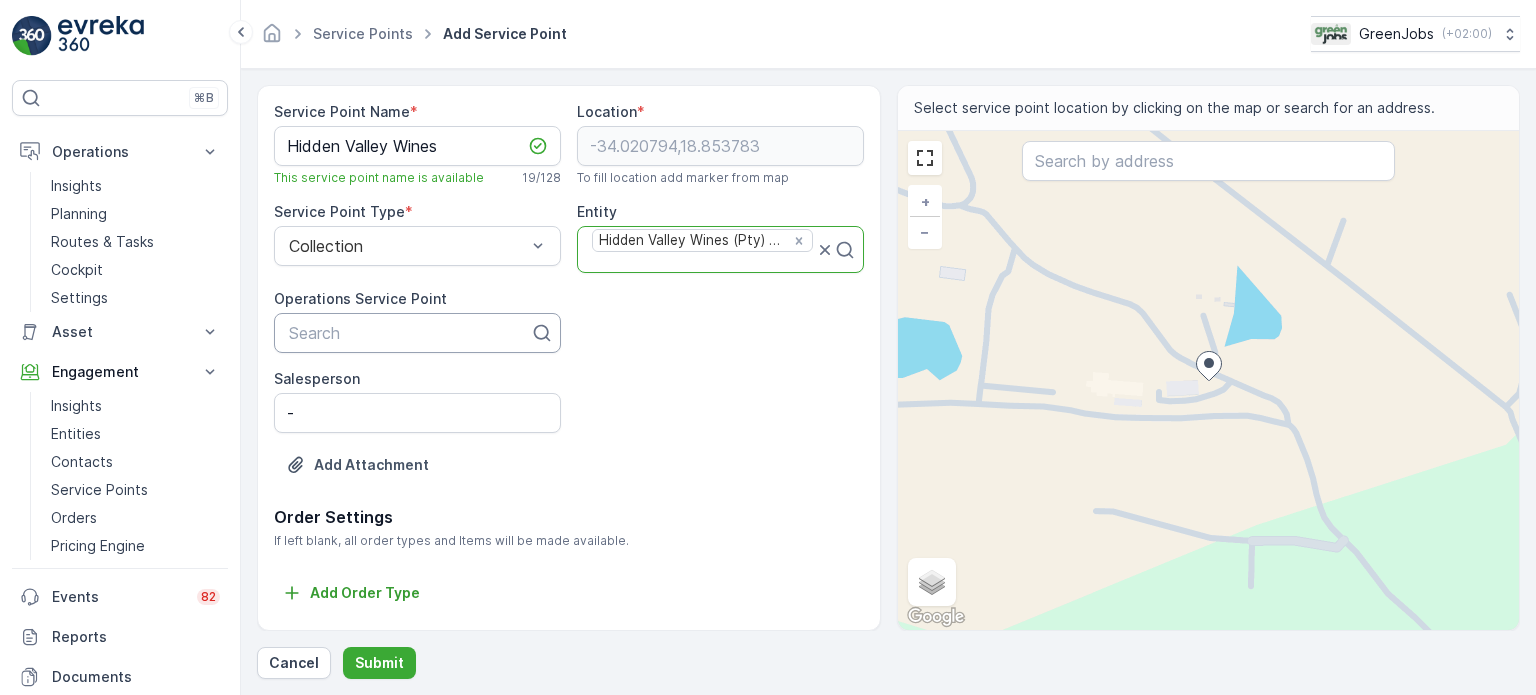 click at bounding box center [409, 333] 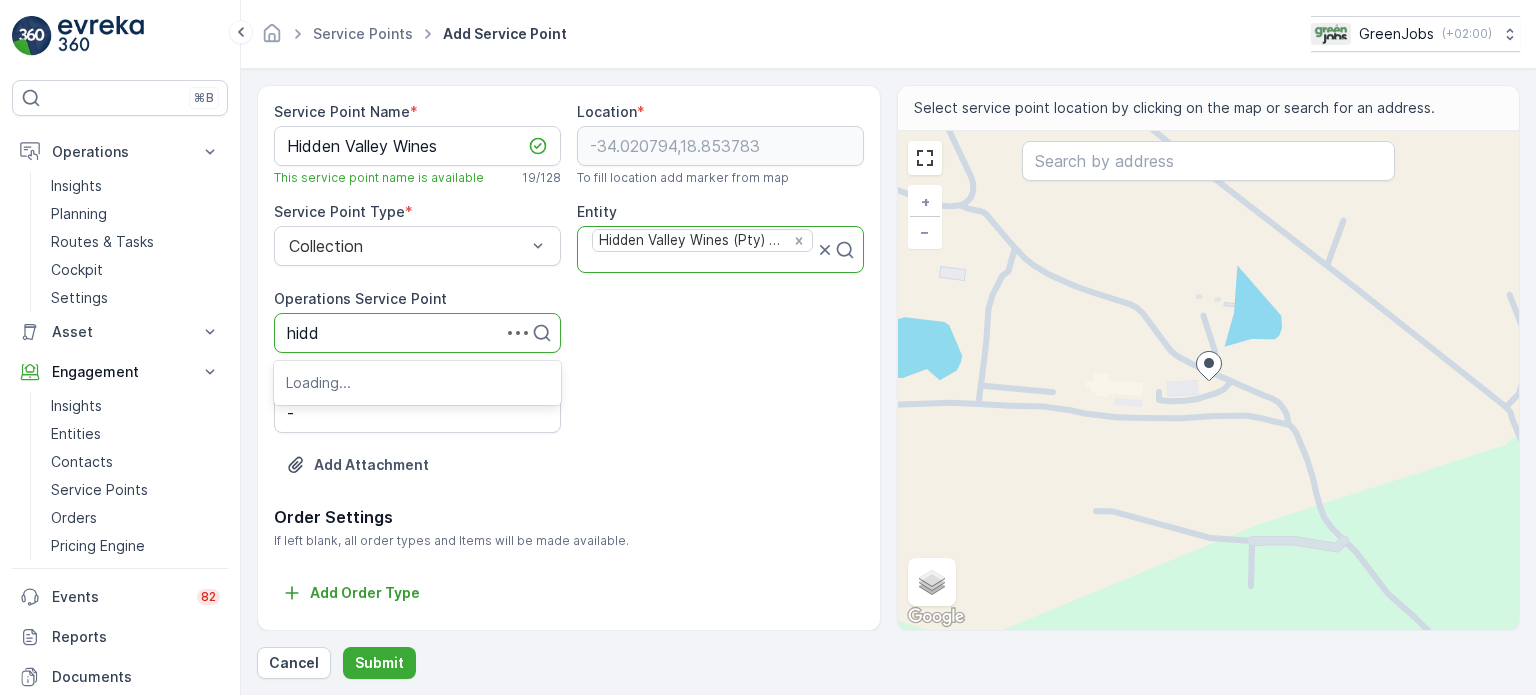 type on "hidde" 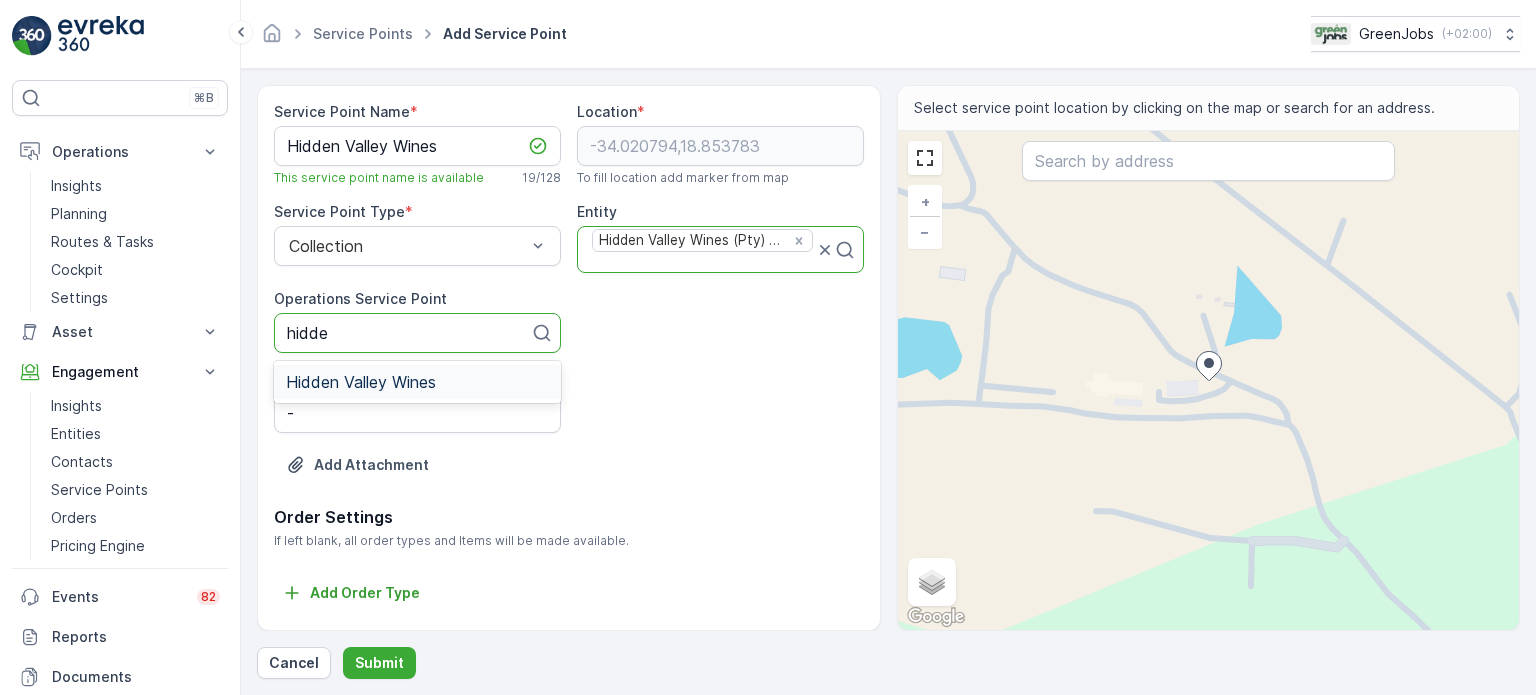 click on "Hidden Valley Wines" at bounding box center [361, 382] 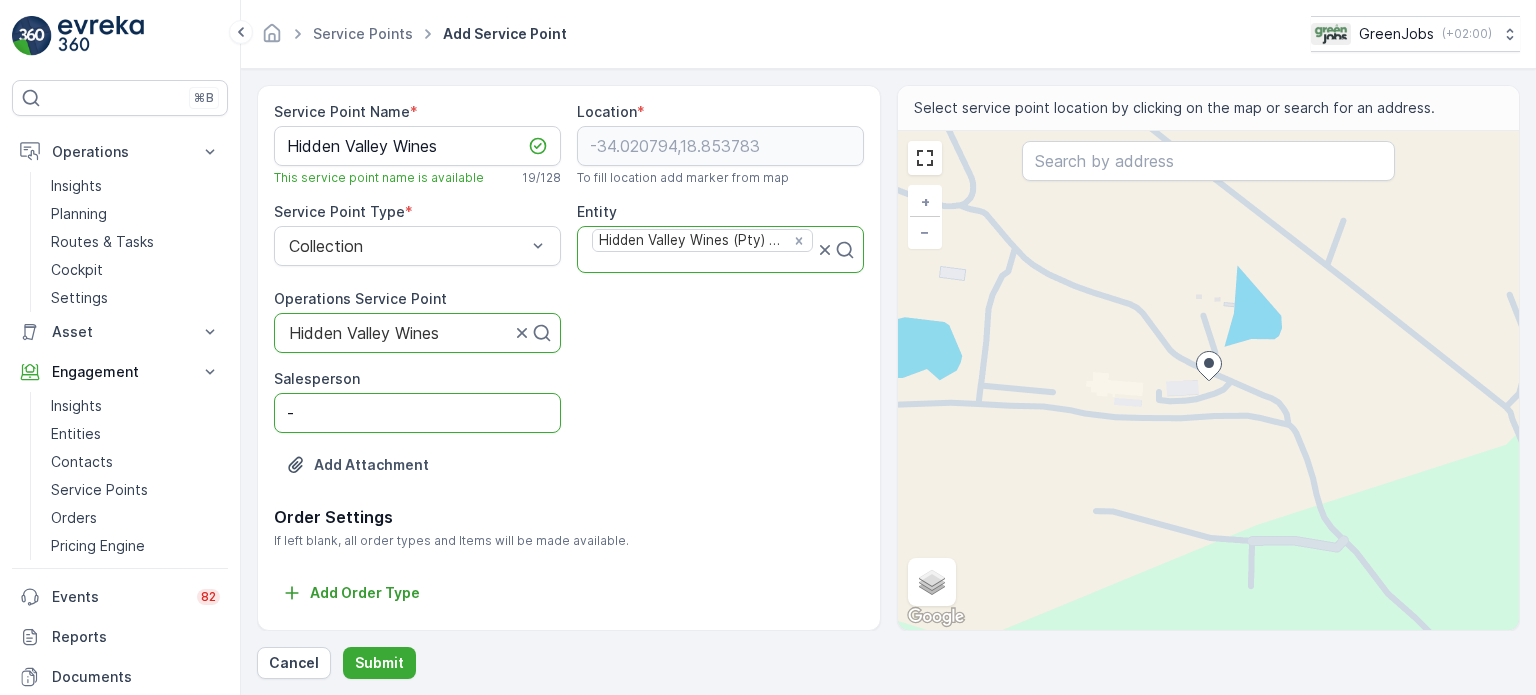 click on "-" at bounding box center (417, 413) 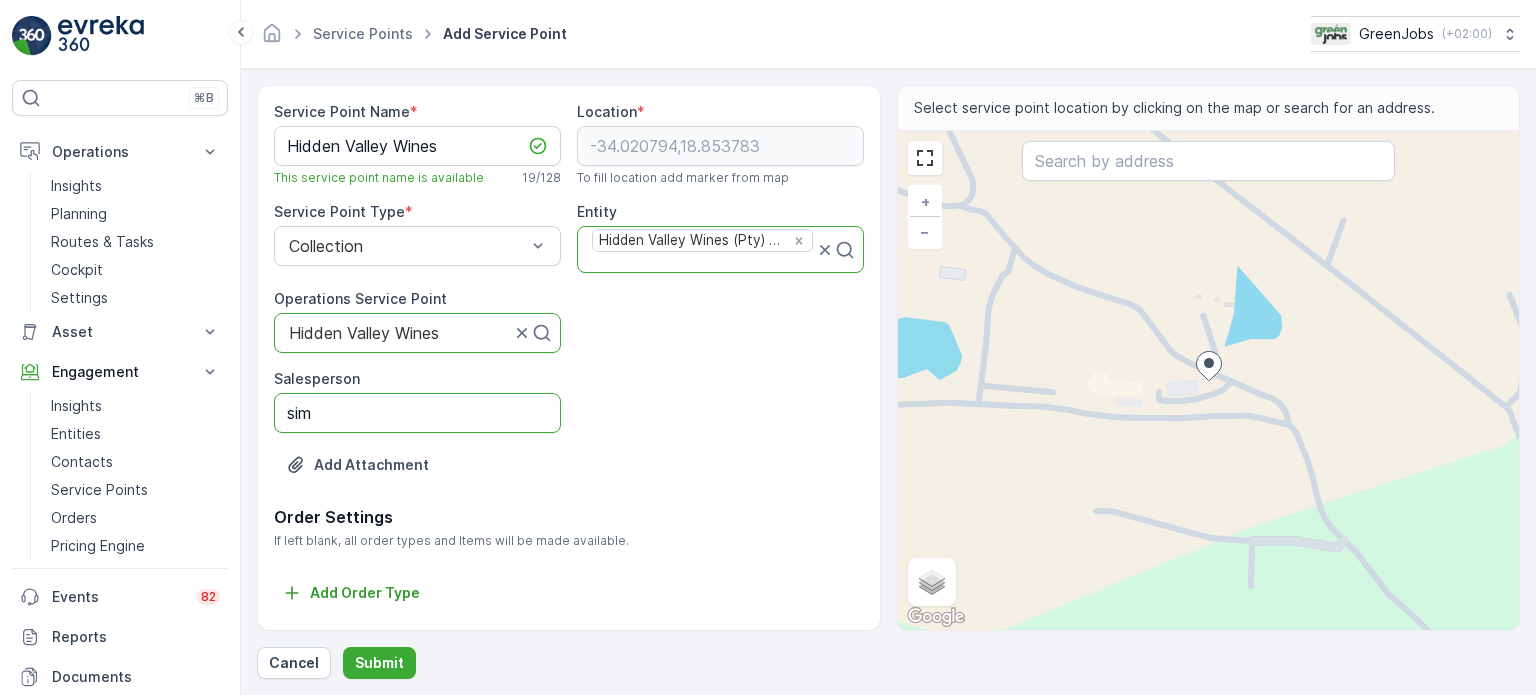 type on "[PERSON_NAME]-[PERSON_NAME]" 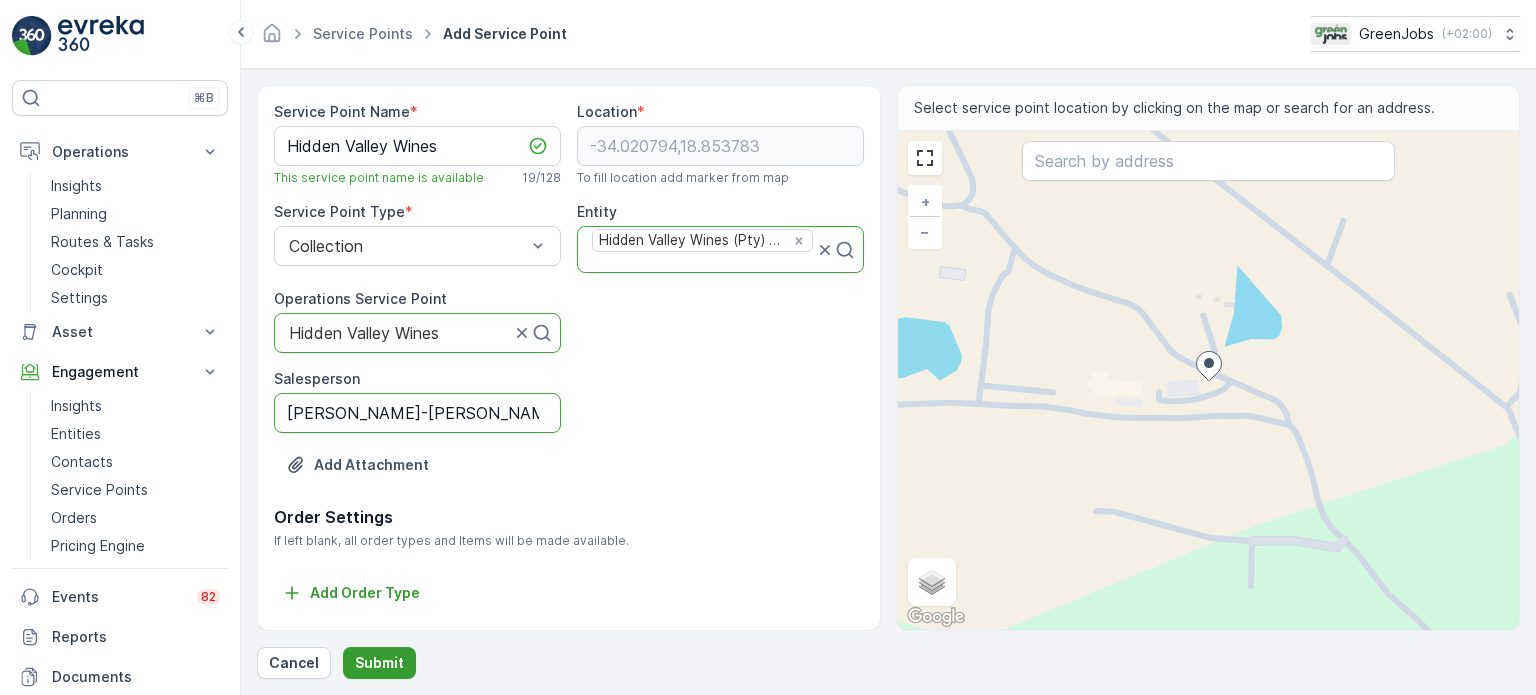click on "Submit" at bounding box center [379, 663] 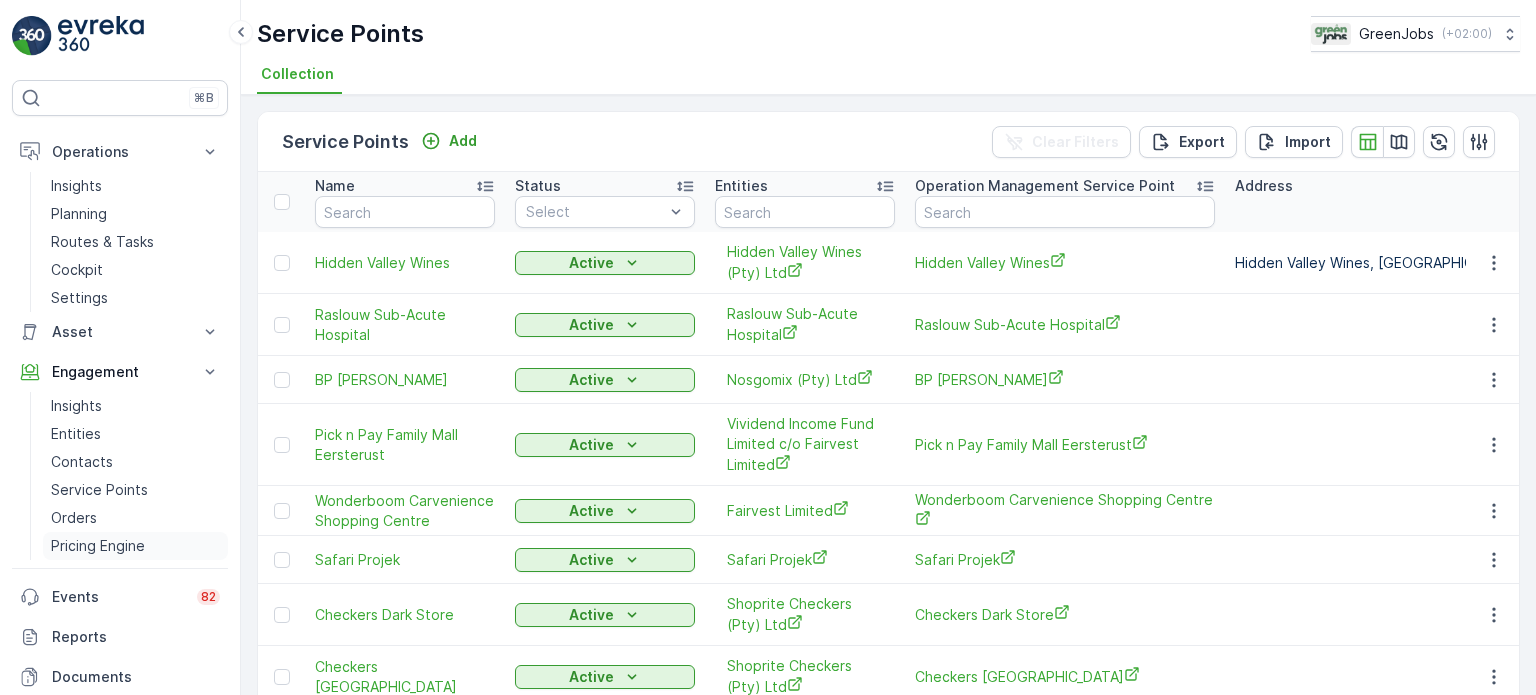 click on "Pricing Engine" at bounding box center (98, 546) 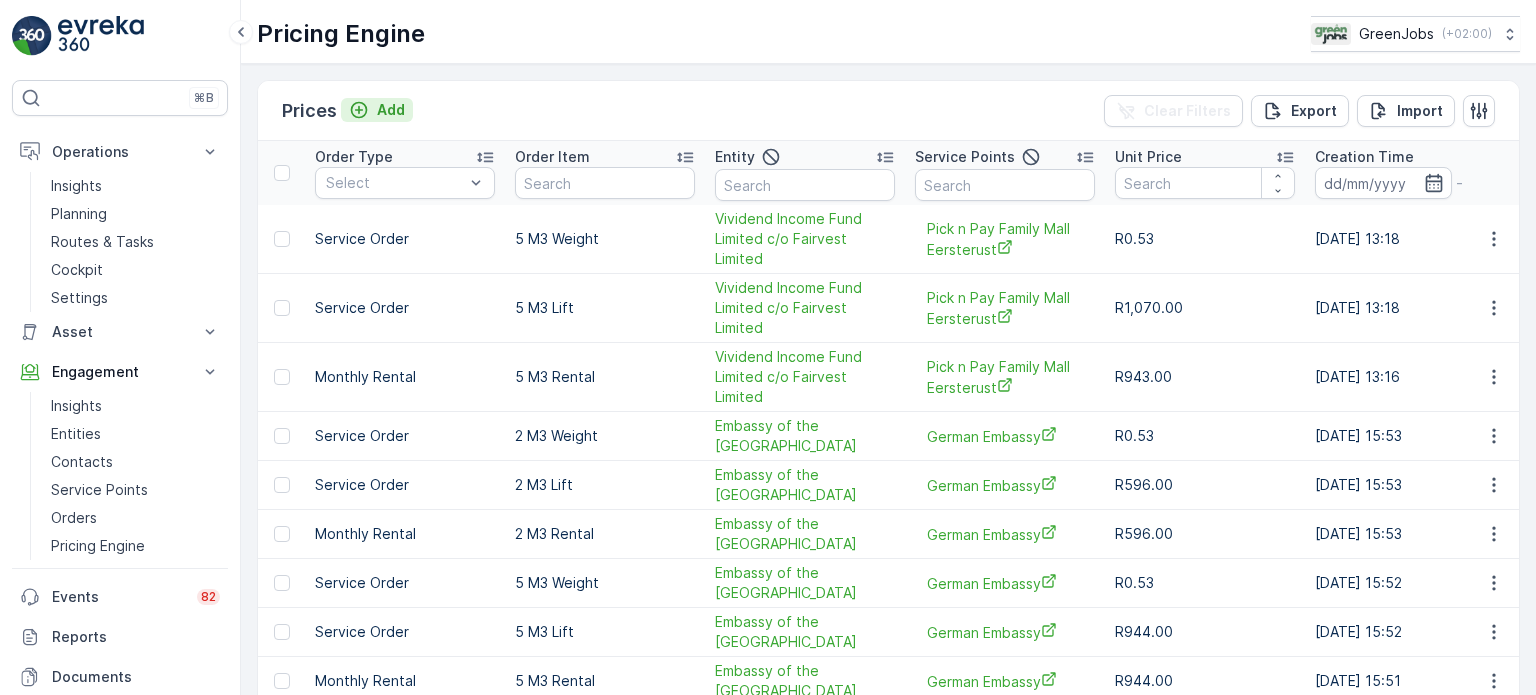 click on "Add" at bounding box center [391, 110] 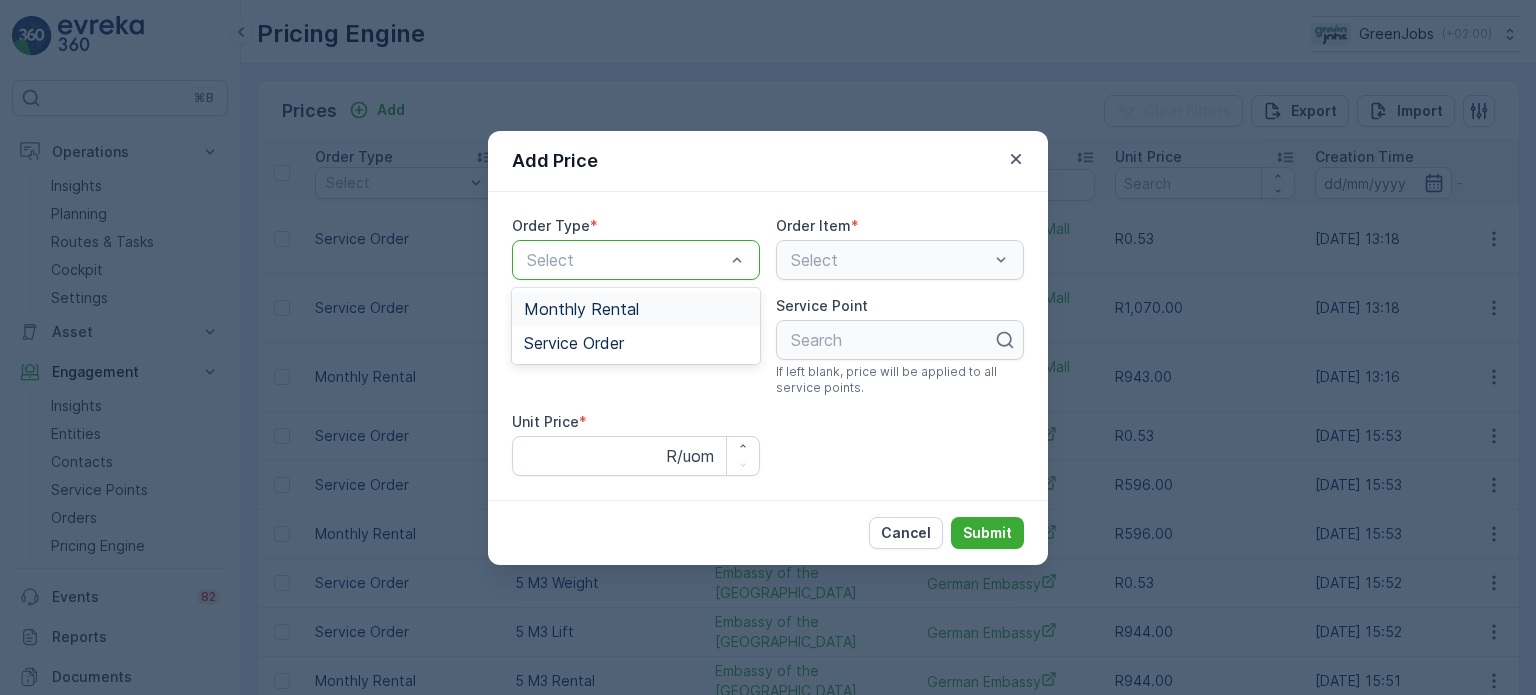 click at bounding box center [626, 260] 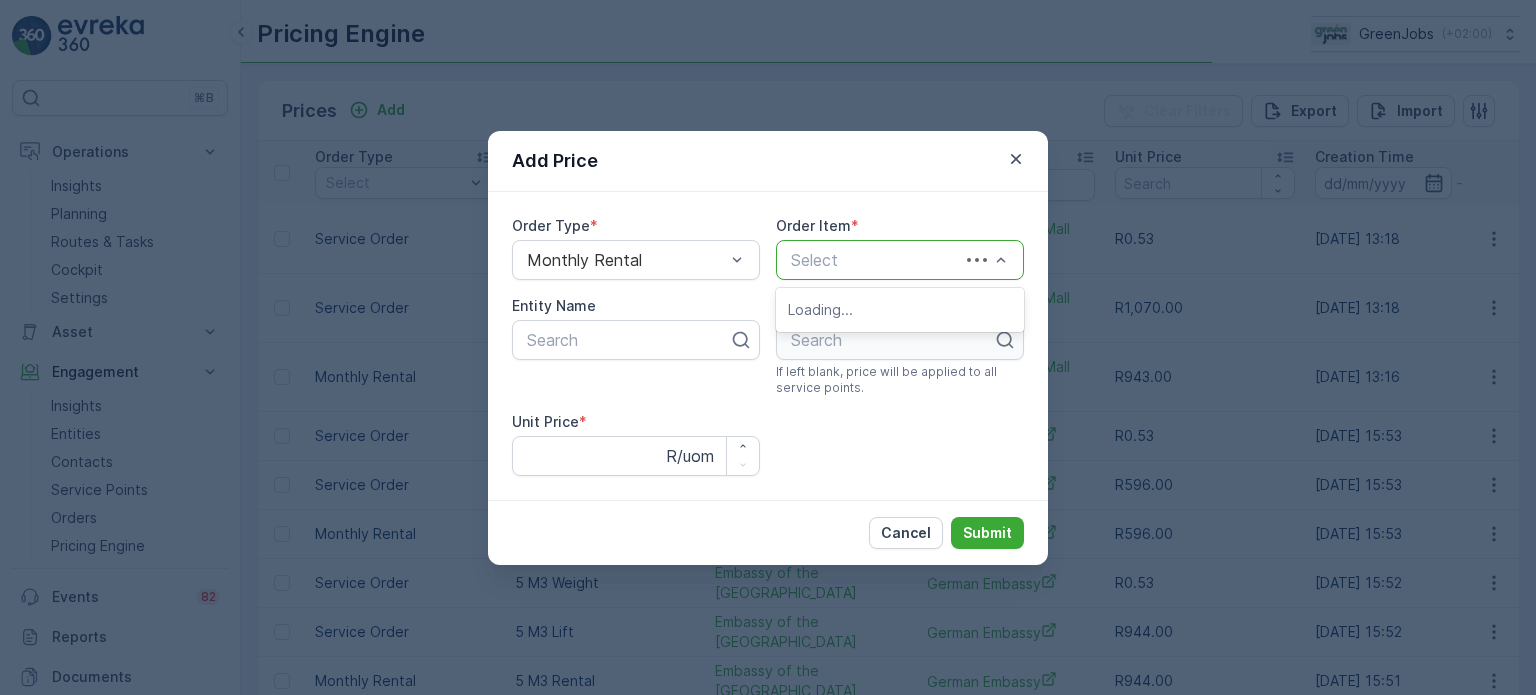 click at bounding box center (878, 260) 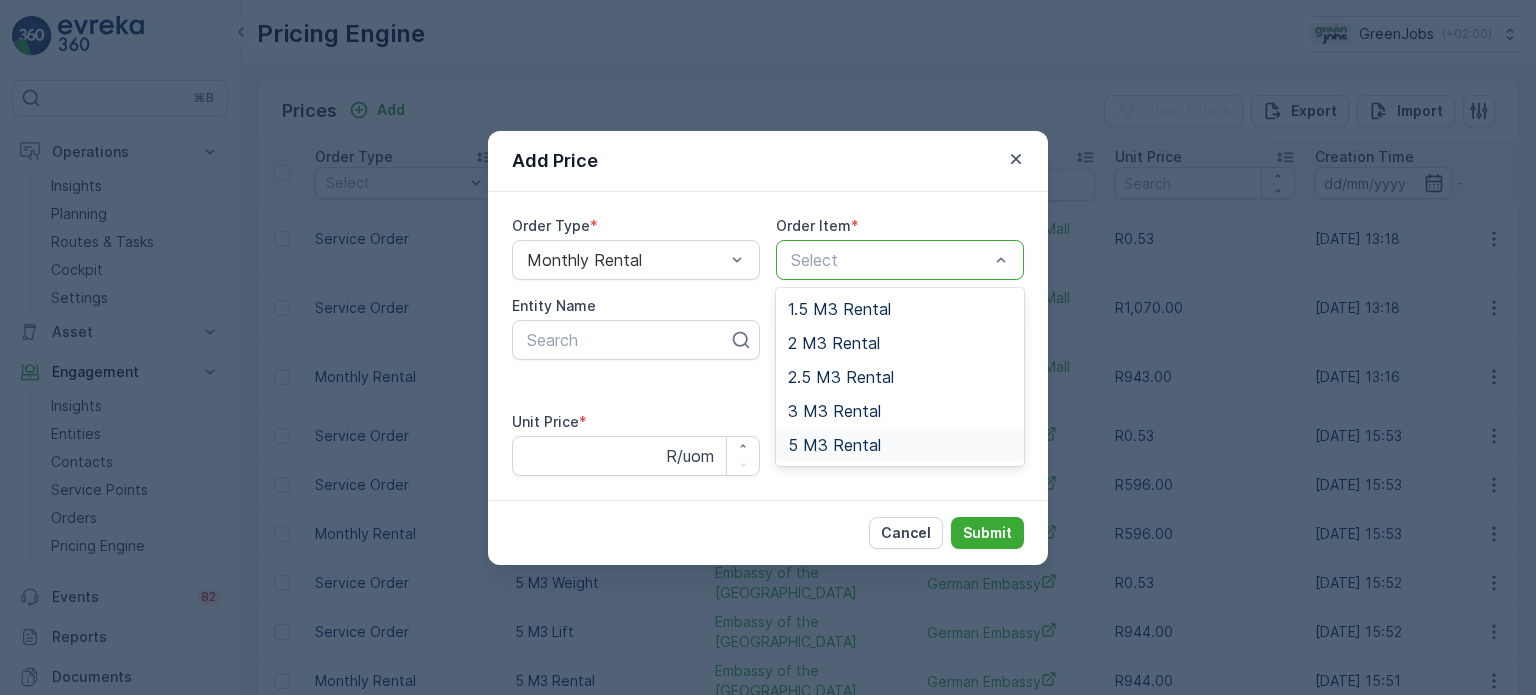 click on "5 M3 Rental" at bounding box center (834, 445) 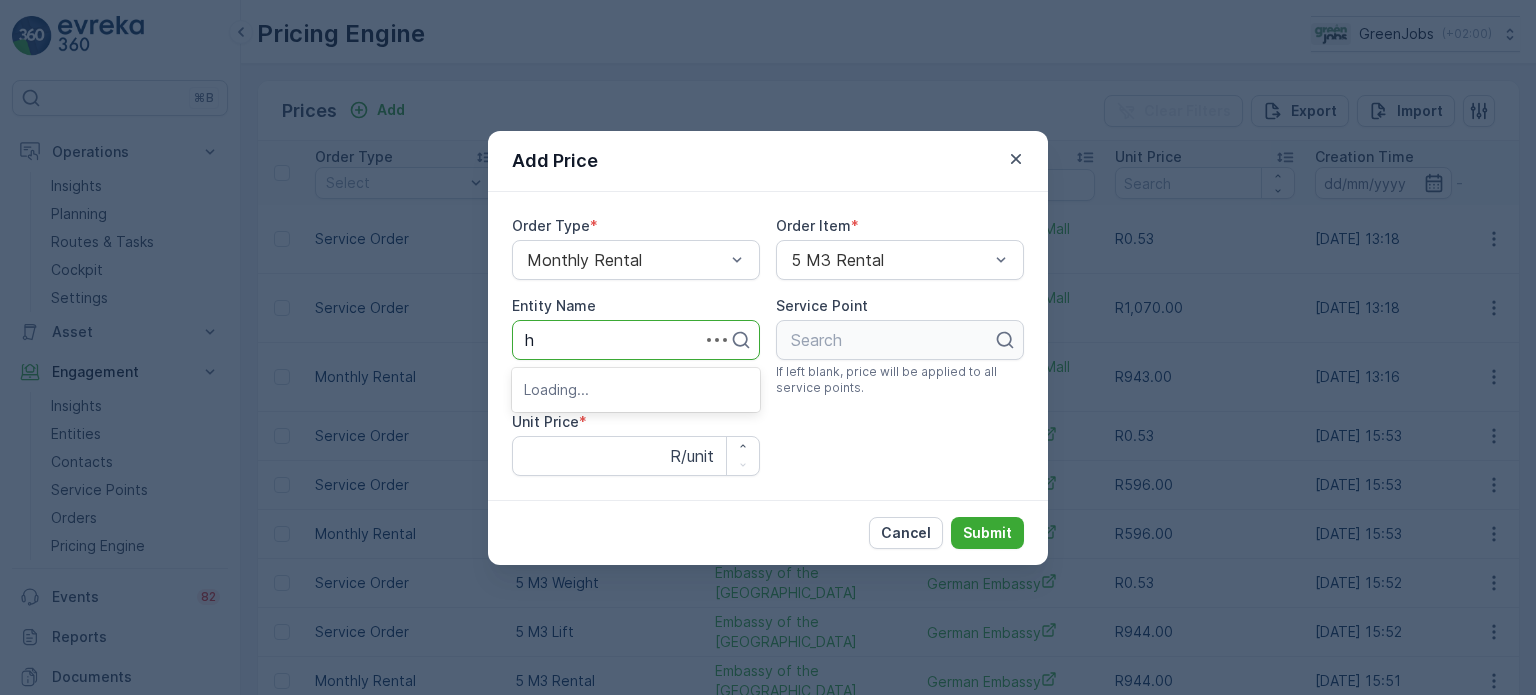 type on "hi" 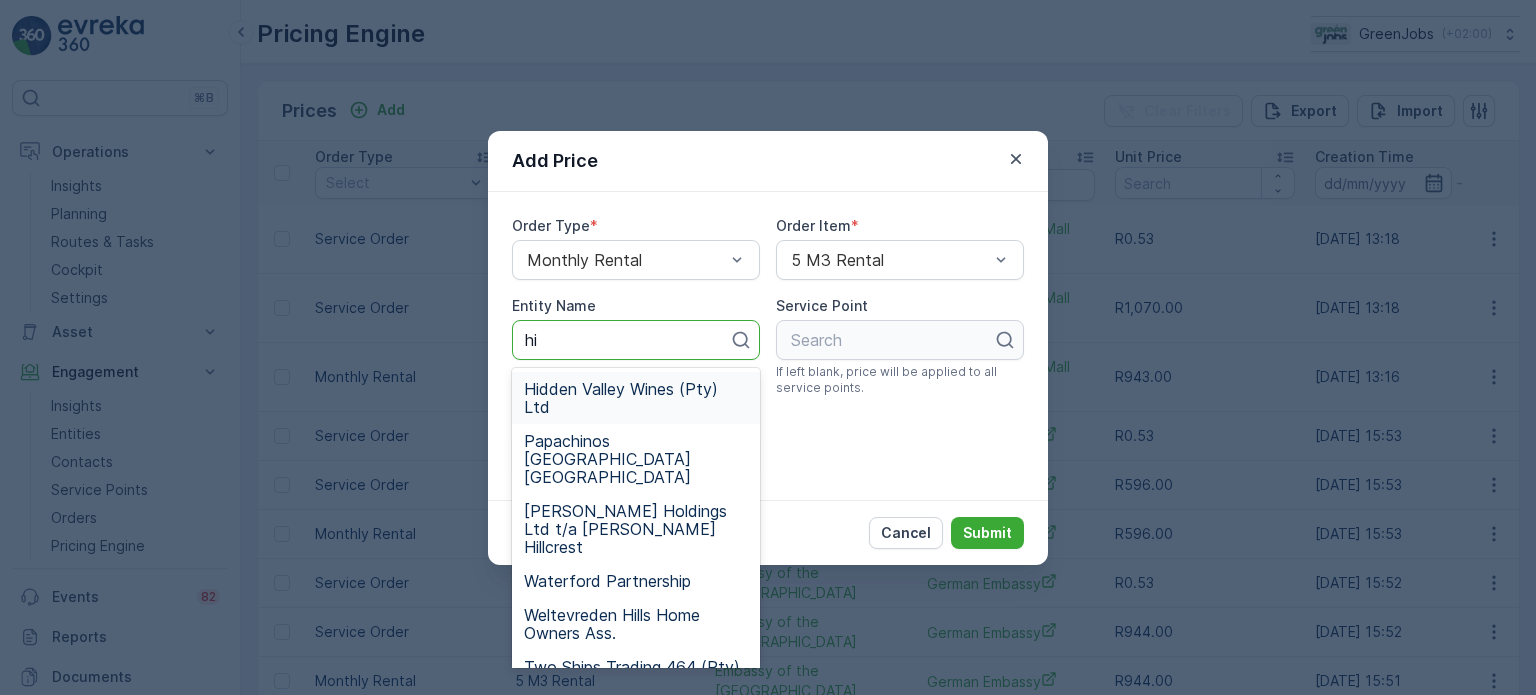 click on "Hidden Valley Wines (Pty) Ltd" at bounding box center [636, 398] 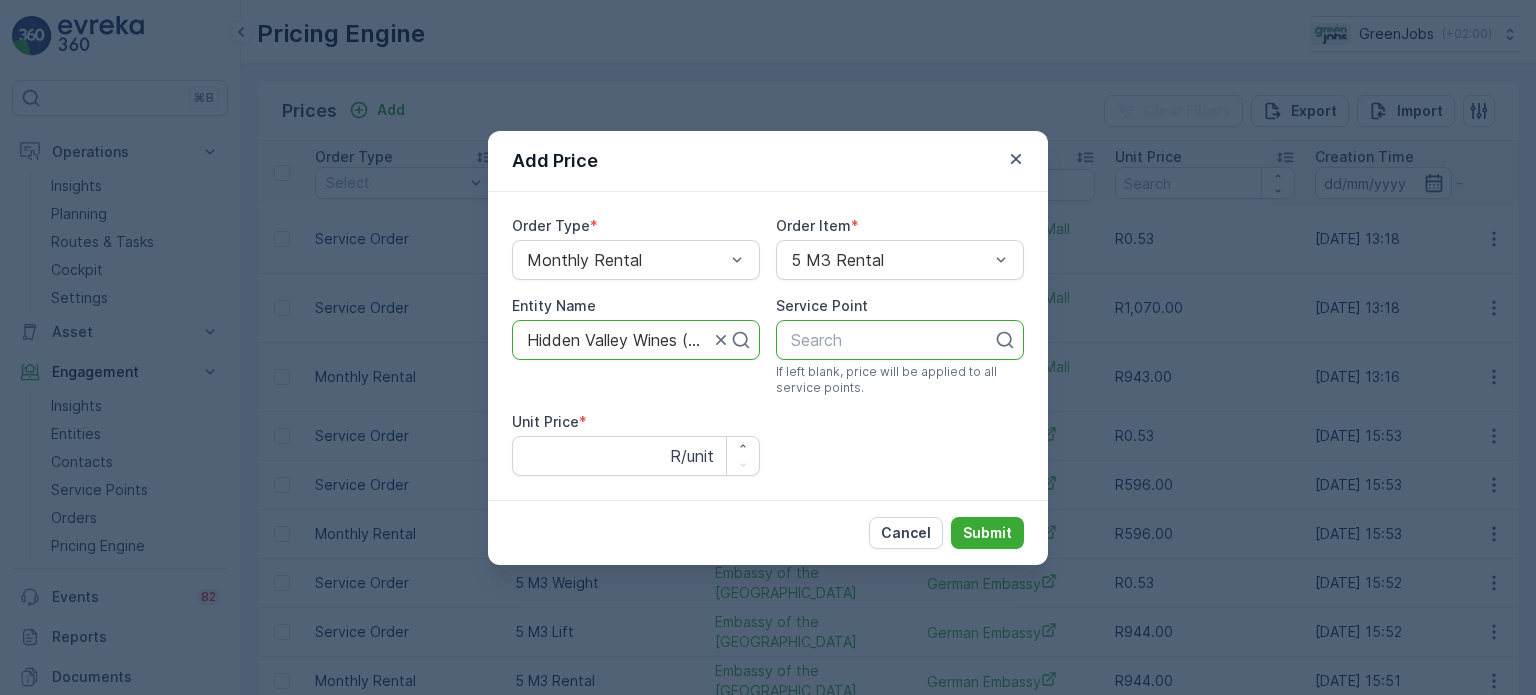 click on "Search" at bounding box center [900, 340] 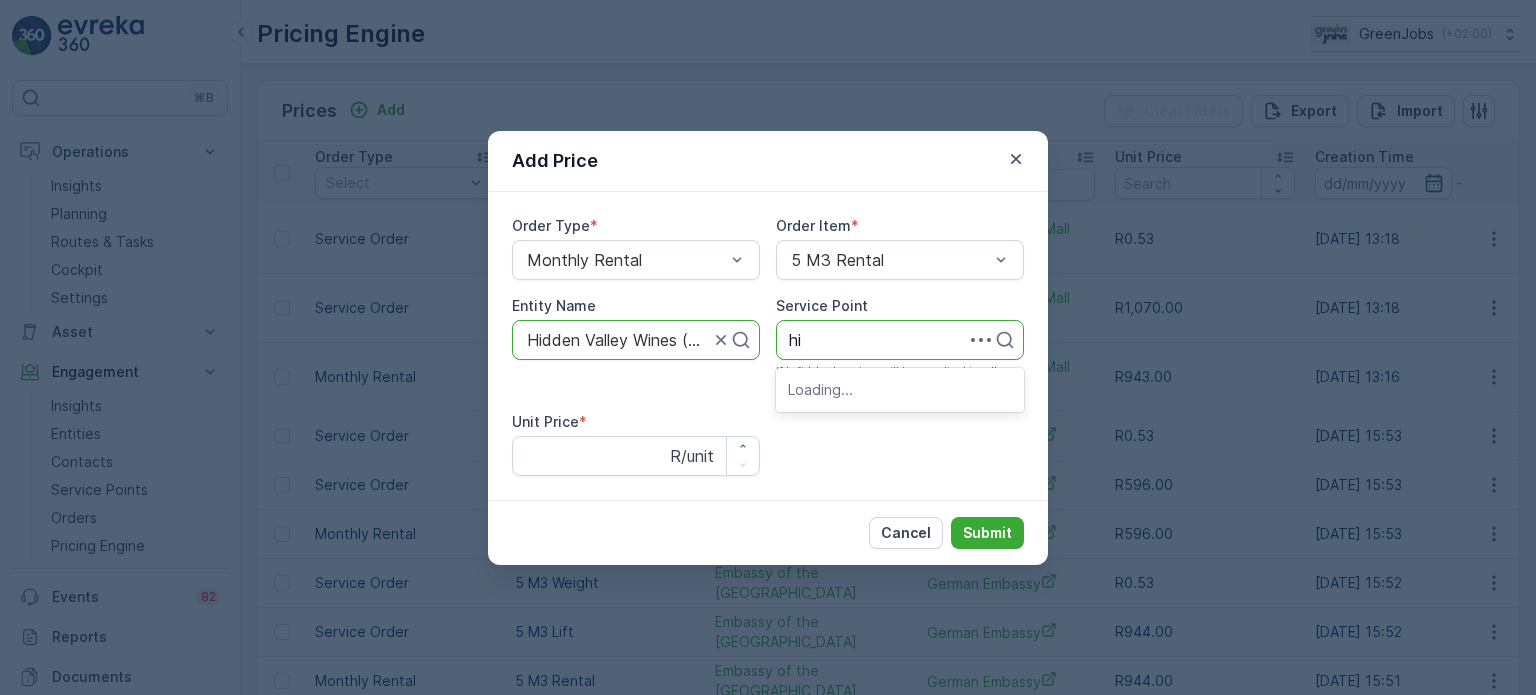 type on "hid" 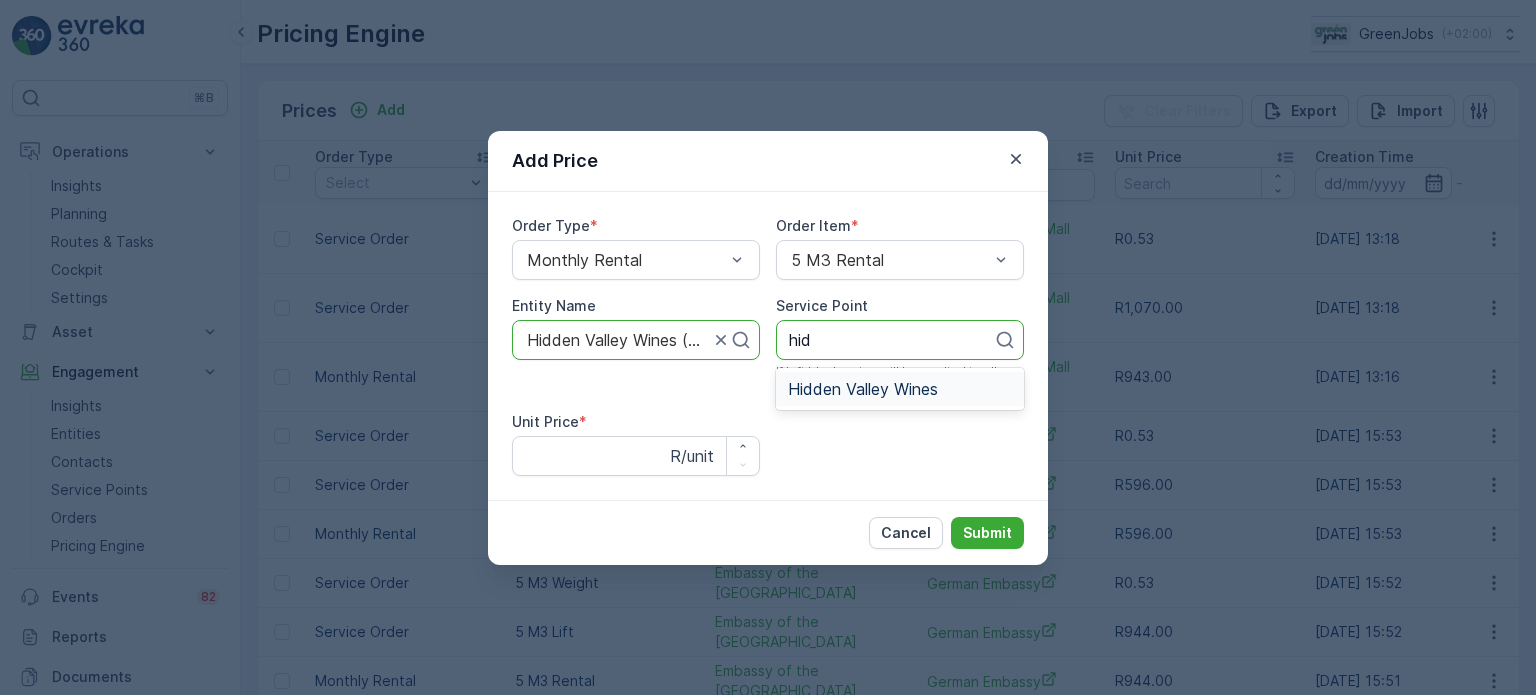 click on "Hidden Valley Wines" at bounding box center (863, 389) 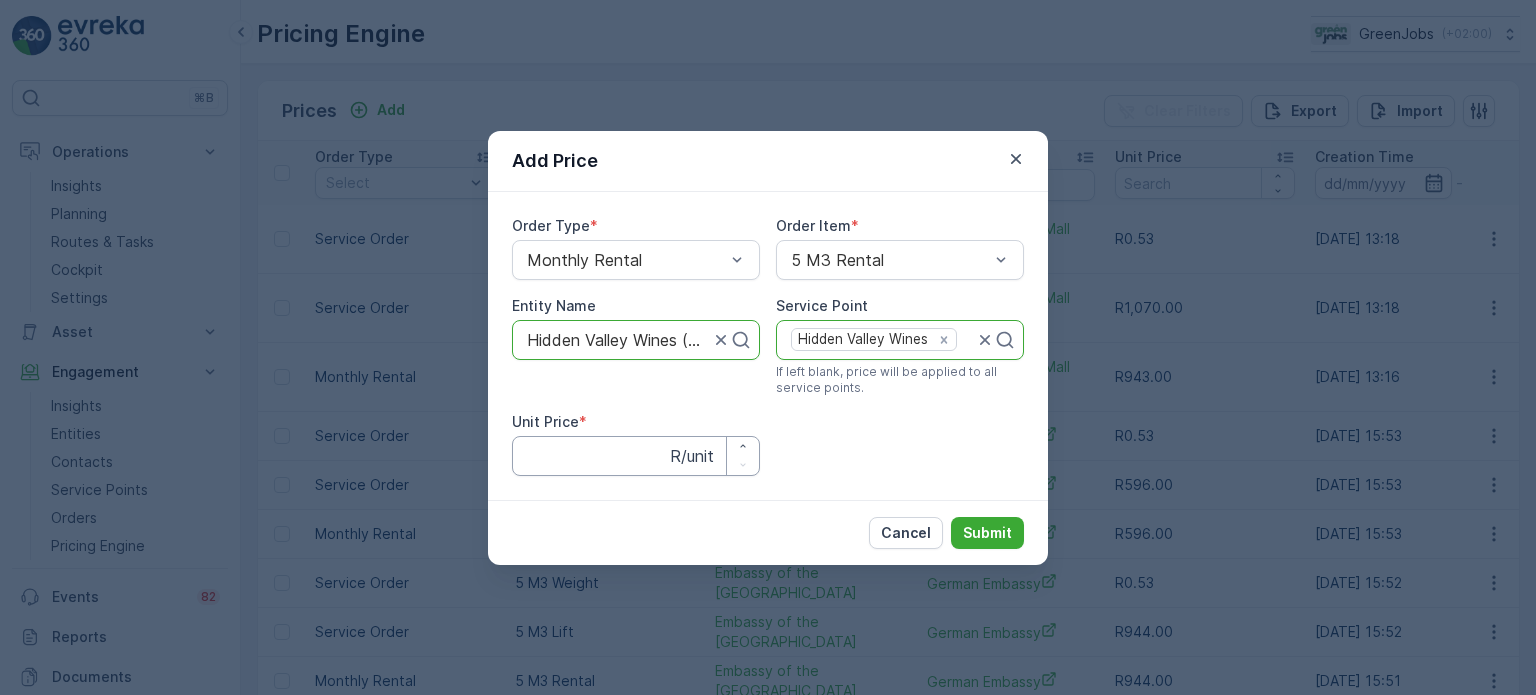 click on "Unit Price" at bounding box center (636, 456) 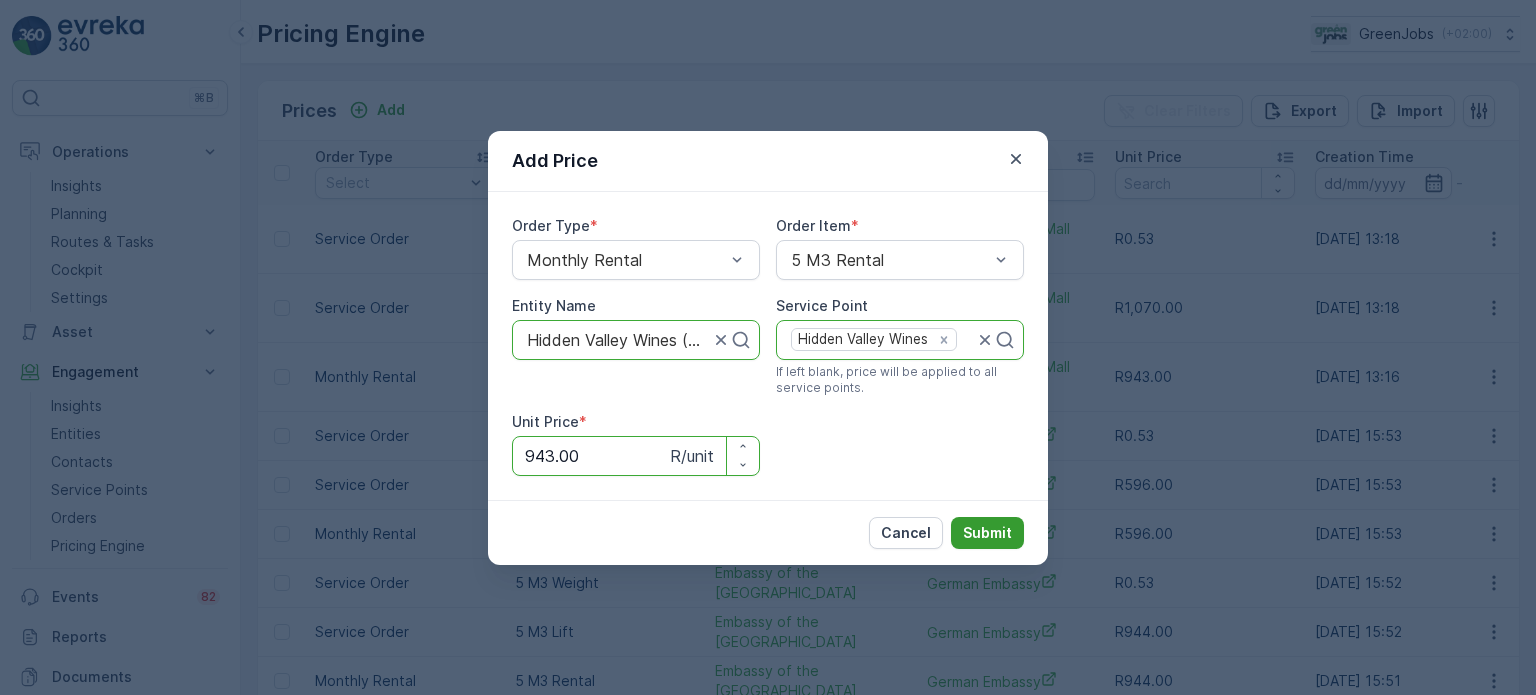 type on "943.00" 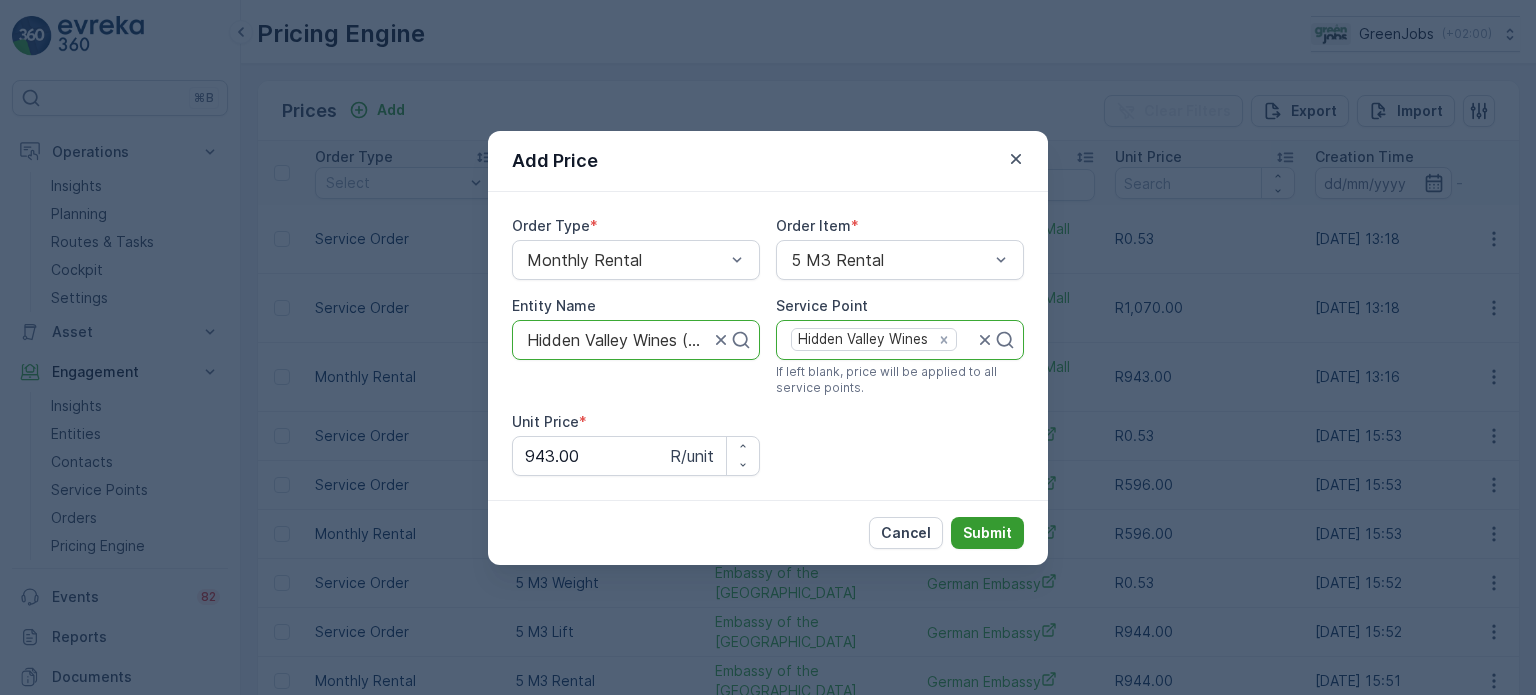 click on "Submit" at bounding box center (987, 533) 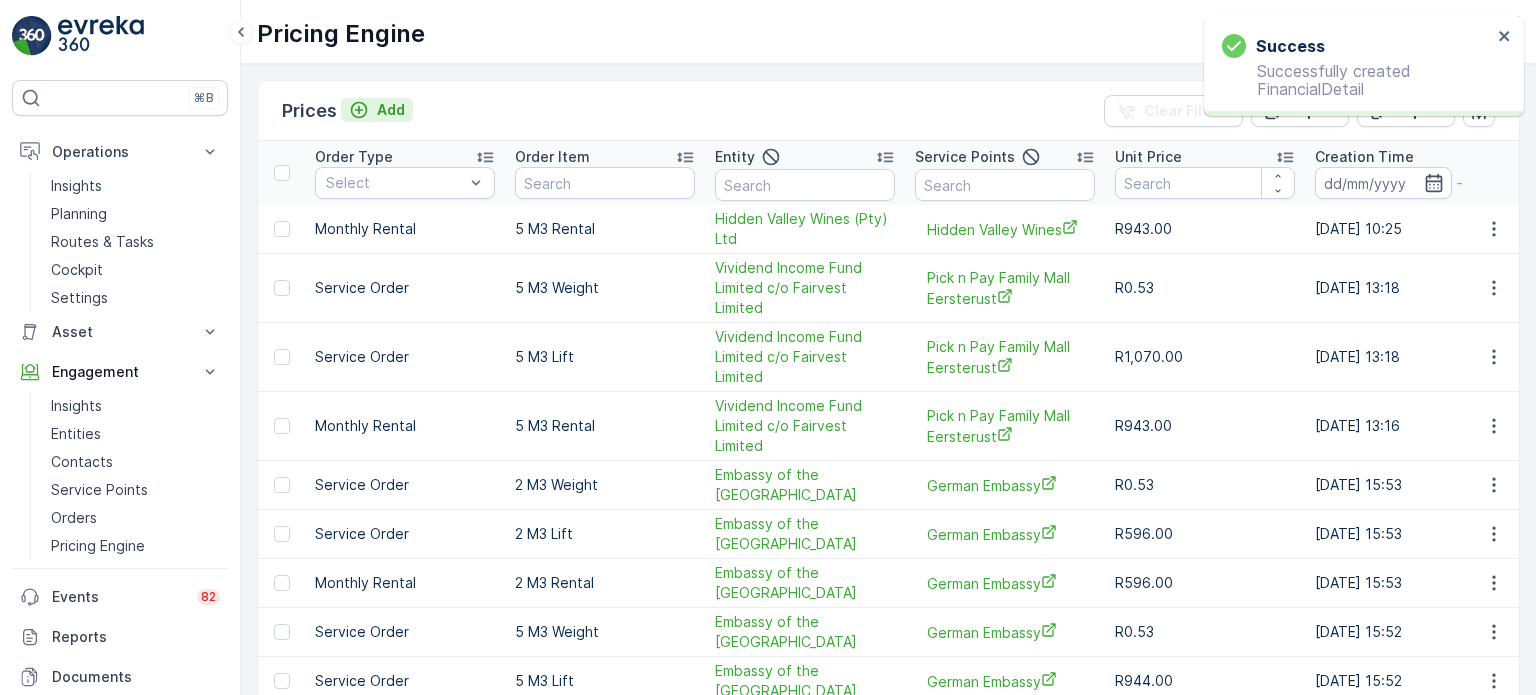 click on "Add" at bounding box center (391, 110) 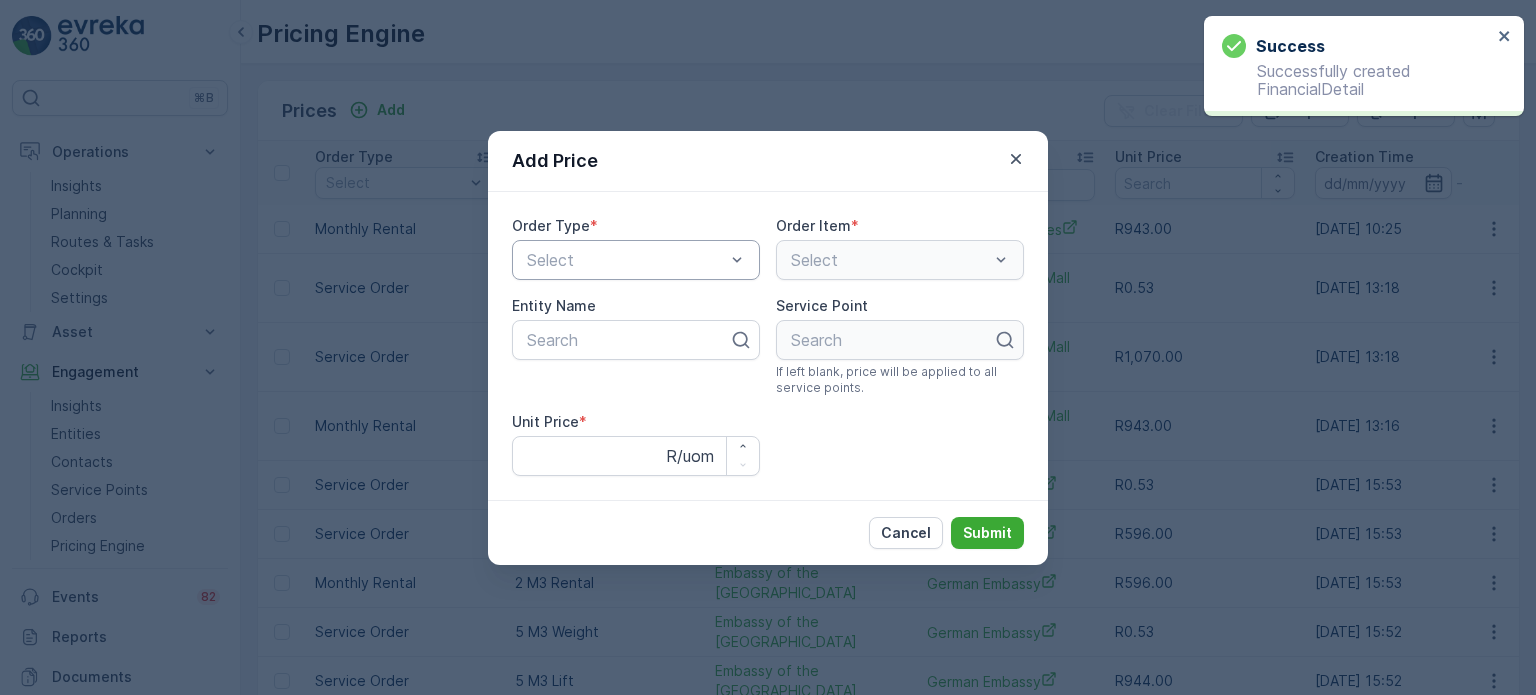 click at bounding box center [626, 260] 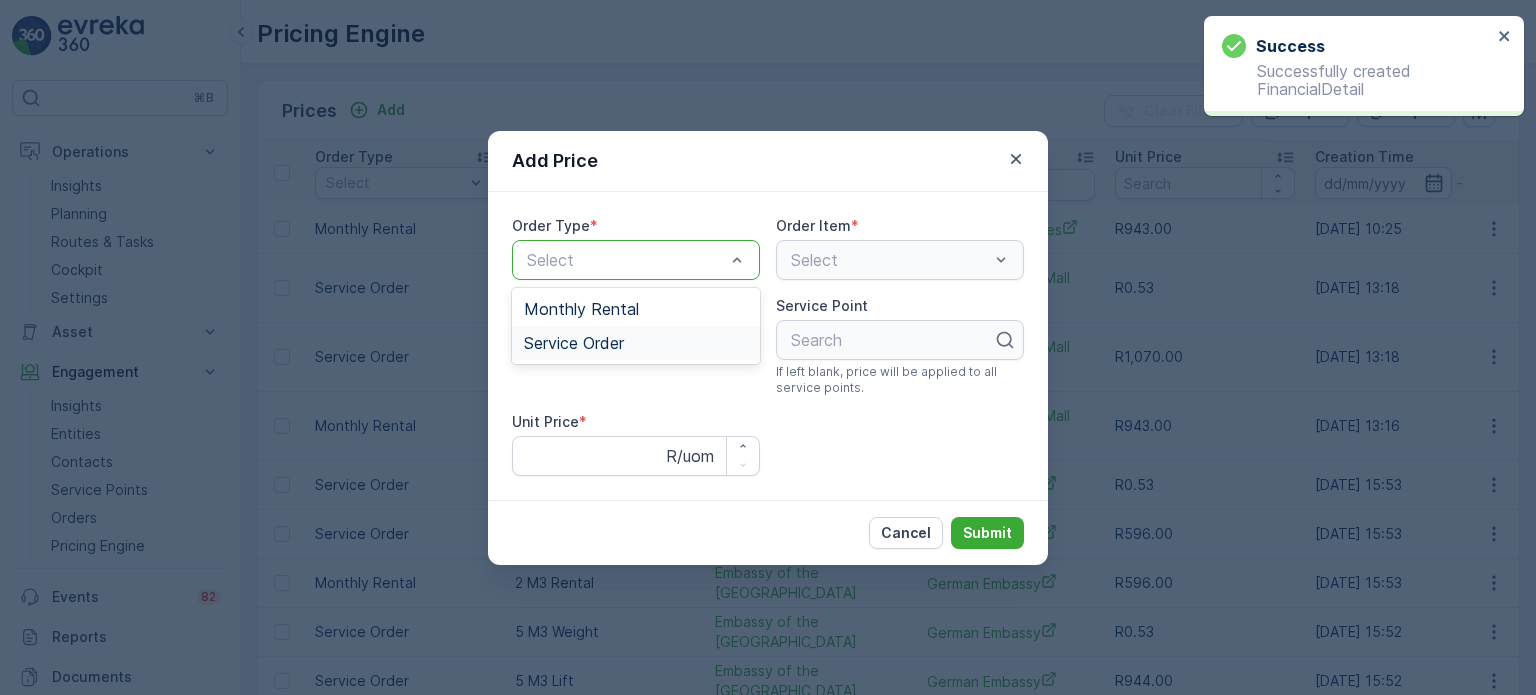 click on "Service Order" at bounding box center (574, 343) 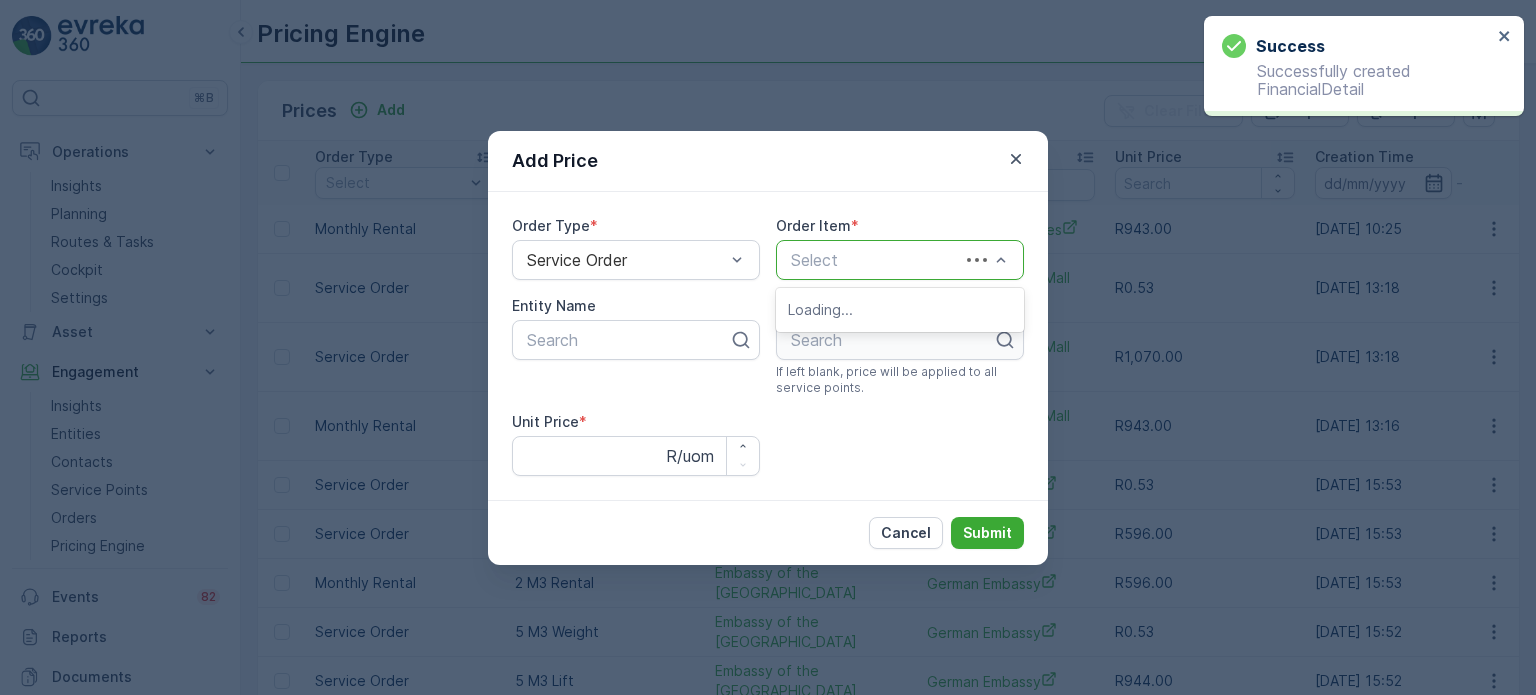 click at bounding box center [878, 260] 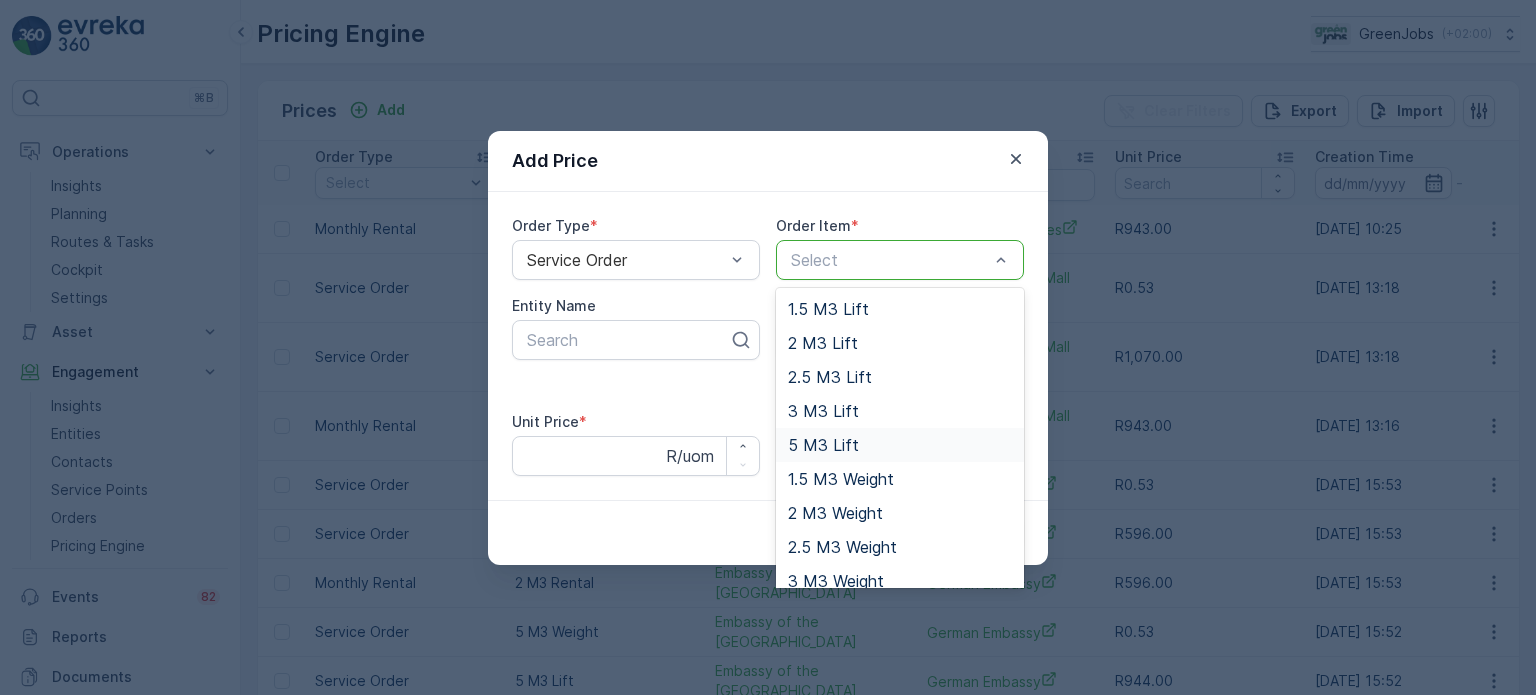 click on "5 M3 Lift" at bounding box center [823, 445] 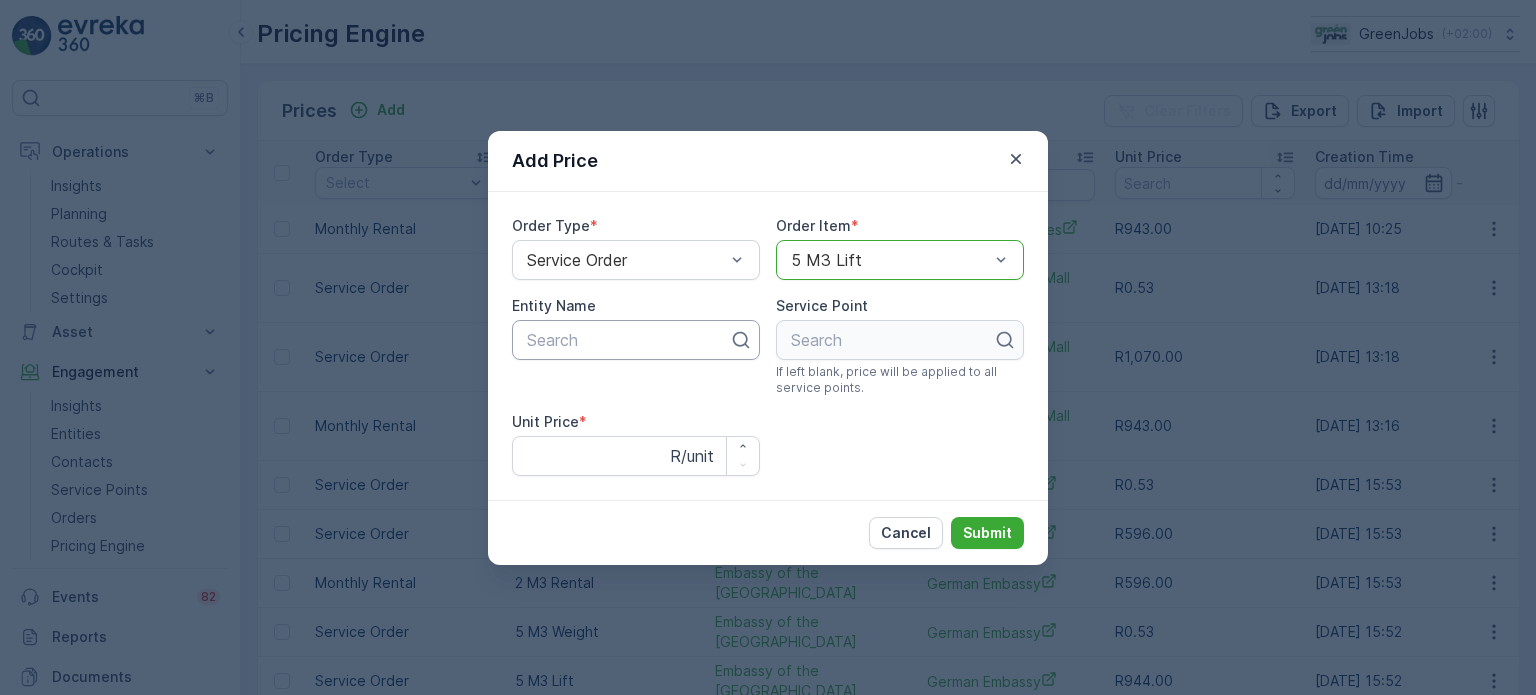 click at bounding box center [628, 340] 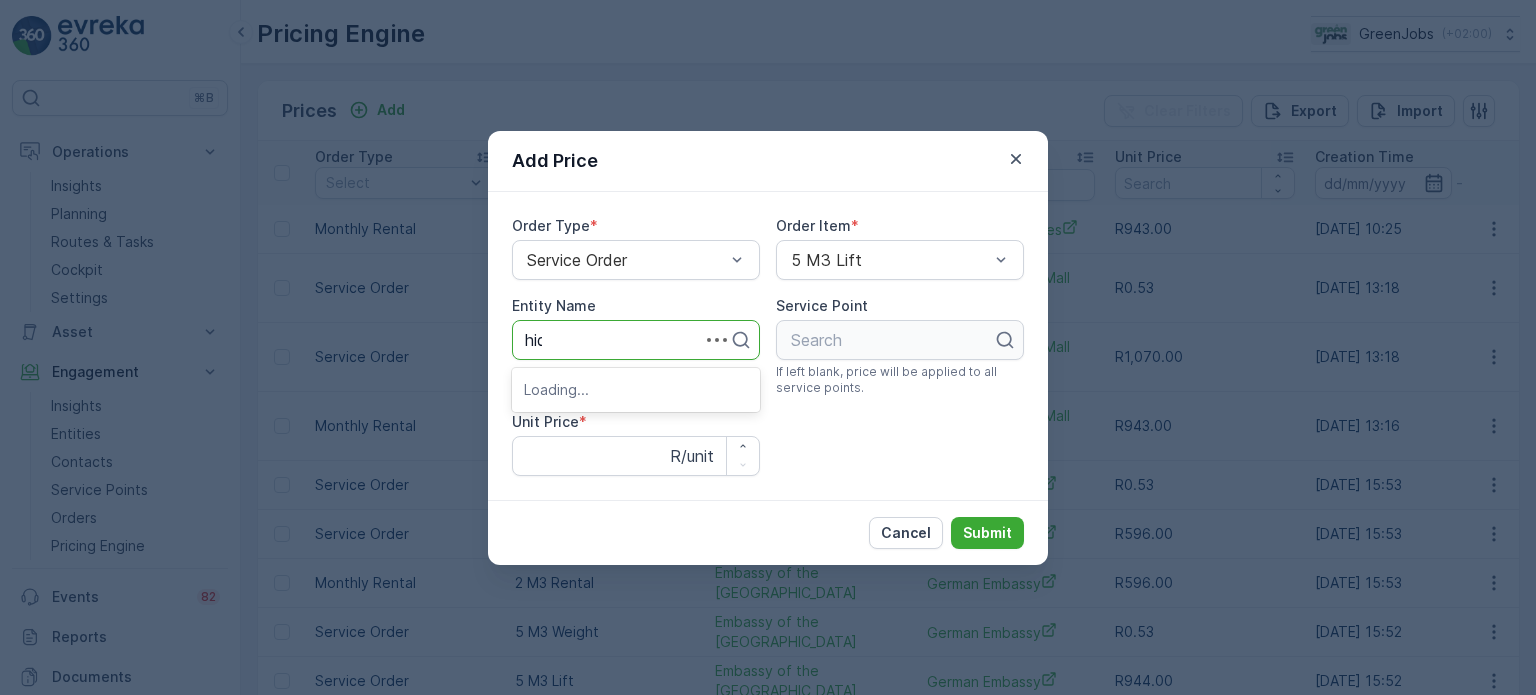 type on "hidd" 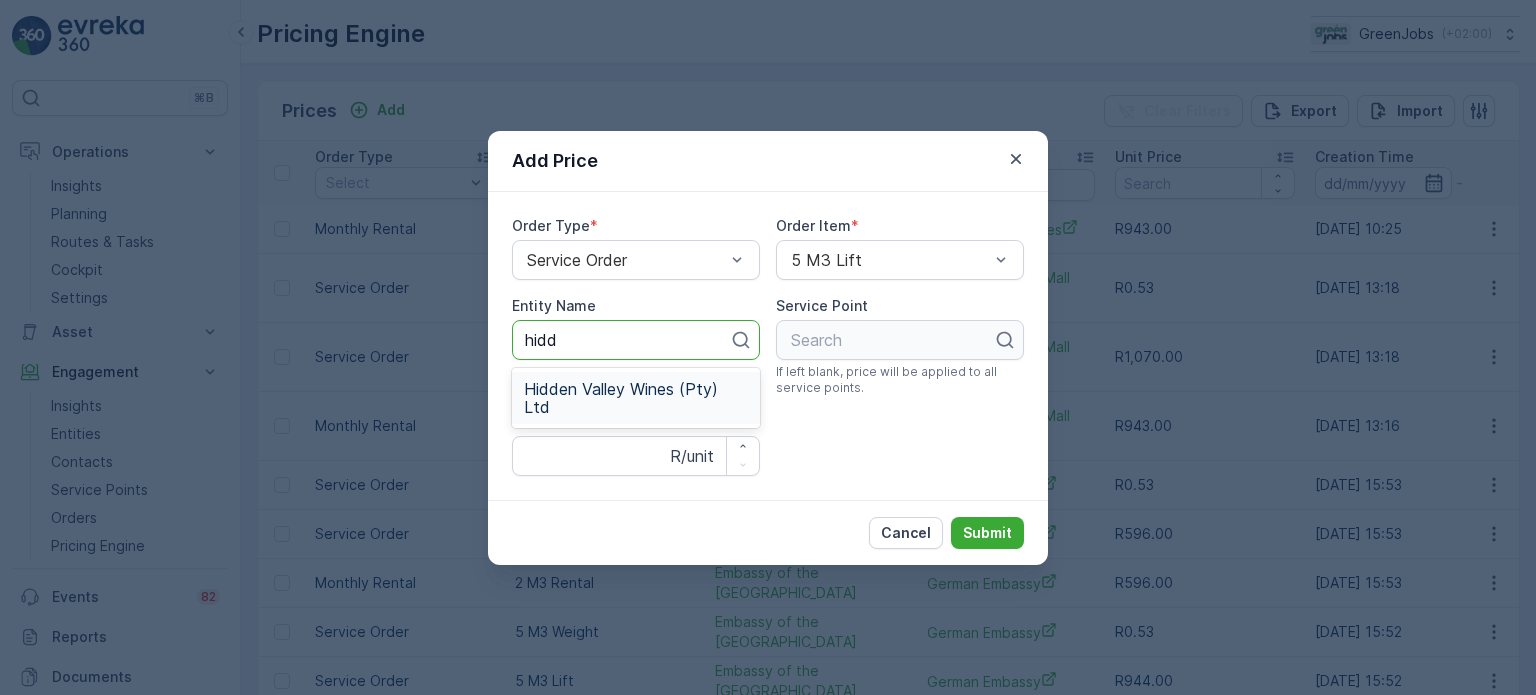 click on "Hidden Valley Wines (Pty) Ltd" at bounding box center (636, 398) 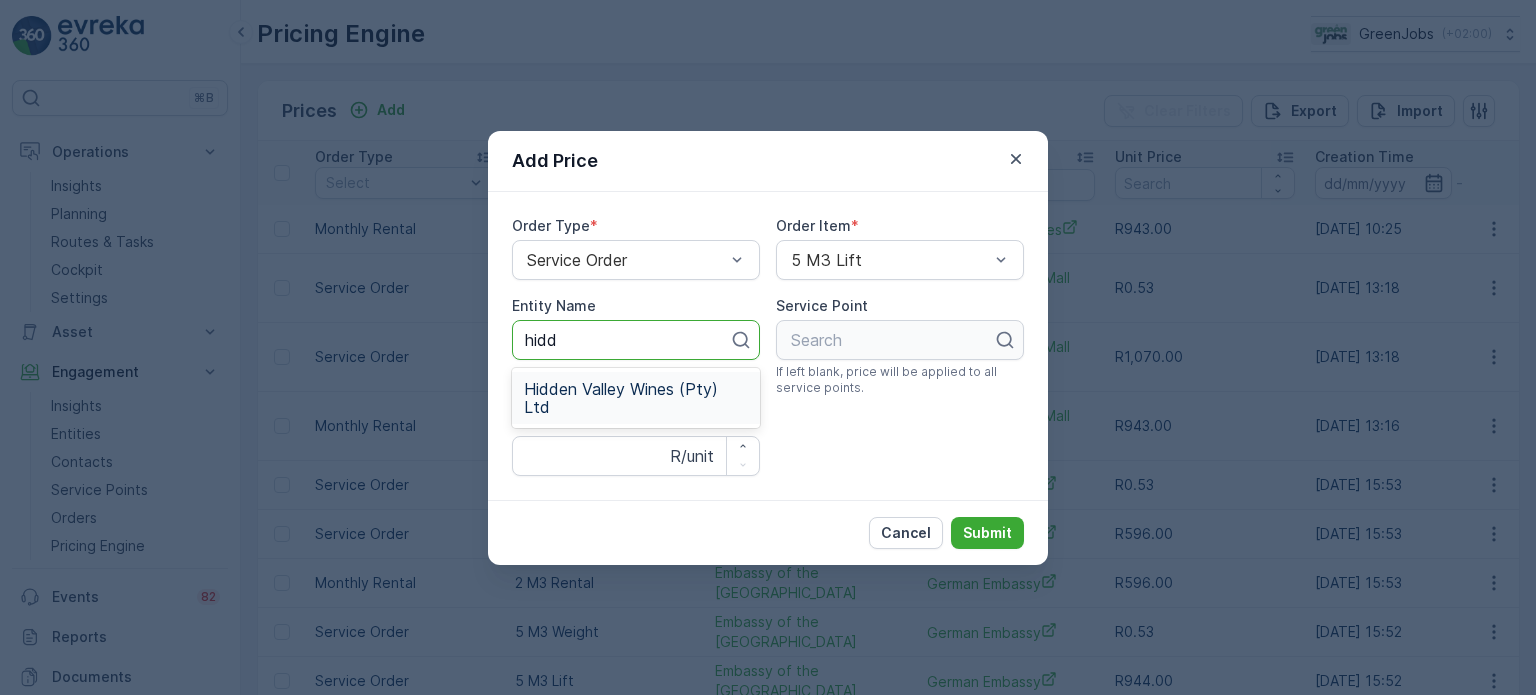 type 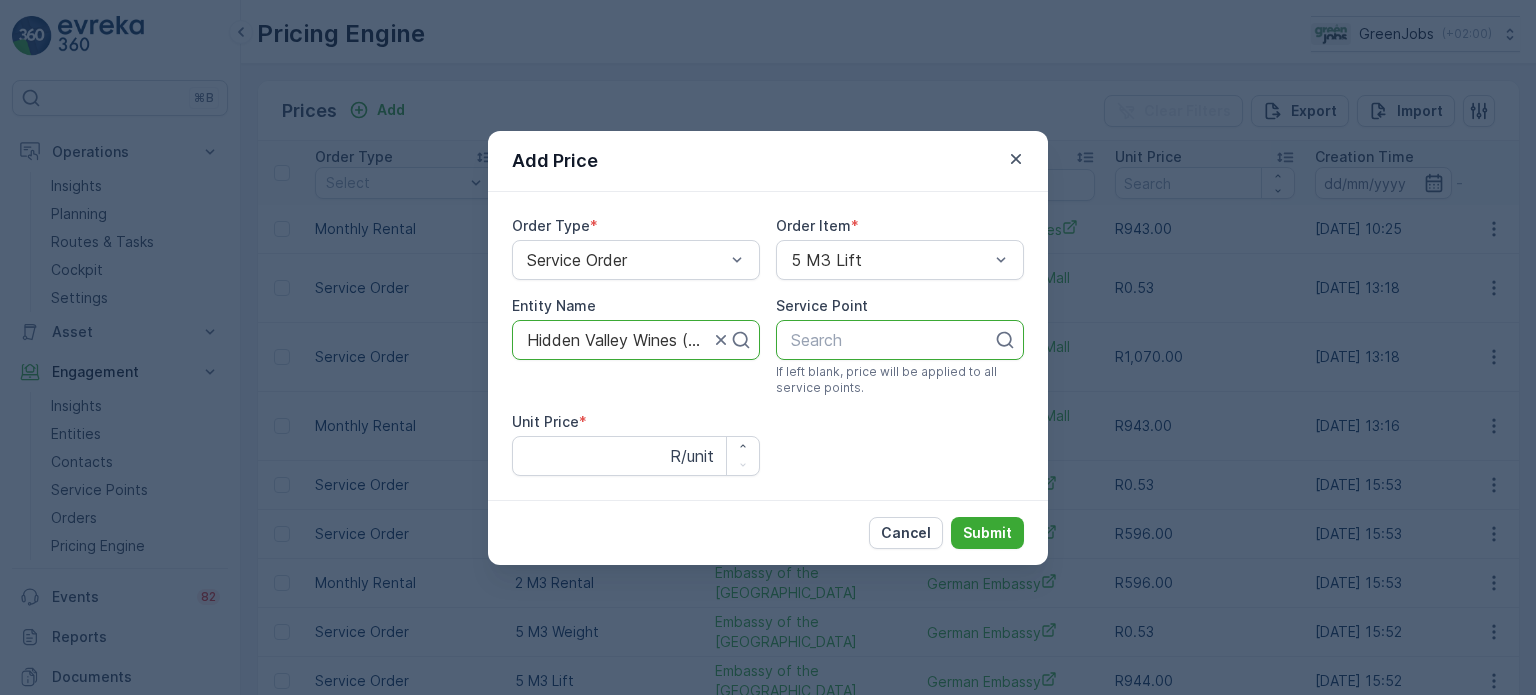 click at bounding box center [892, 340] 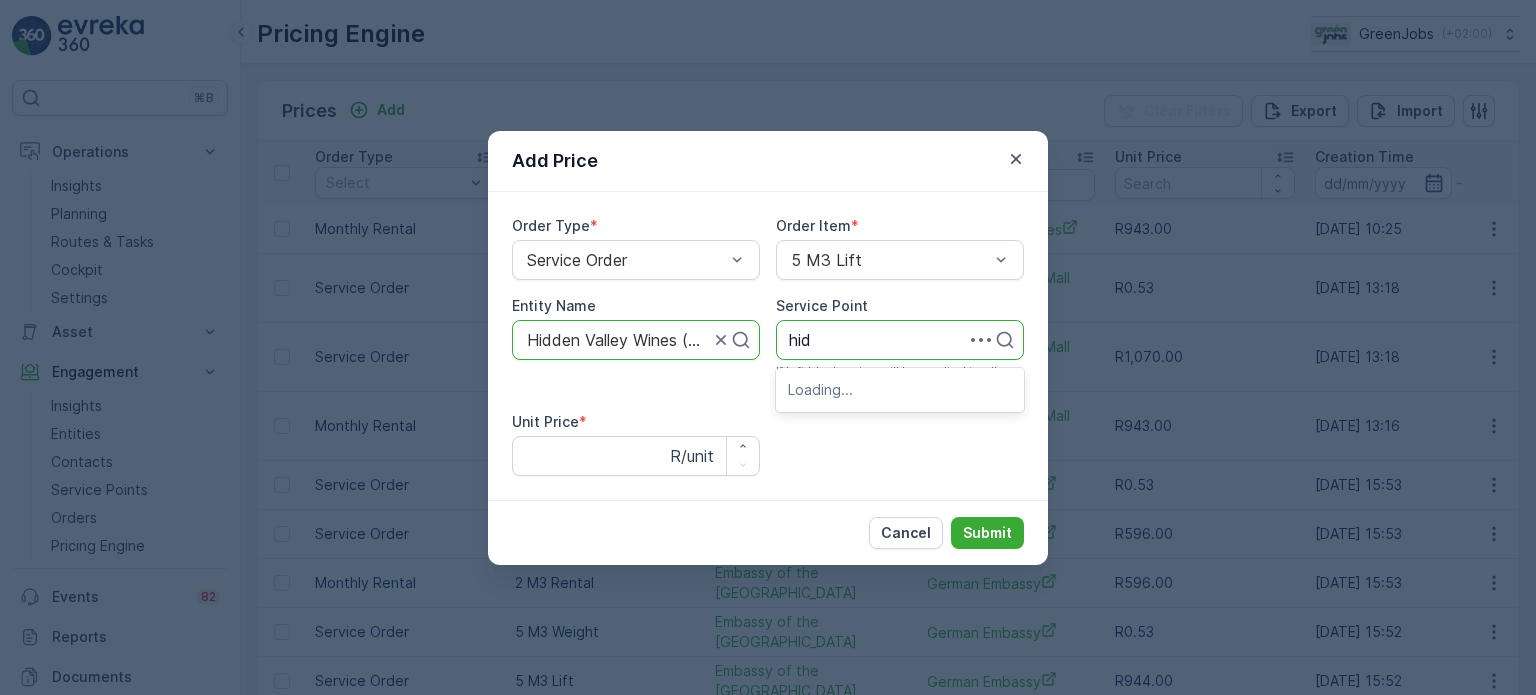 type on "hidd" 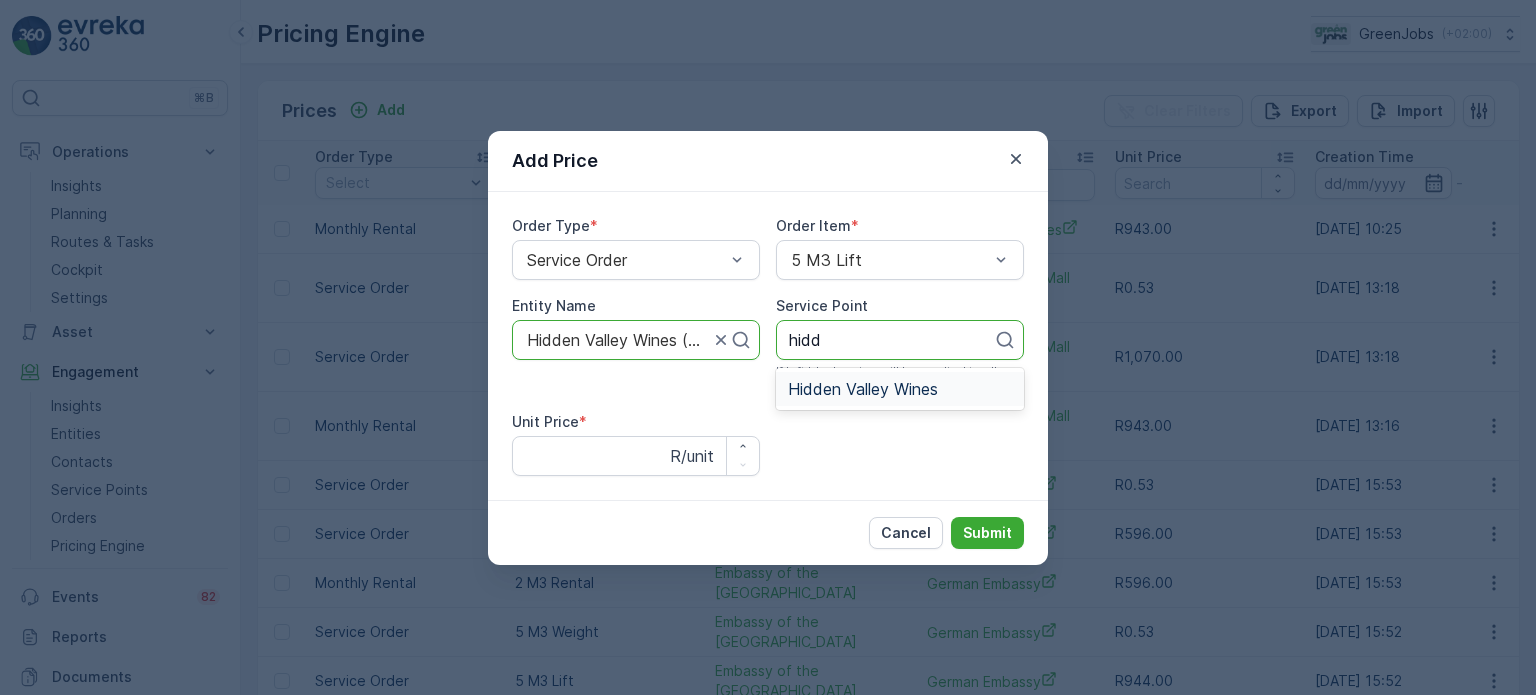 click on "Hidden Valley Wines" at bounding box center (863, 389) 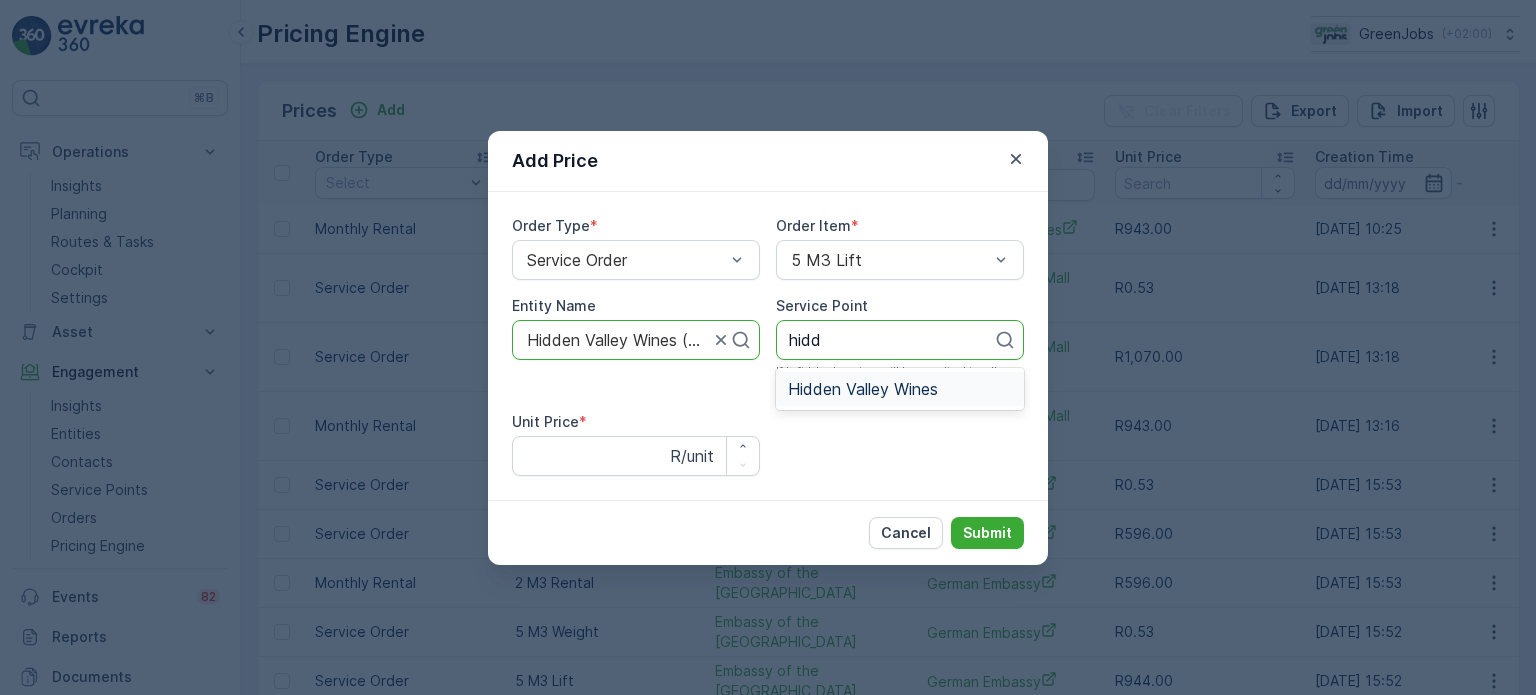 type 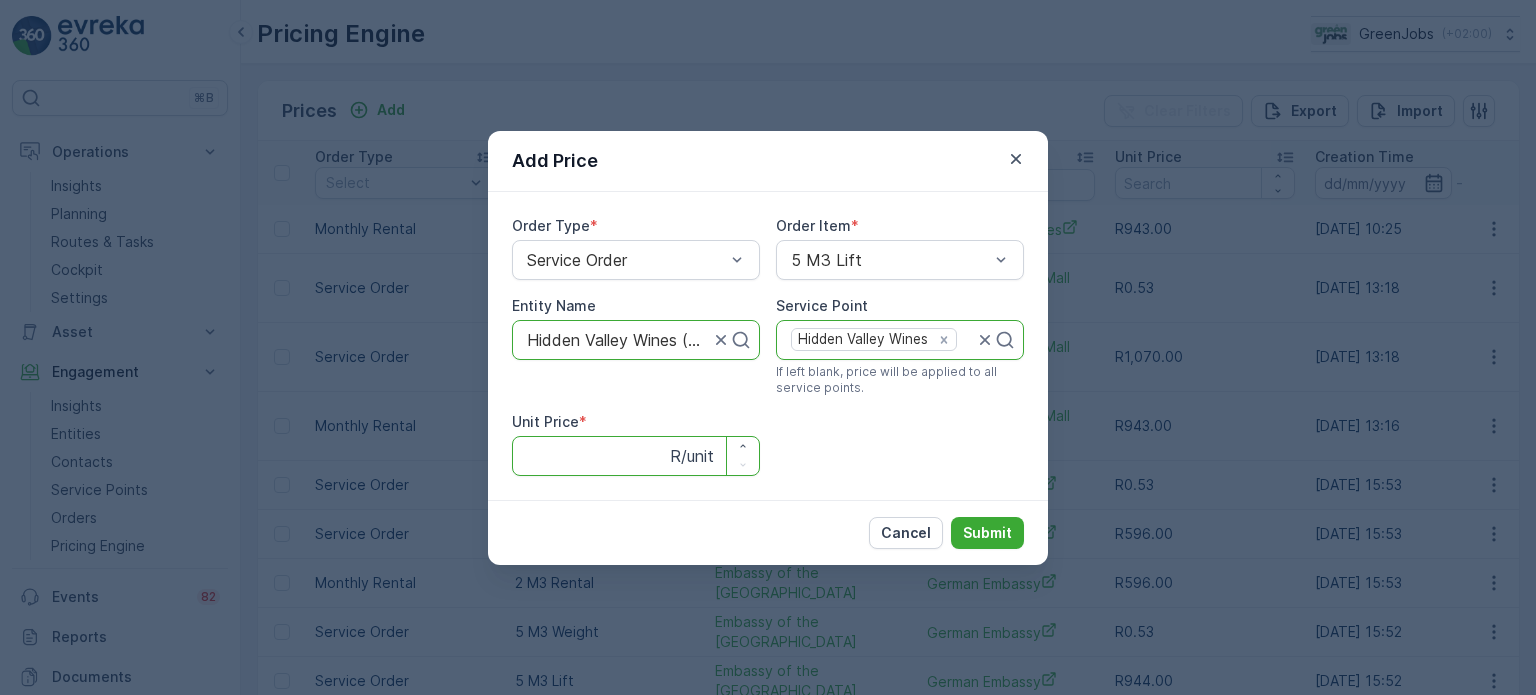 click on "Unit Price" at bounding box center (636, 456) 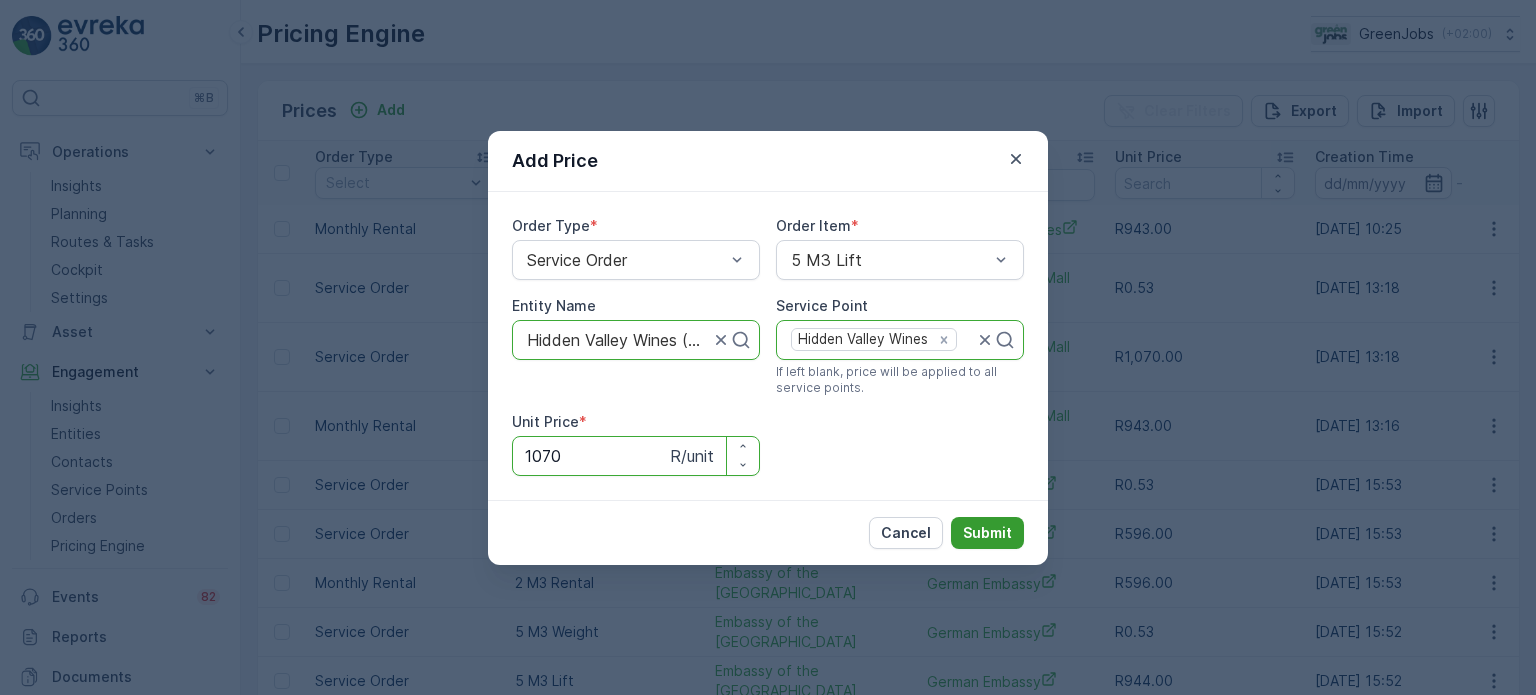 type on "1070" 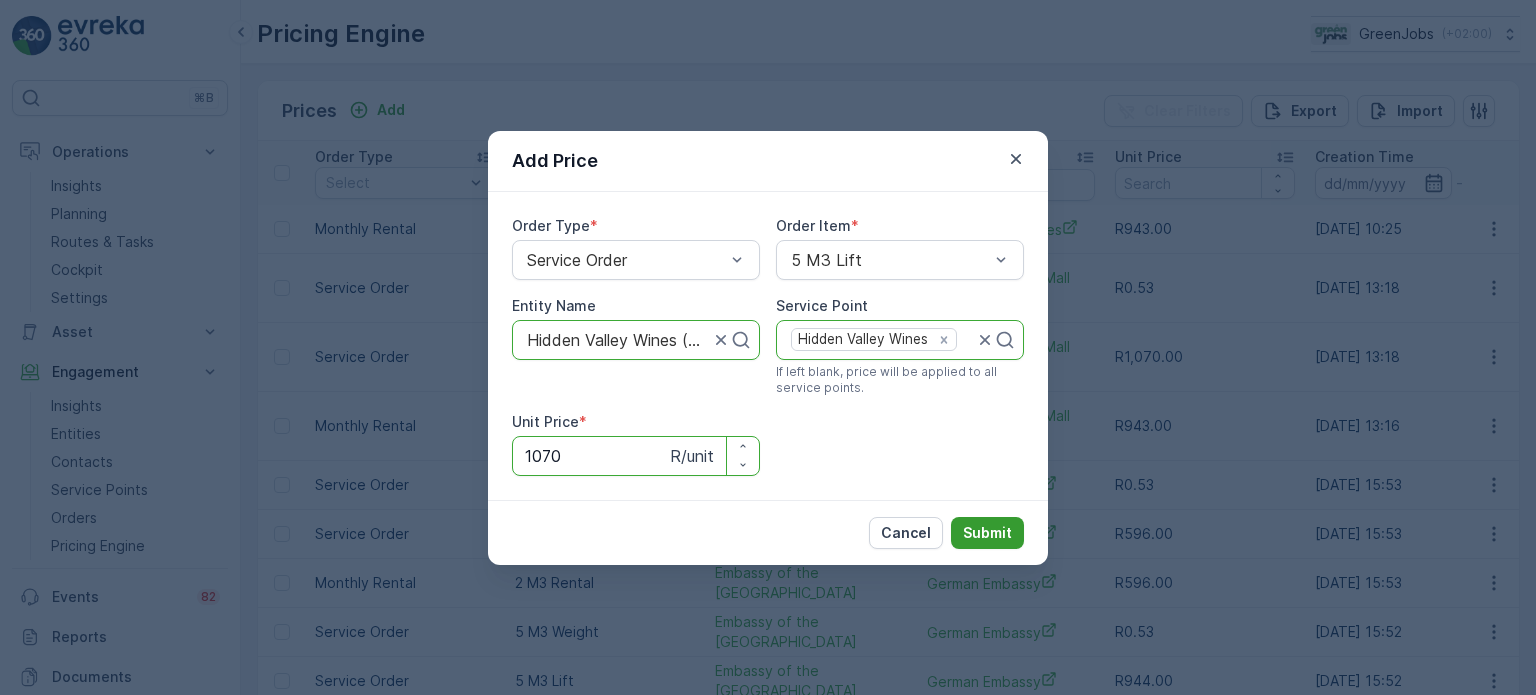 click on "Submit" at bounding box center (987, 533) 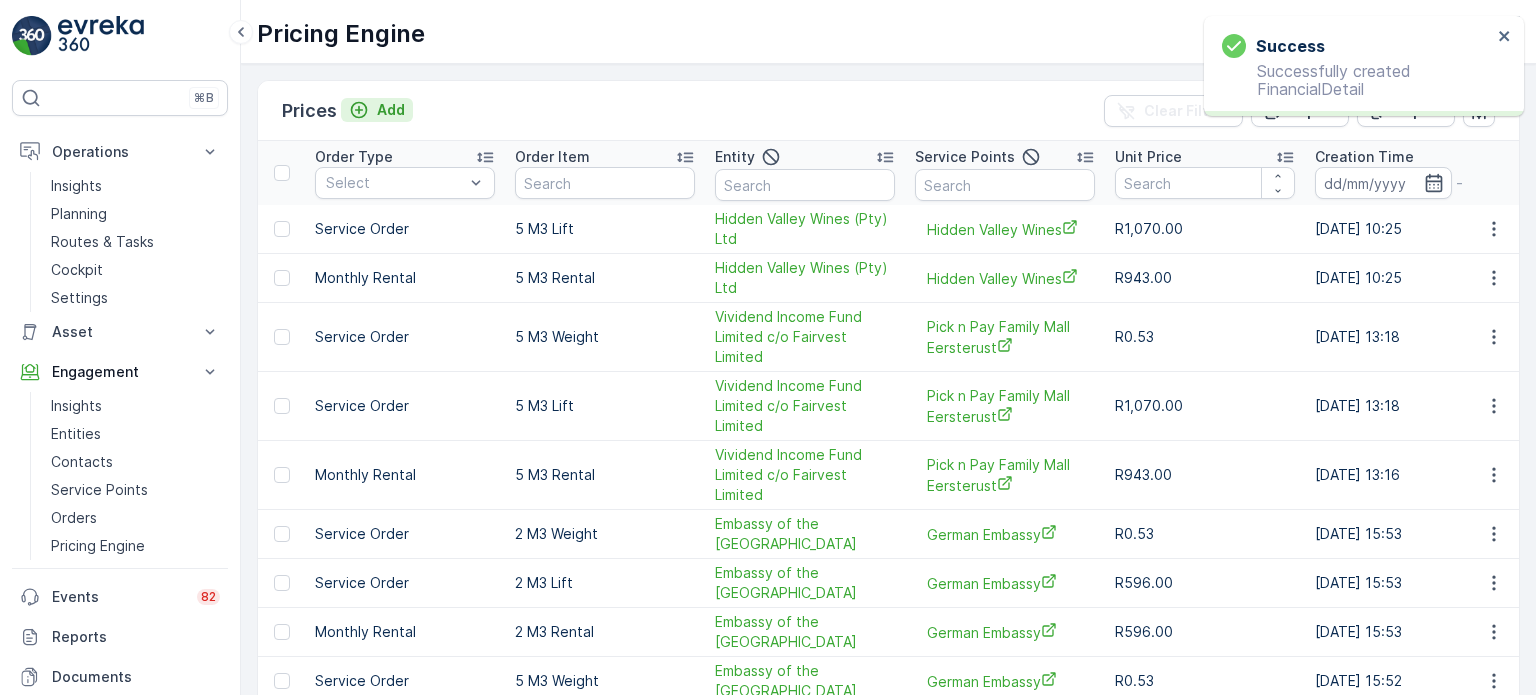 click on "Add" at bounding box center (391, 110) 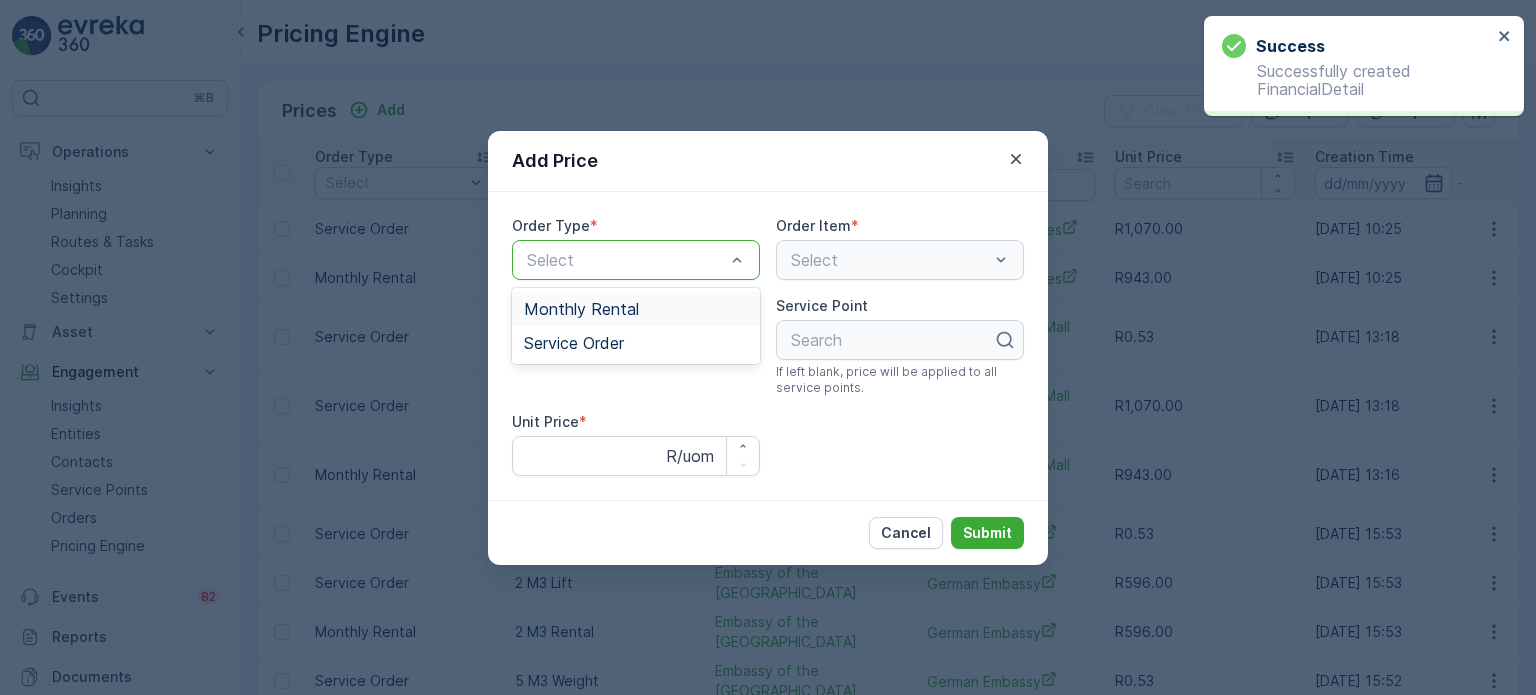 click at bounding box center [626, 260] 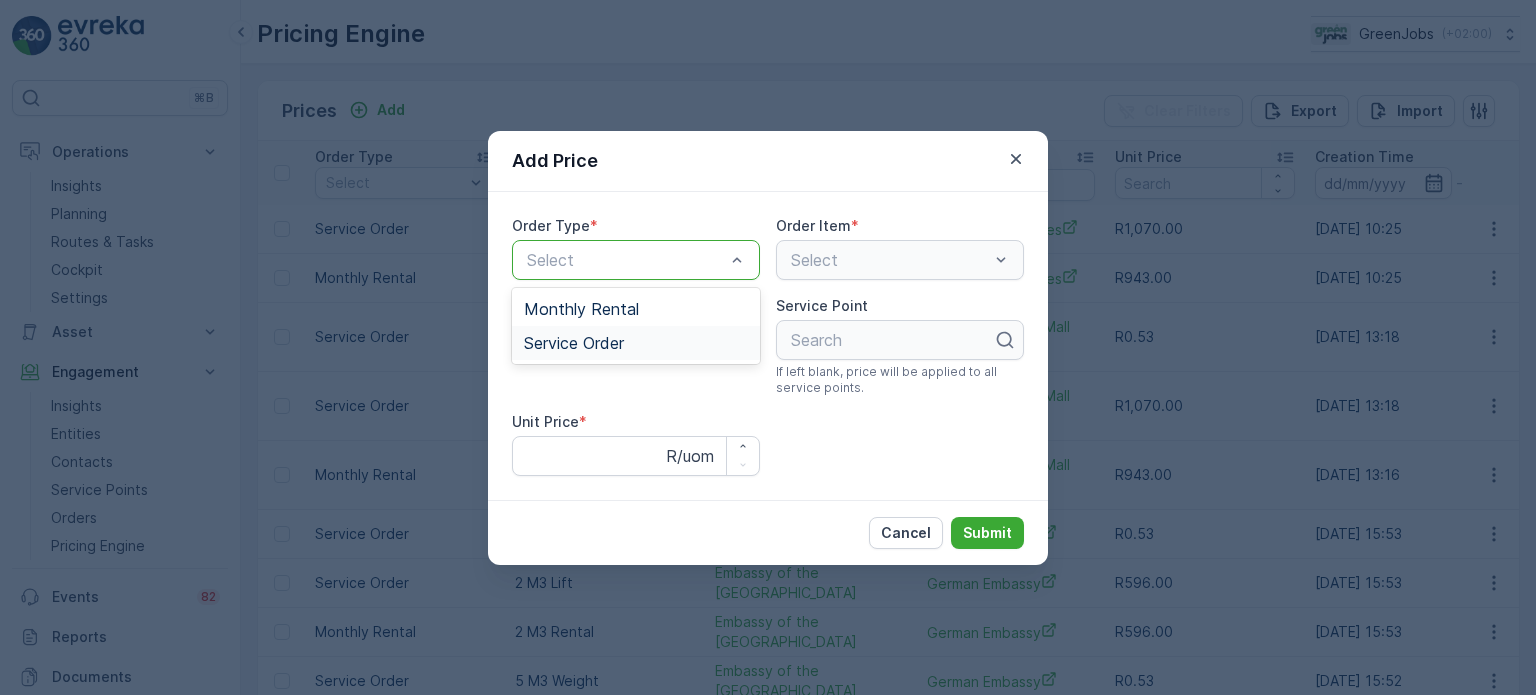 click on "Service Order" at bounding box center [574, 343] 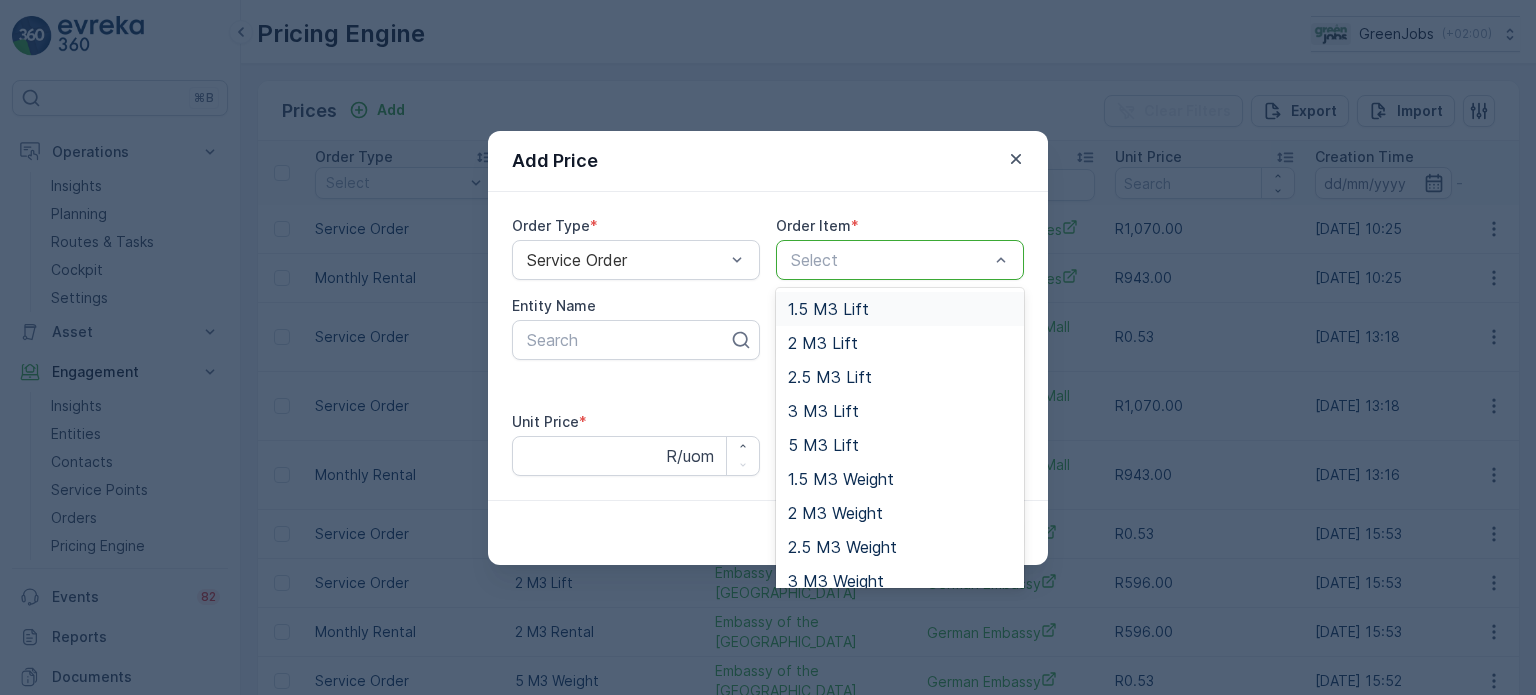 click on "Select" at bounding box center (900, 260) 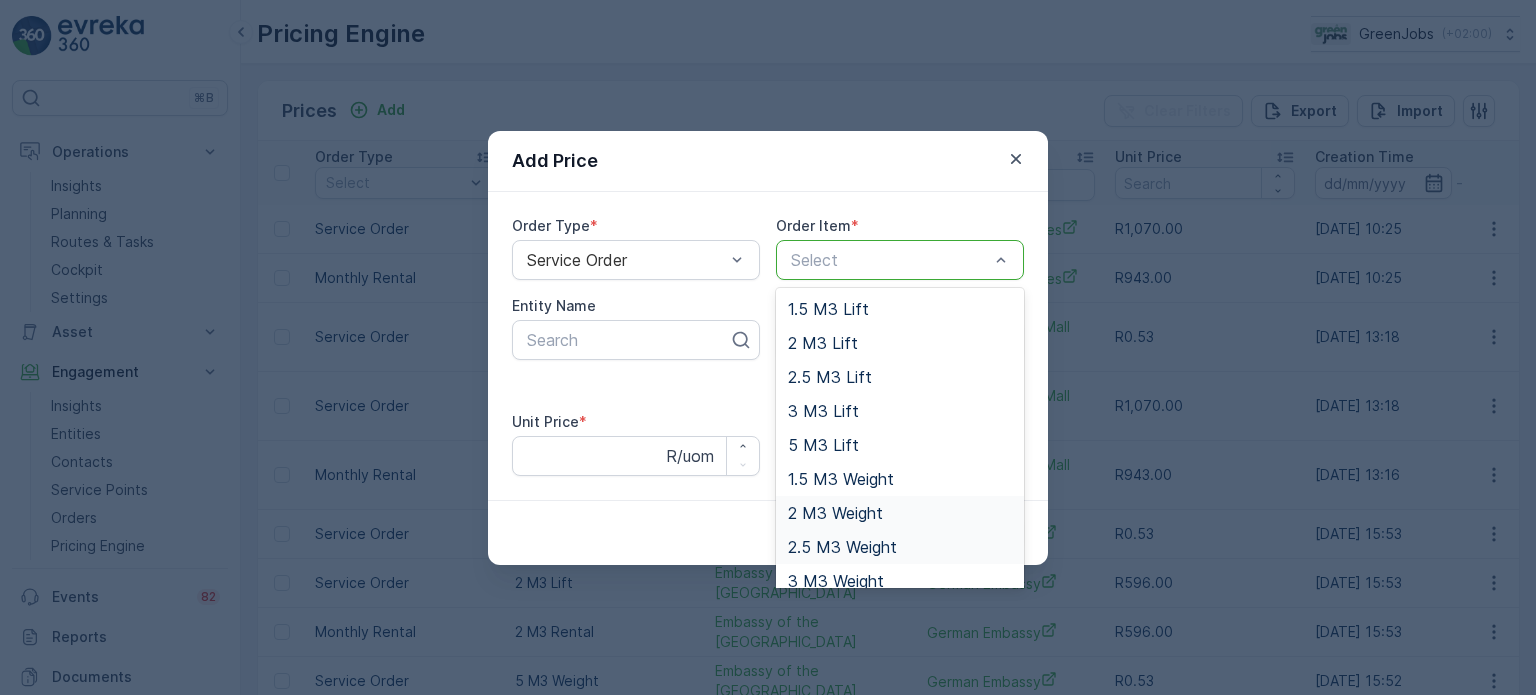 scroll, scrollTop: 48, scrollLeft: 0, axis: vertical 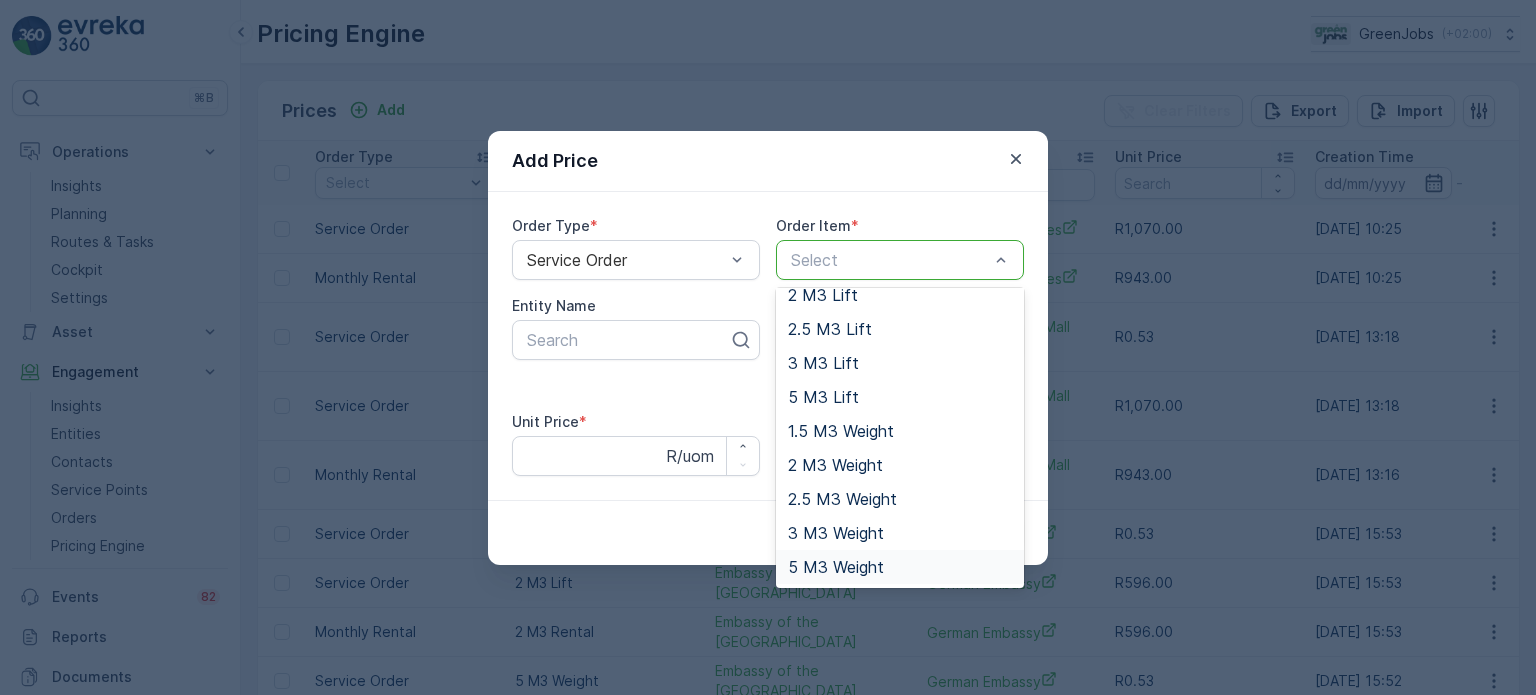 click on "5 M3 Weight" at bounding box center (836, 567) 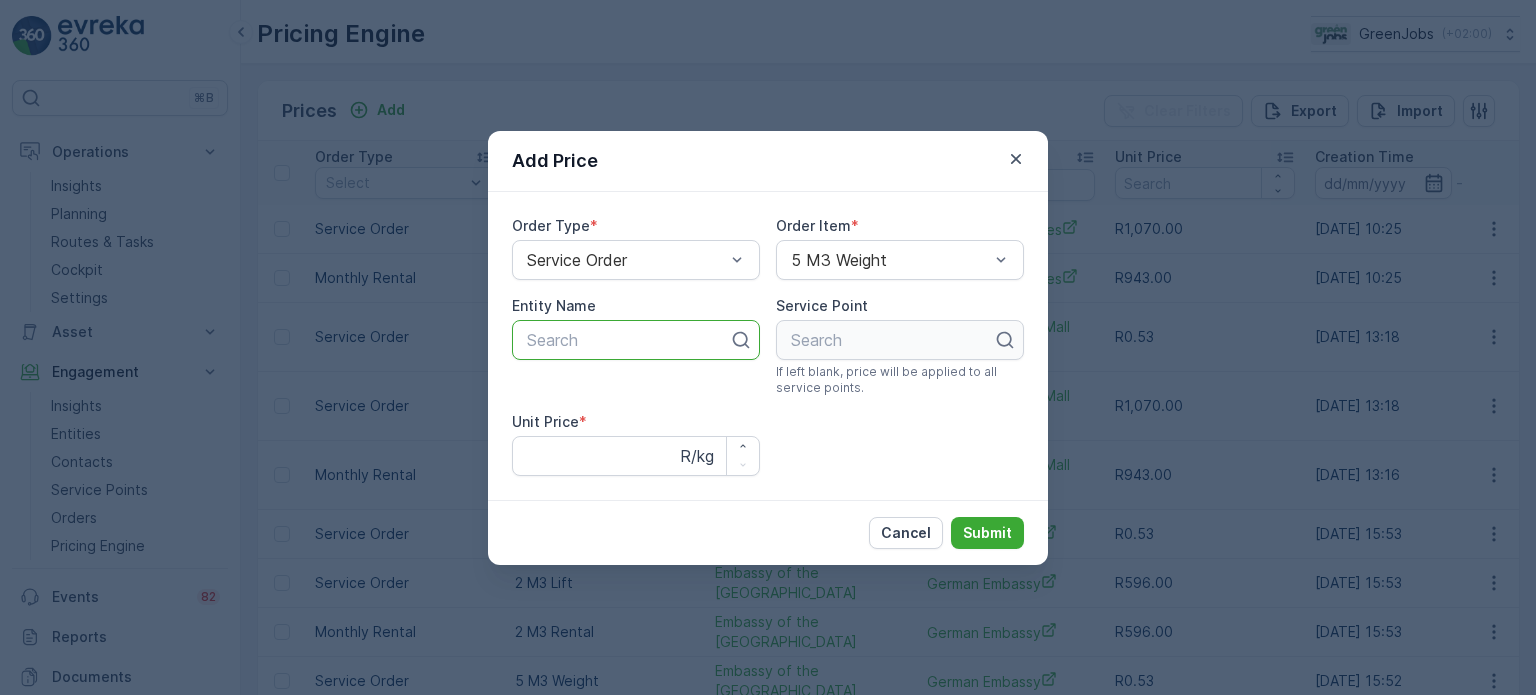 click at bounding box center (628, 340) 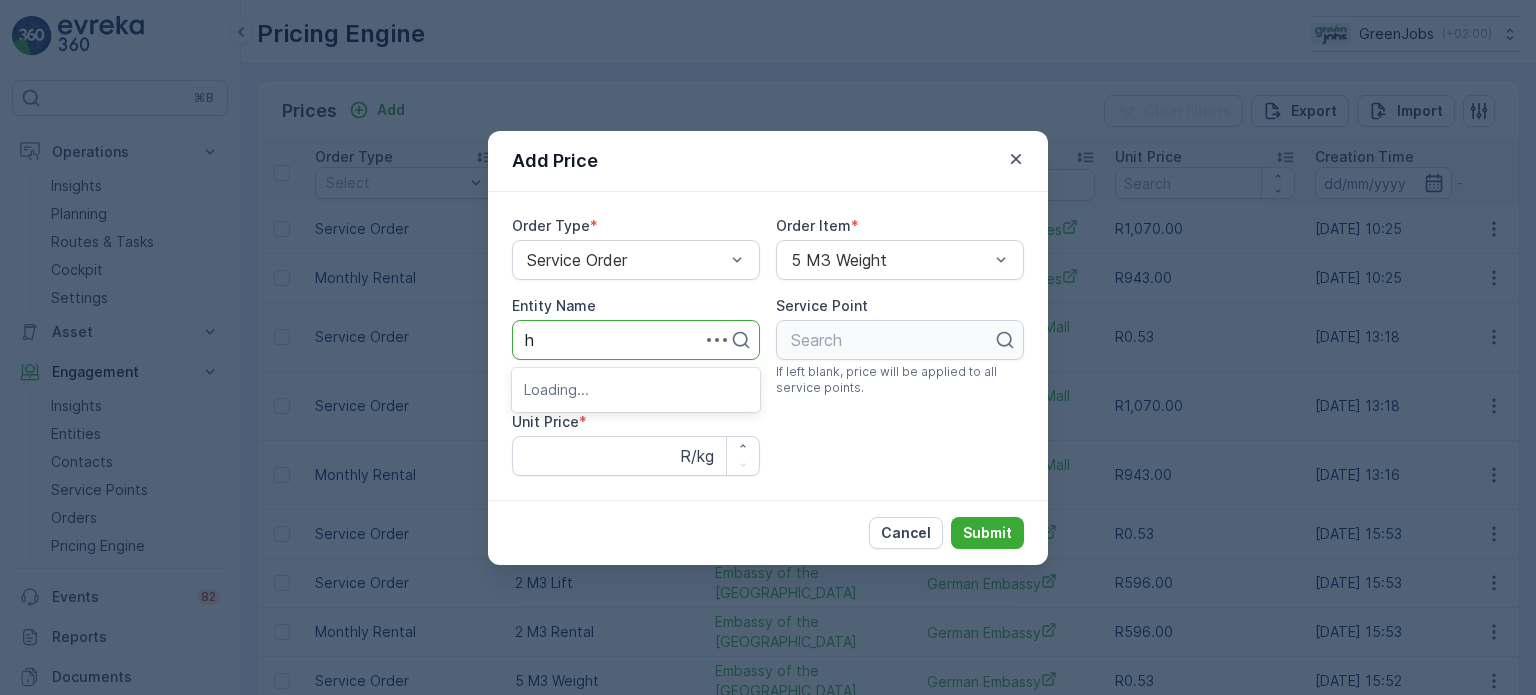 type on "hi" 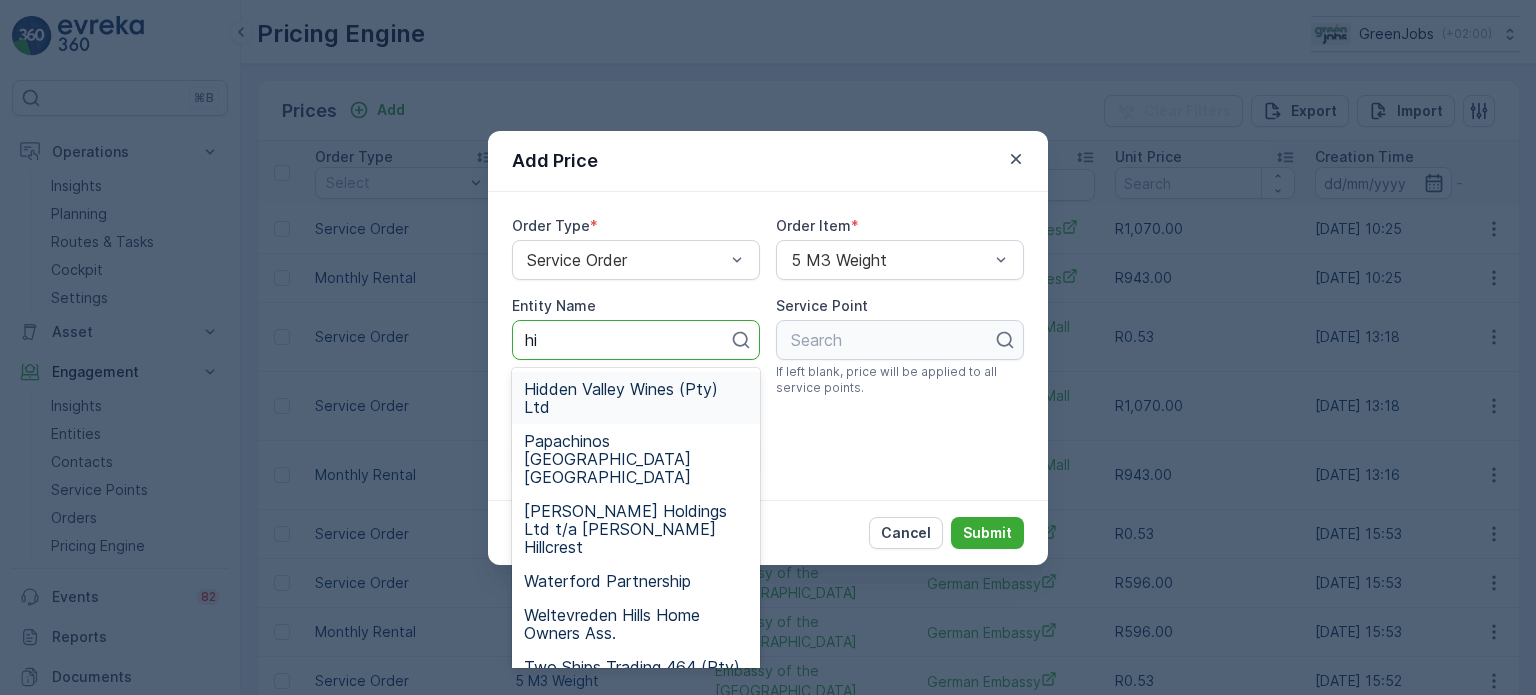 click on "Hidden Valley Wines (Pty) Ltd" at bounding box center [636, 398] 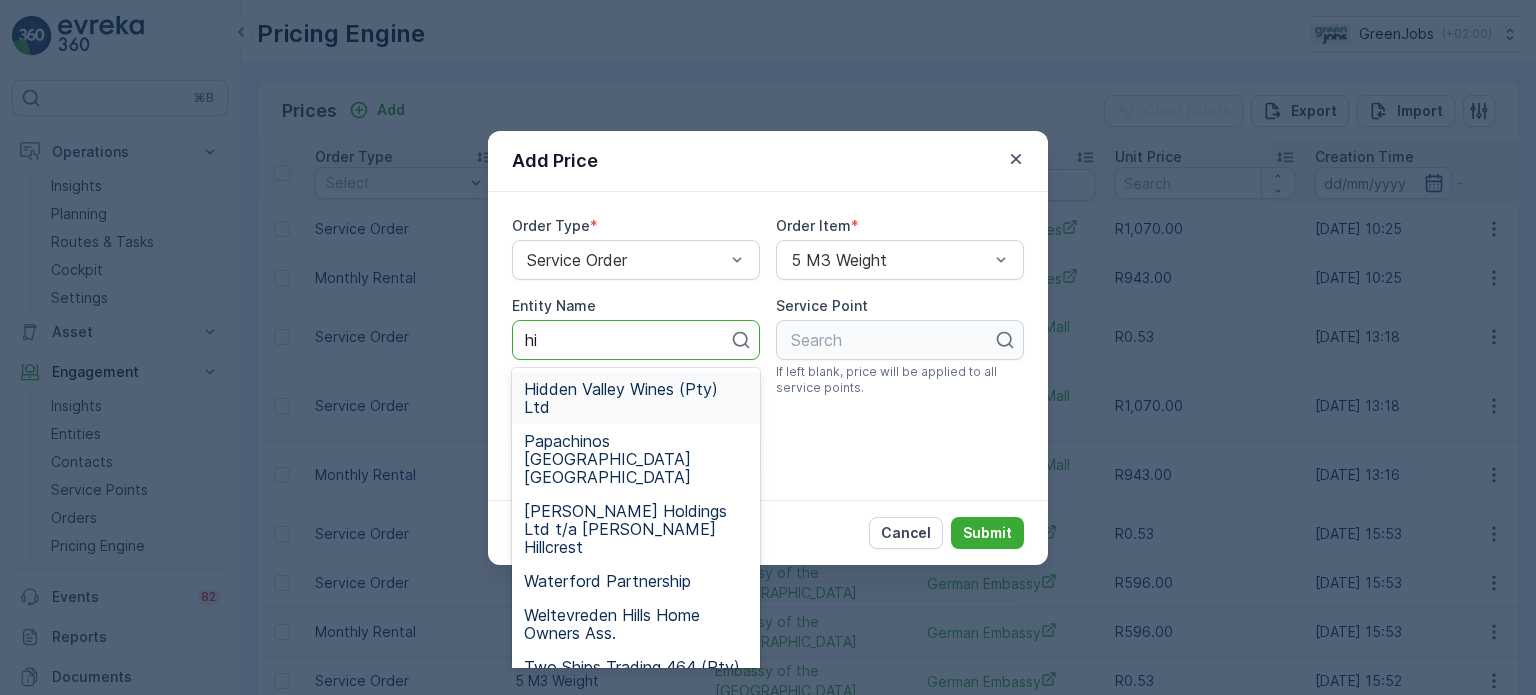 type 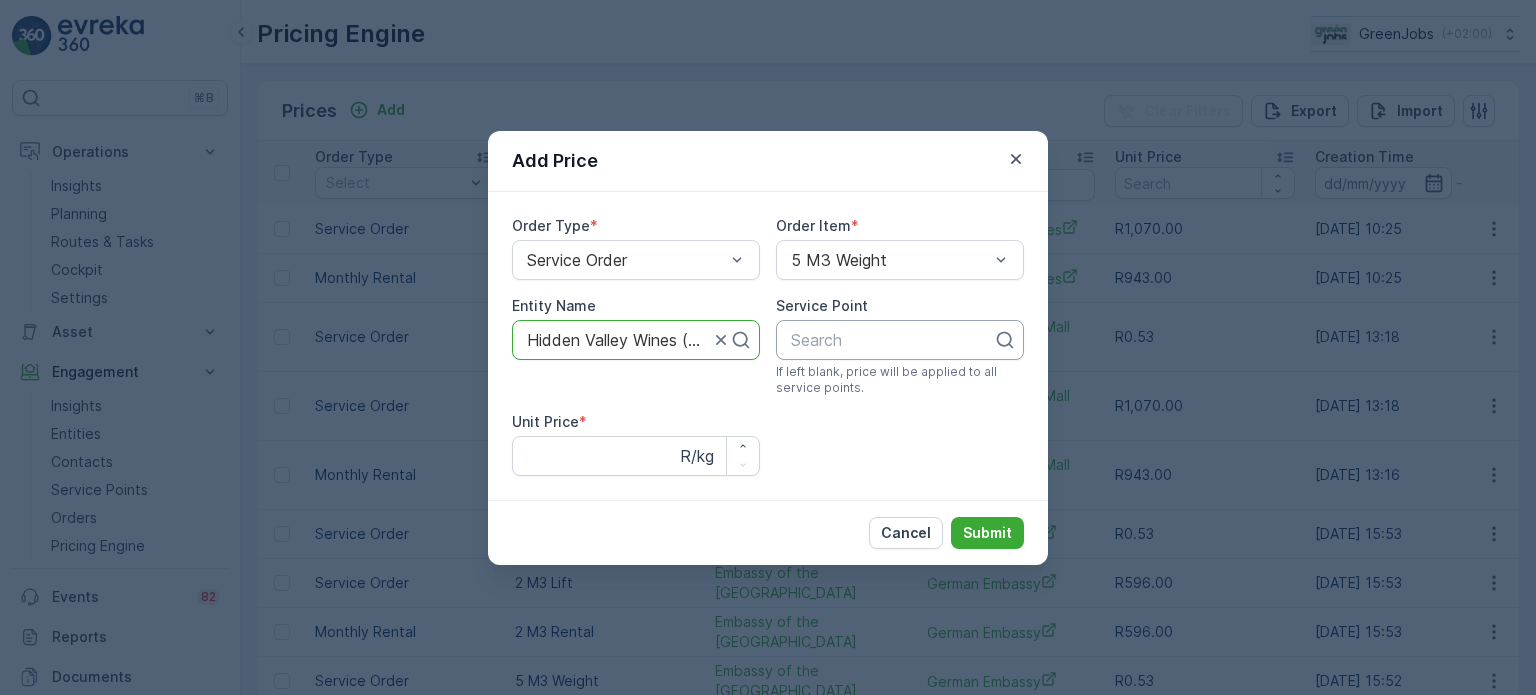 click at bounding box center (892, 340) 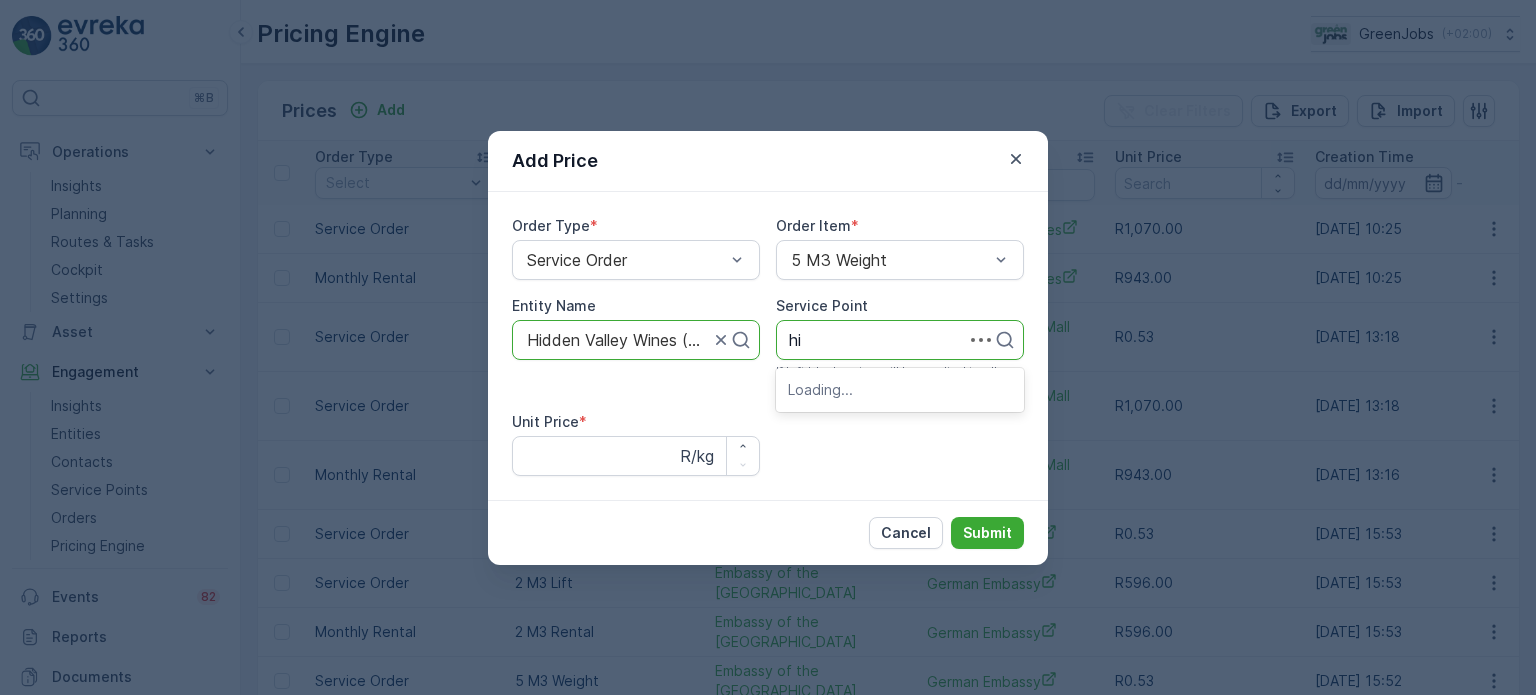 type on "hid" 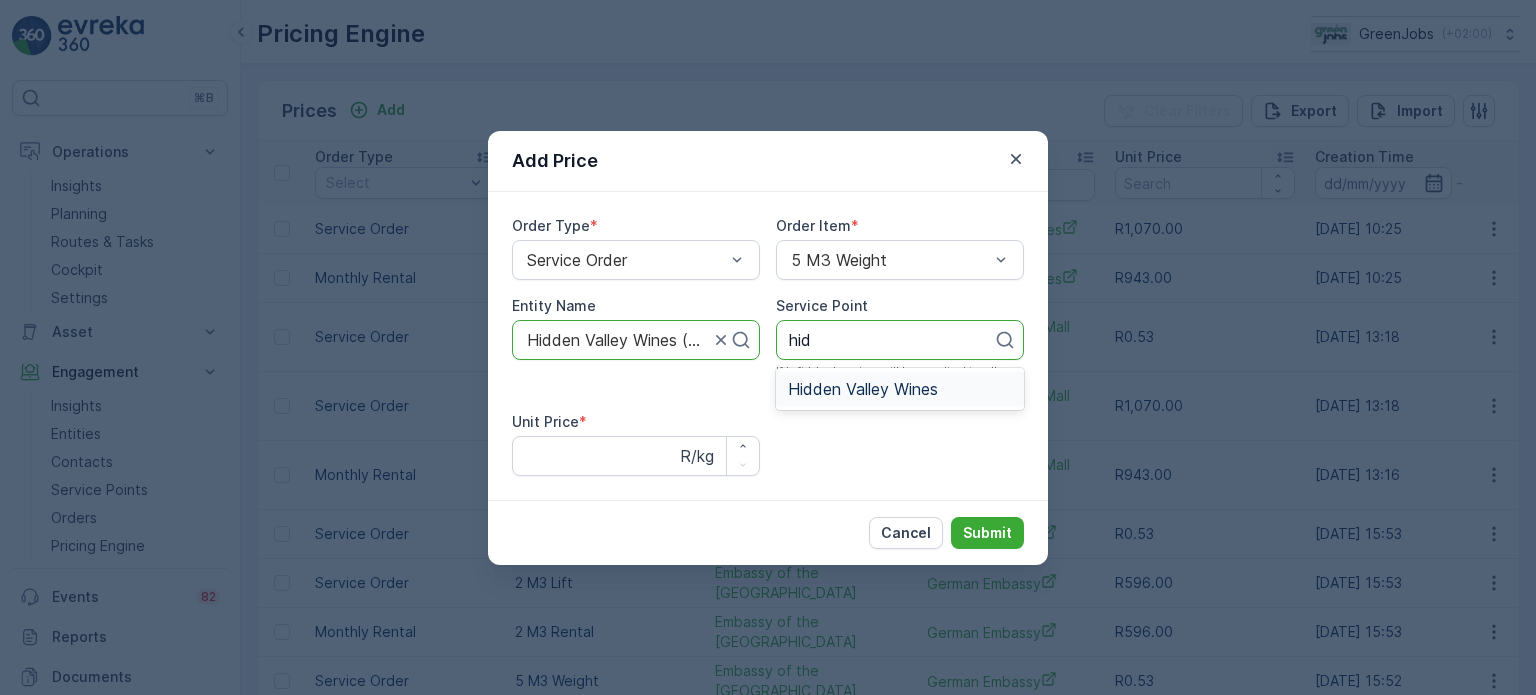 click on "Hidden Valley Wines" at bounding box center [863, 389] 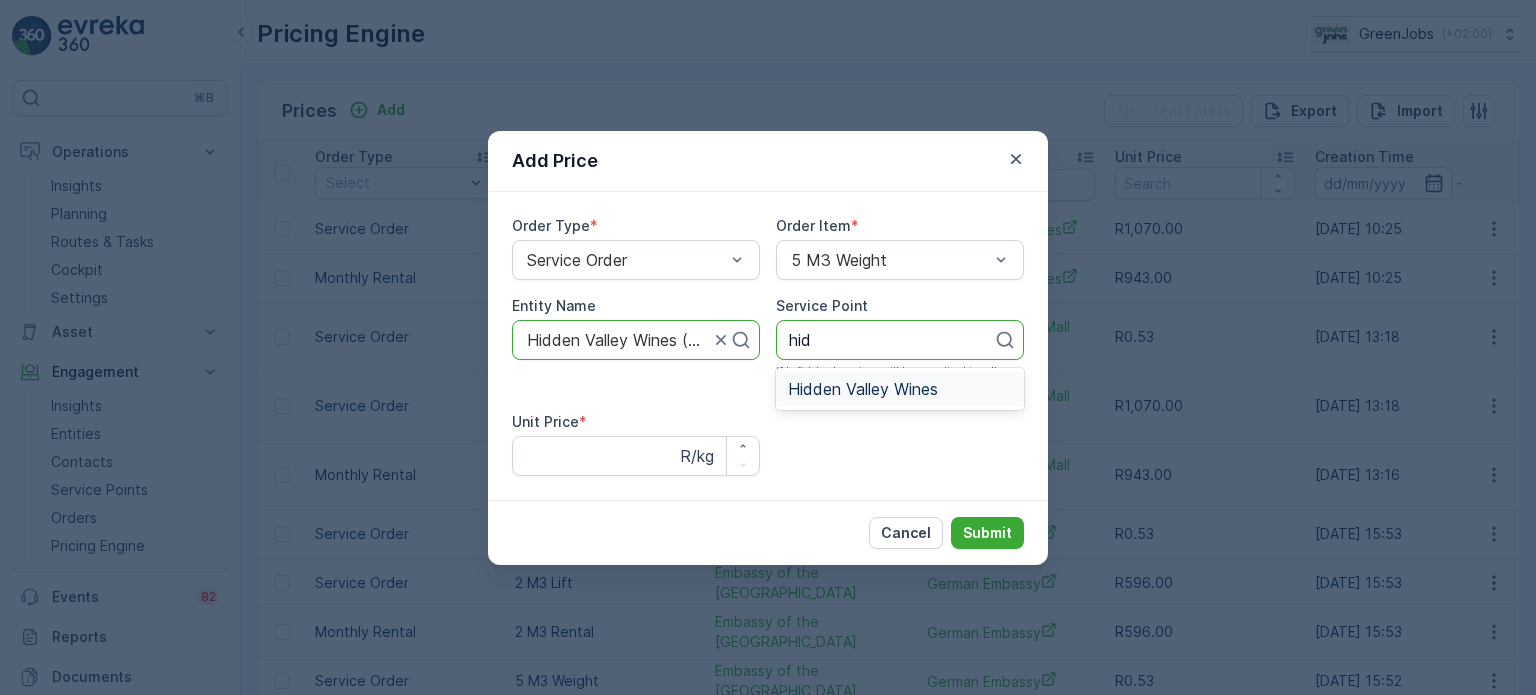 type 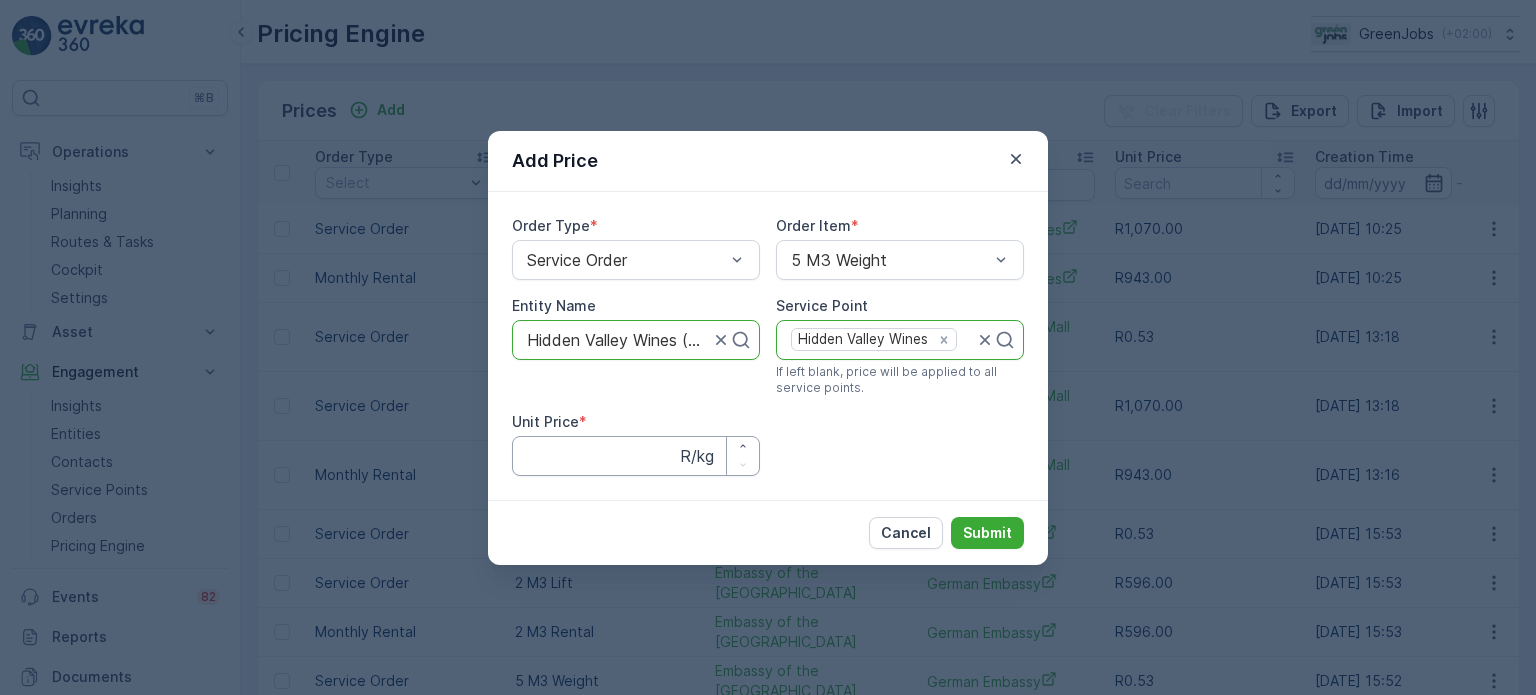 click on "Unit Price" at bounding box center (636, 456) 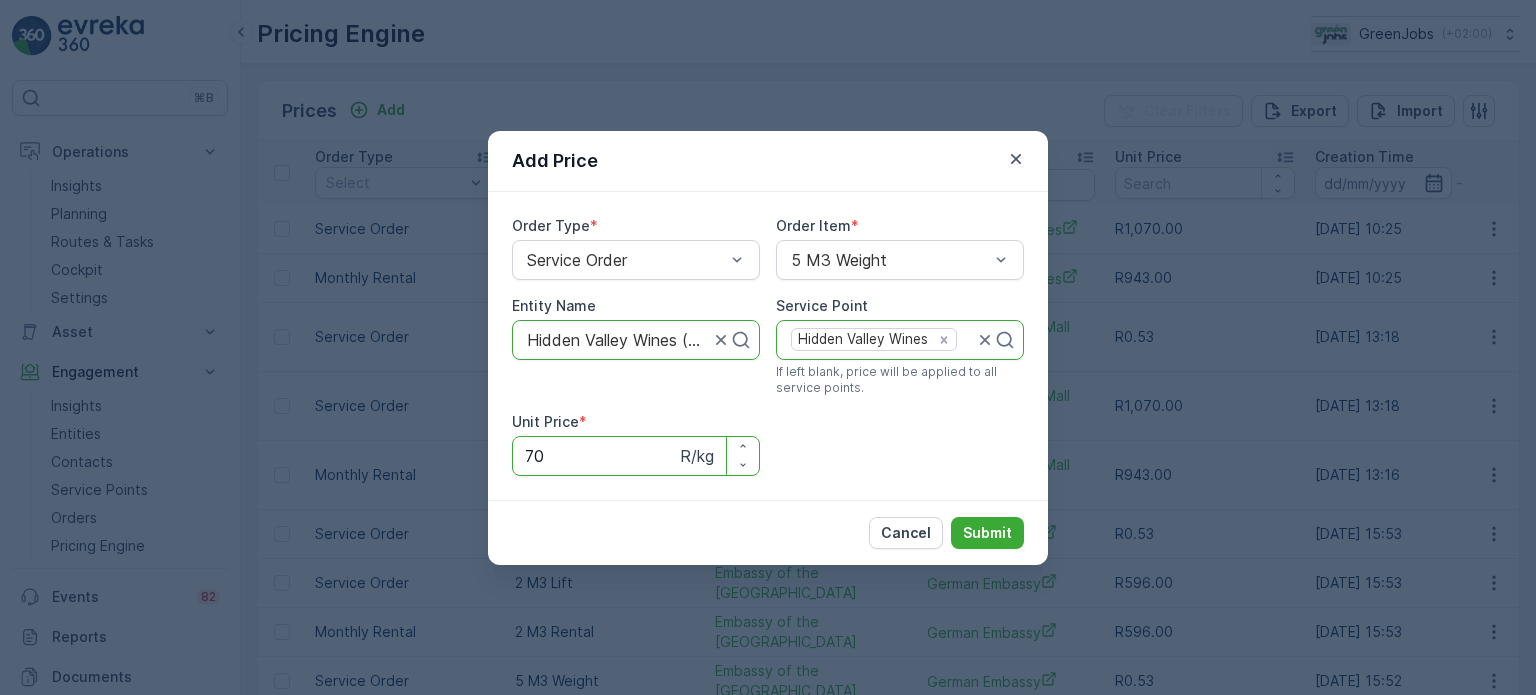 type on "7" 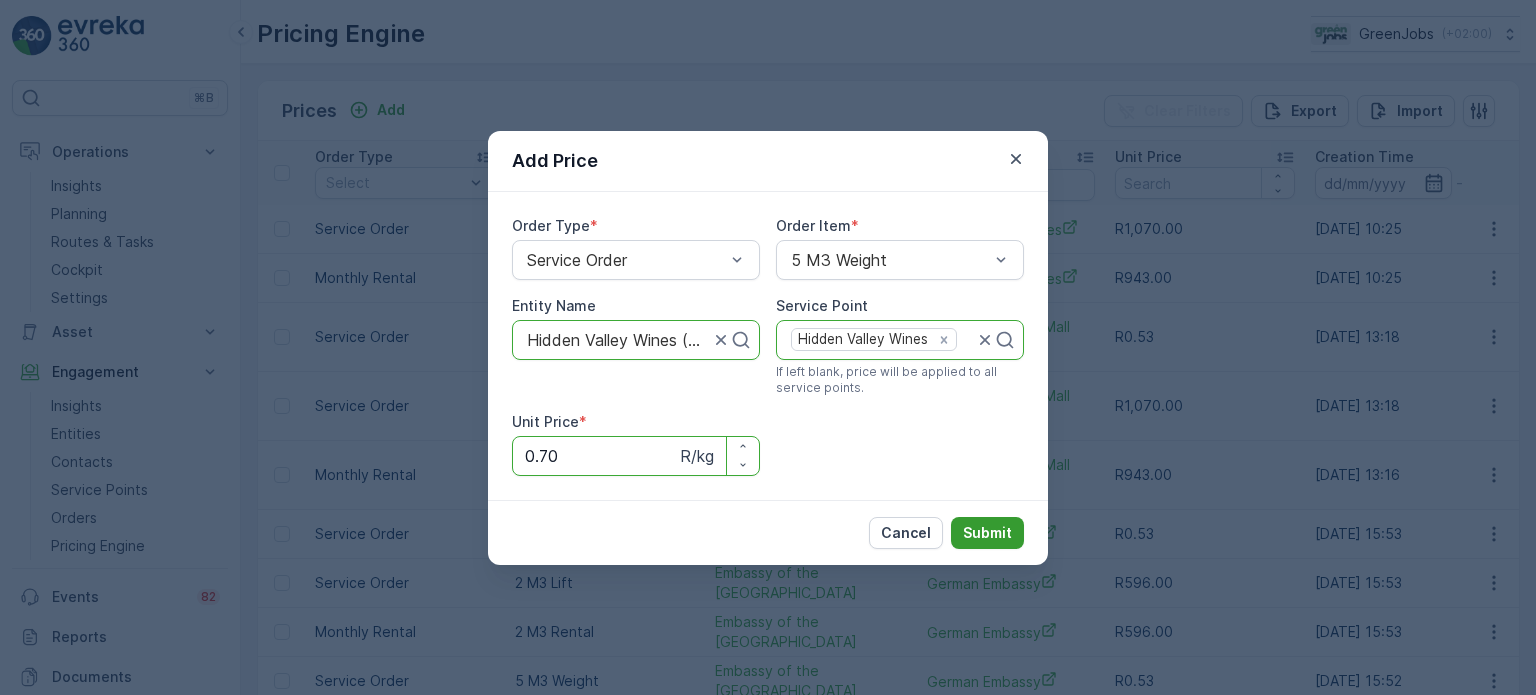 type on "0.70" 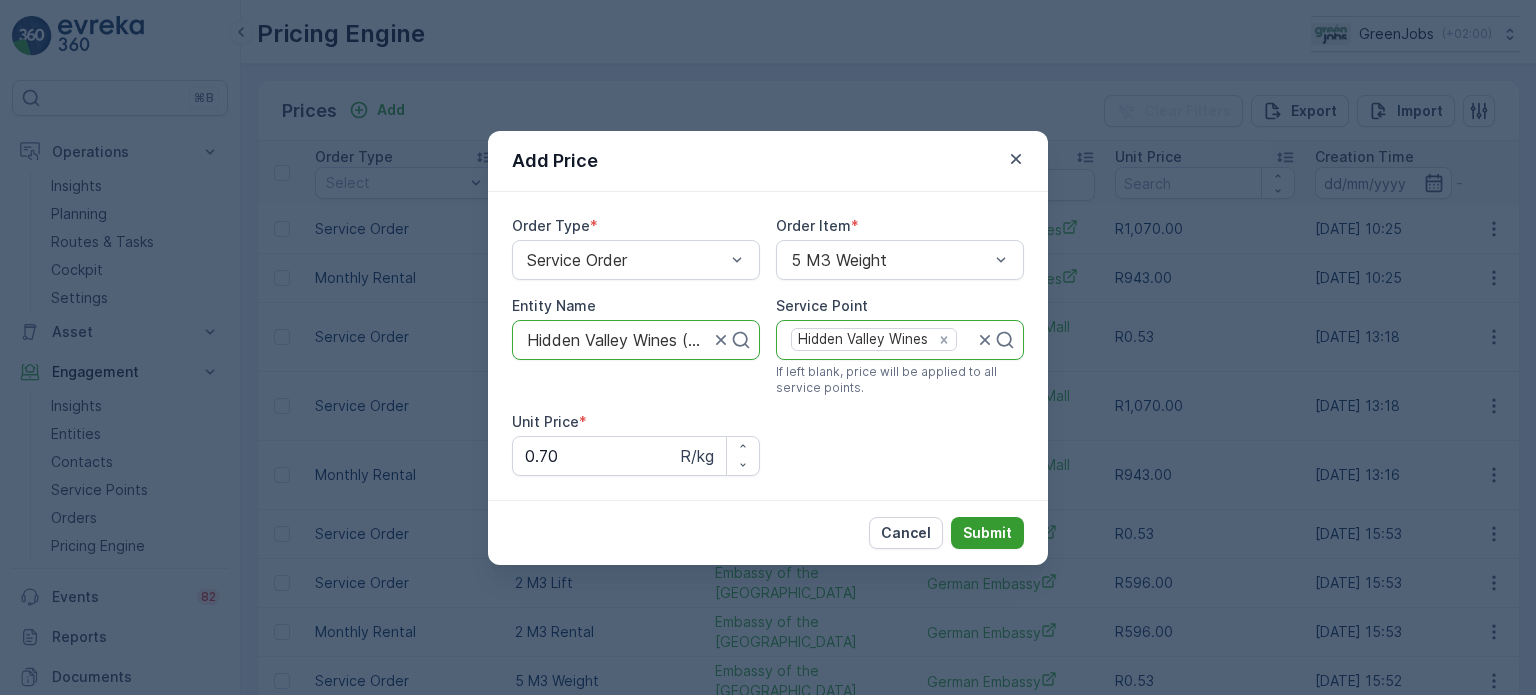 click on "Submit" at bounding box center [987, 533] 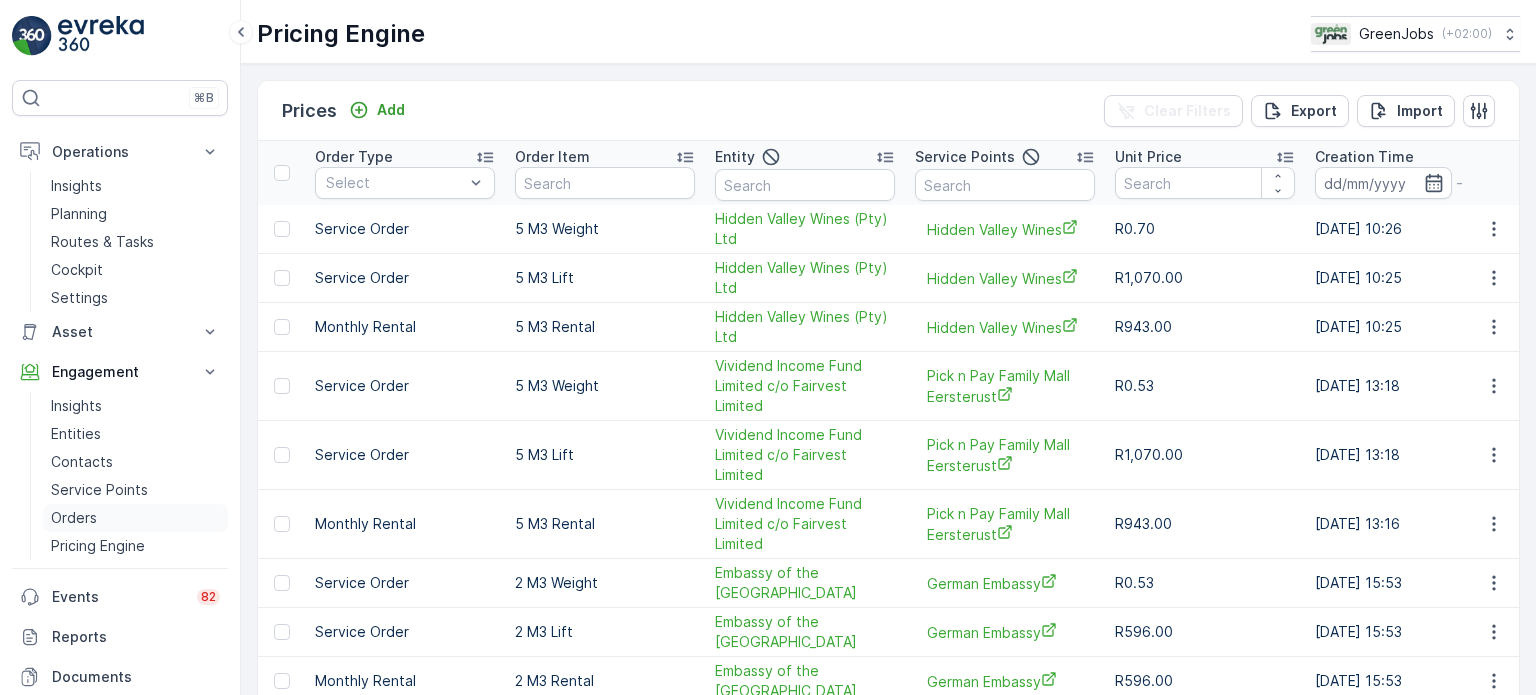 drag, startPoint x: 78, startPoint y: 511, endPoint x: 95, endPoint y: 503, distance: 18.788294 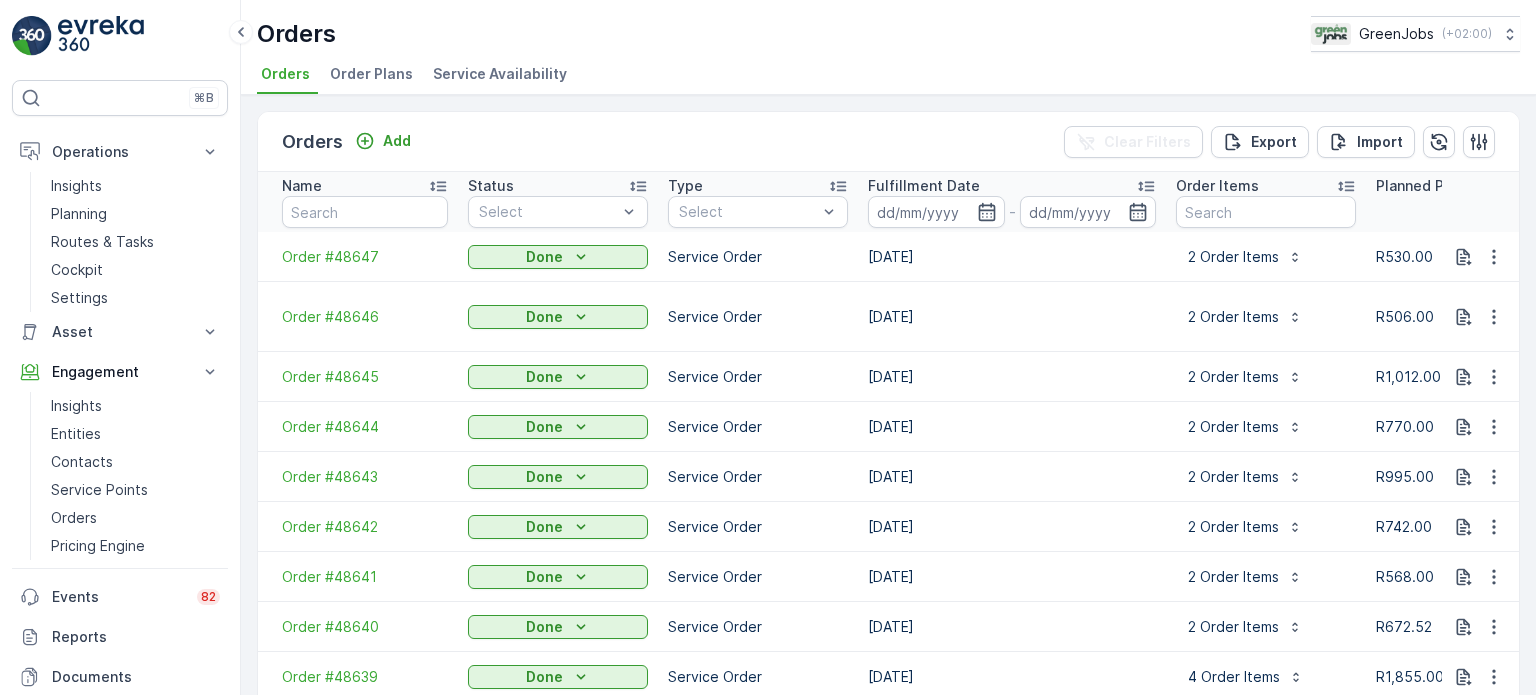 click on "Order Plans" at bounding box center [371, 74] 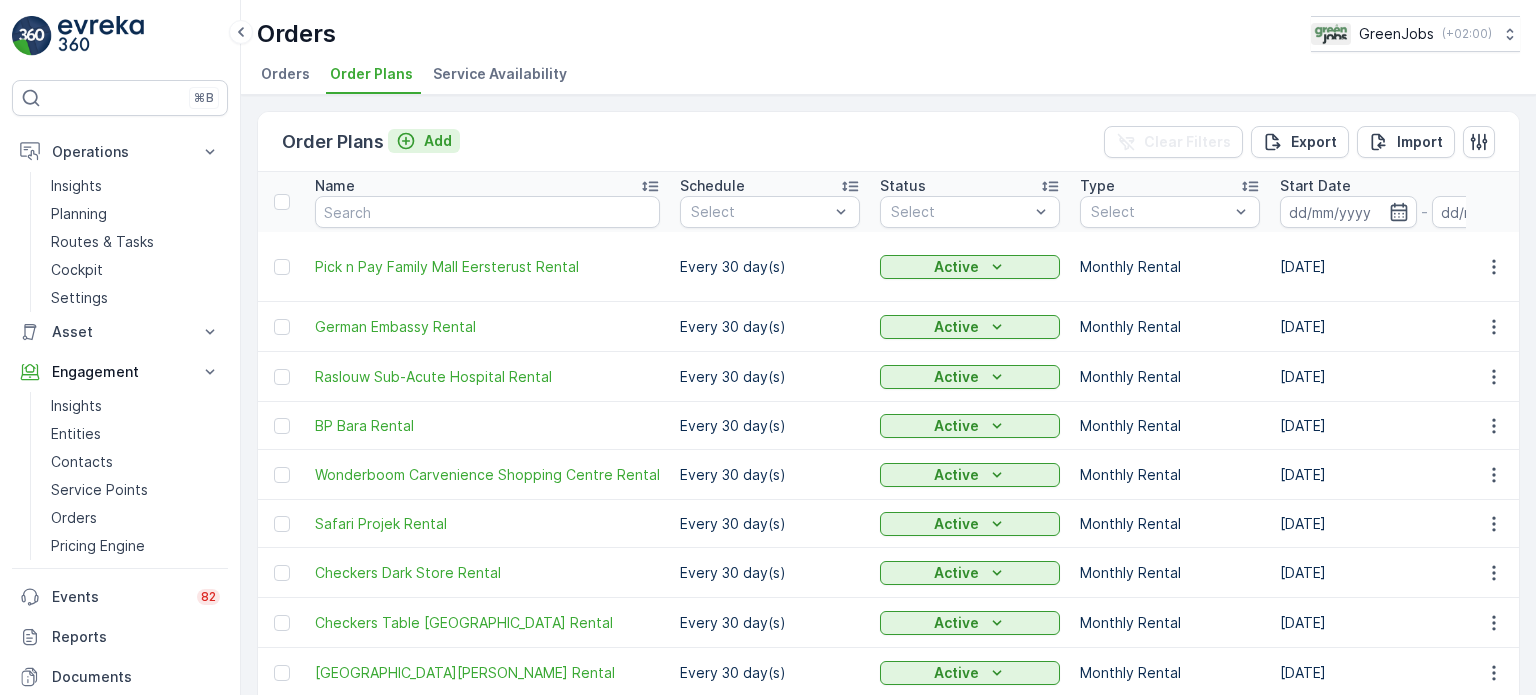 click on "Add" at bounding box center (438, 141) 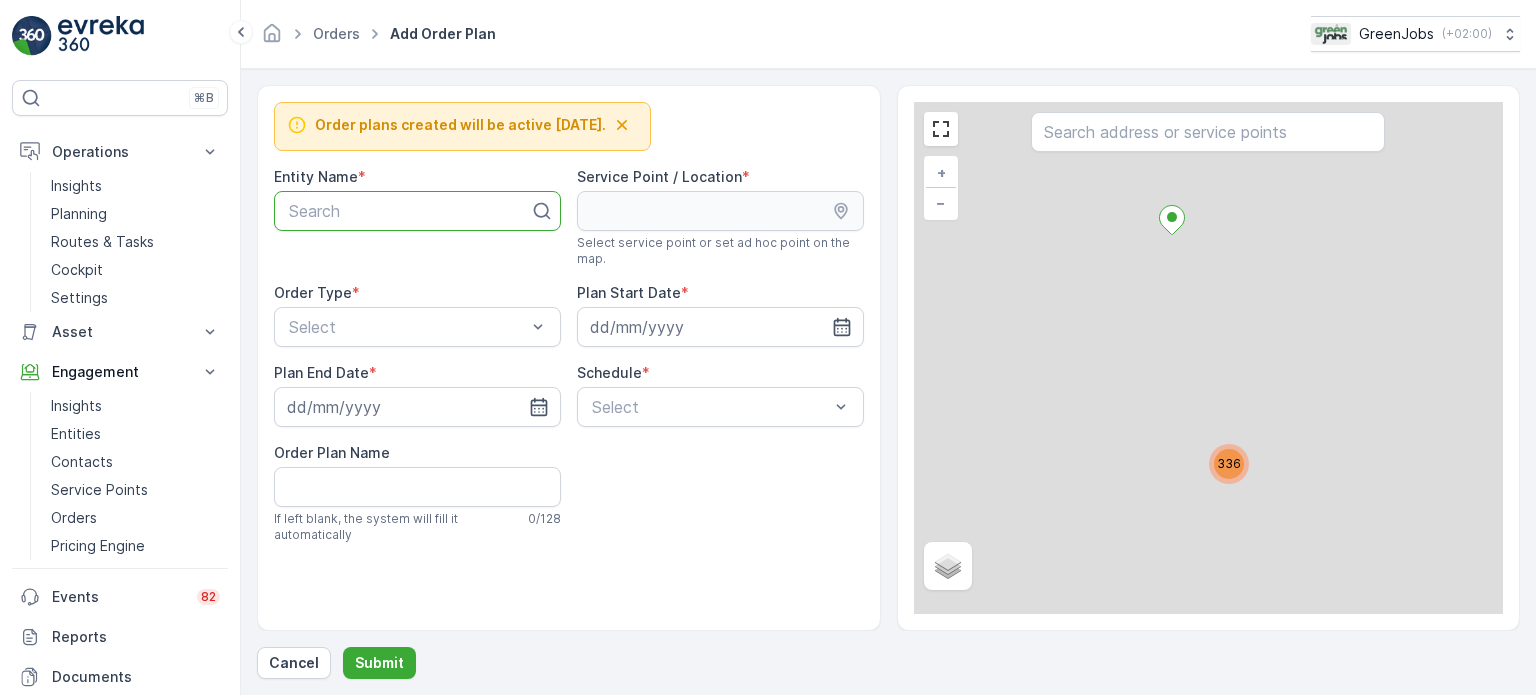 click at bounding box center (409, 211) 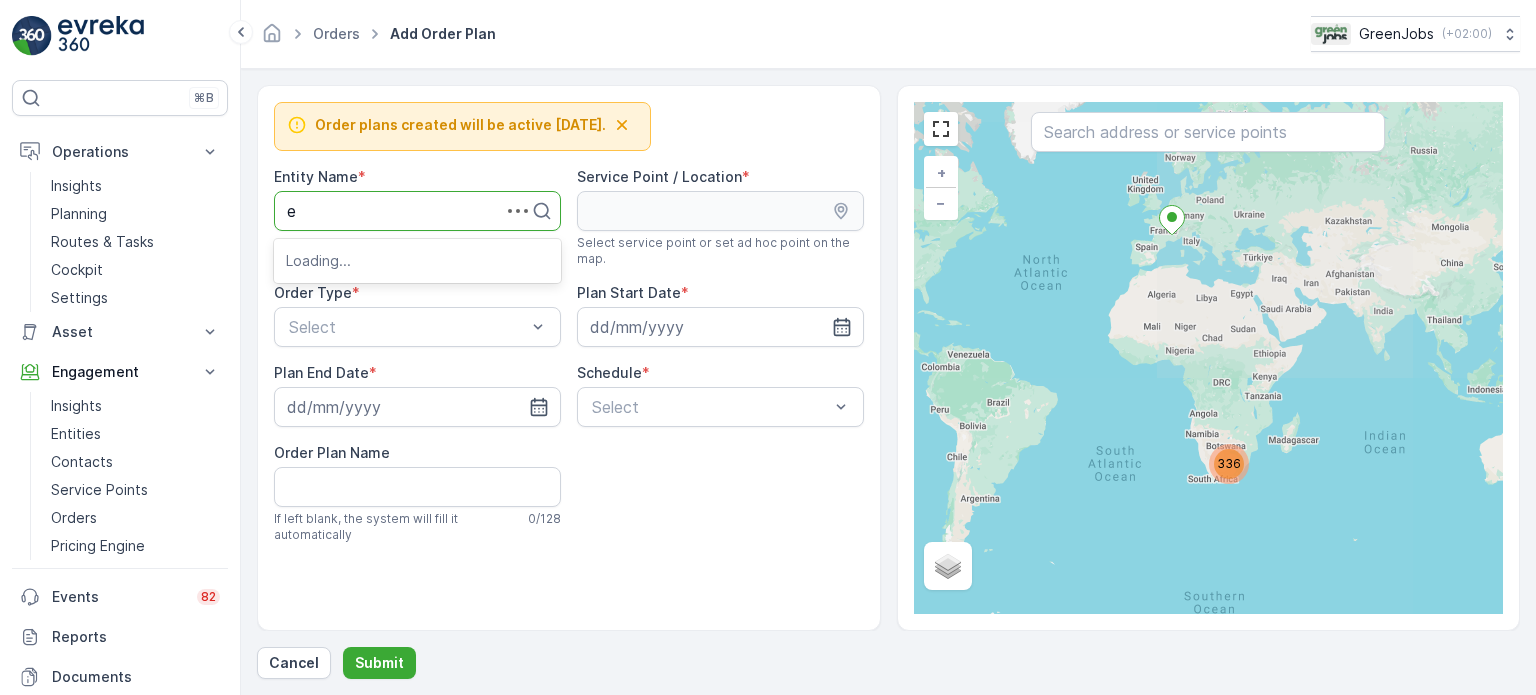 type on "en" 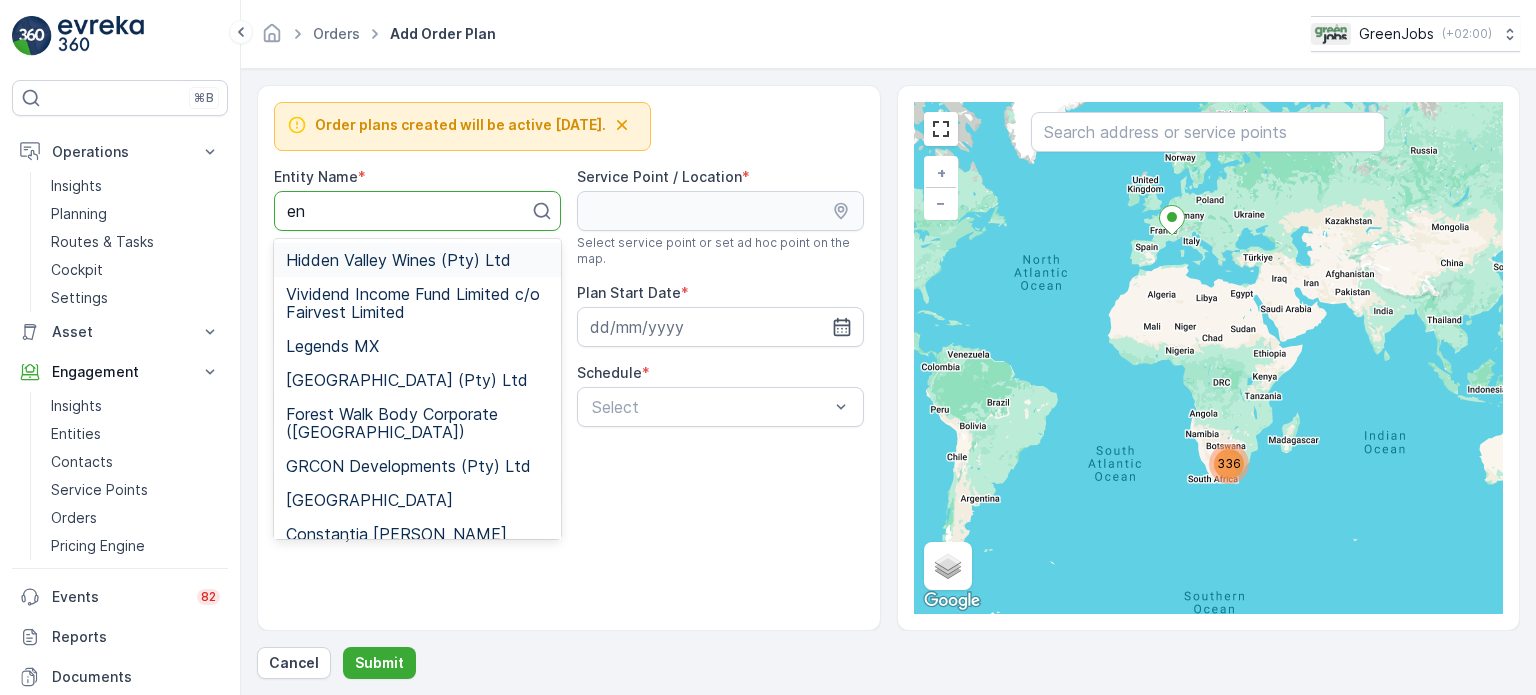 click on "Hidden Valley Wines (Pty) Ltd" at bounding box center (398, 260) 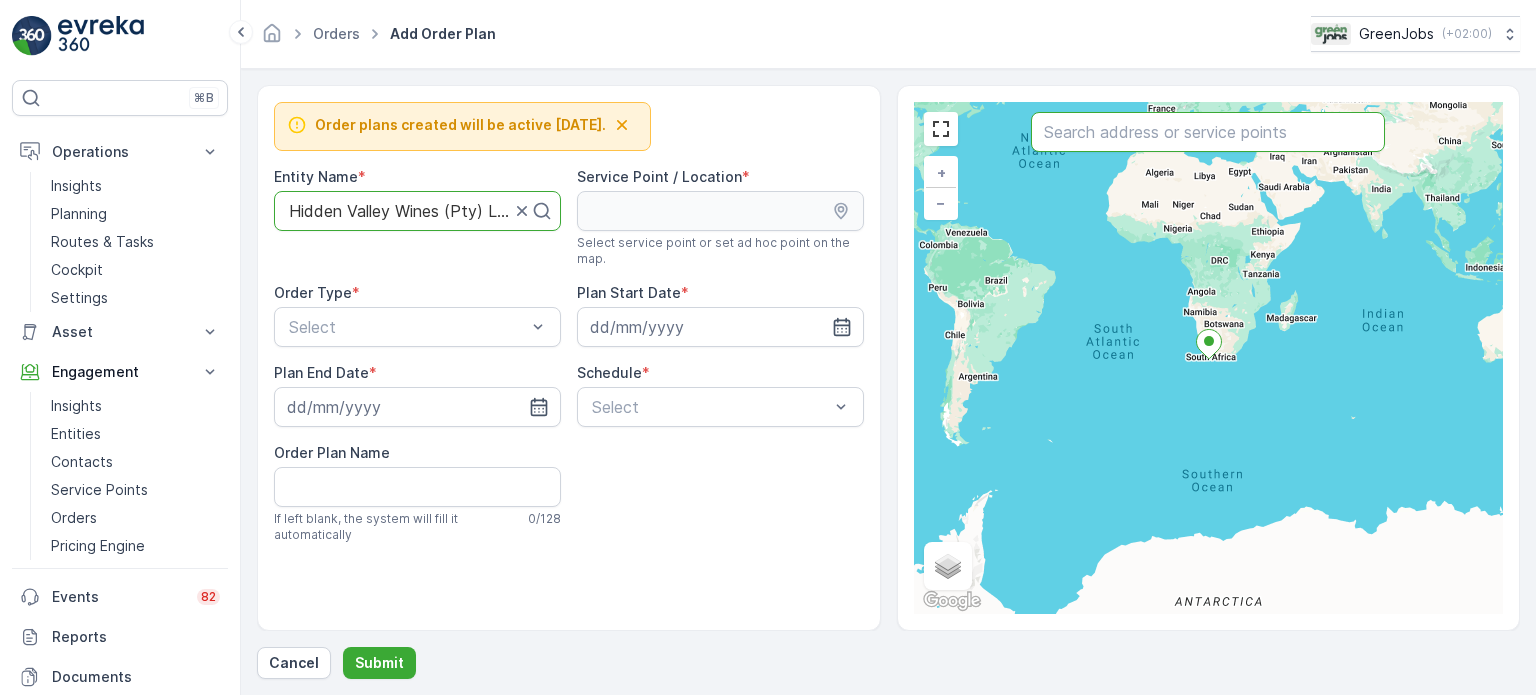 click at bounding box center [1208, 132] 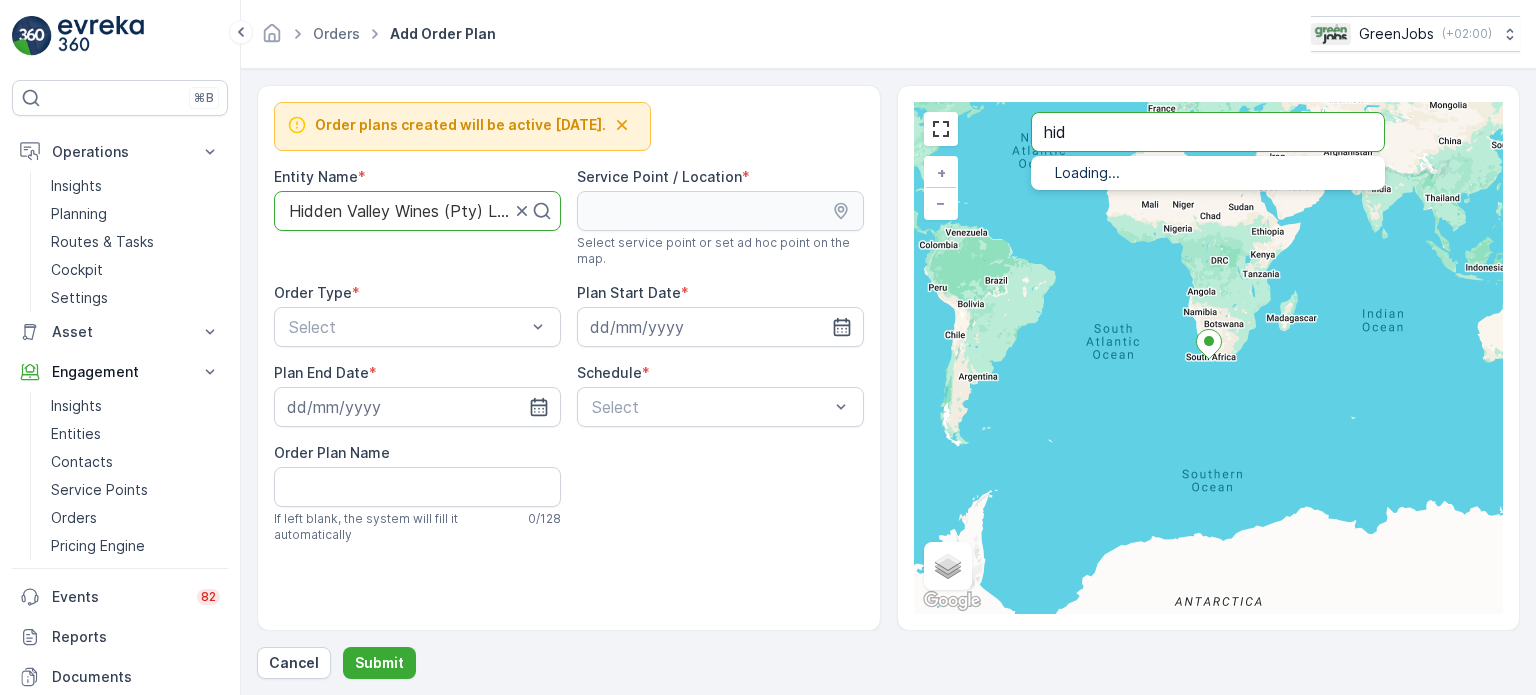 type on "hid" 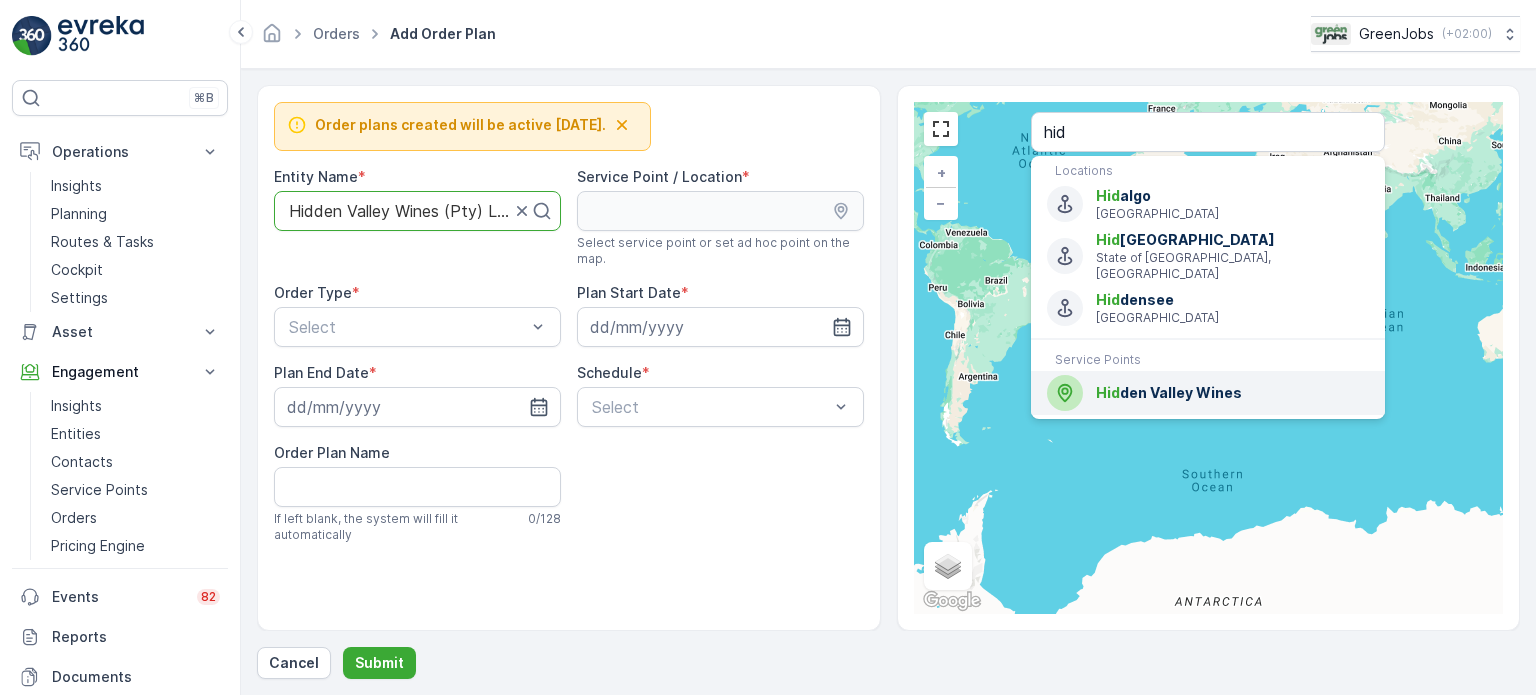 click on "Hid den Valley Wines" at bounding box center [1232, 393] 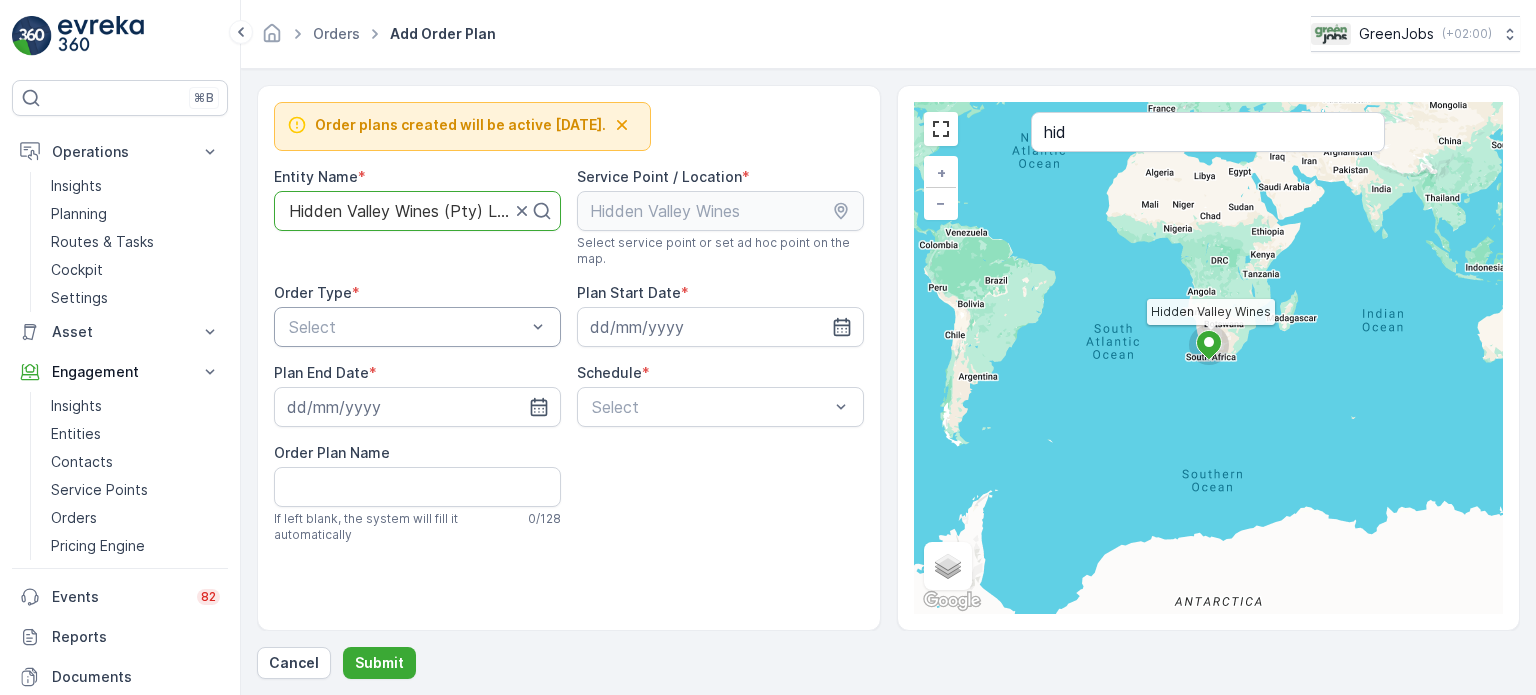 click on "Select" at bounding box center [417, 327] 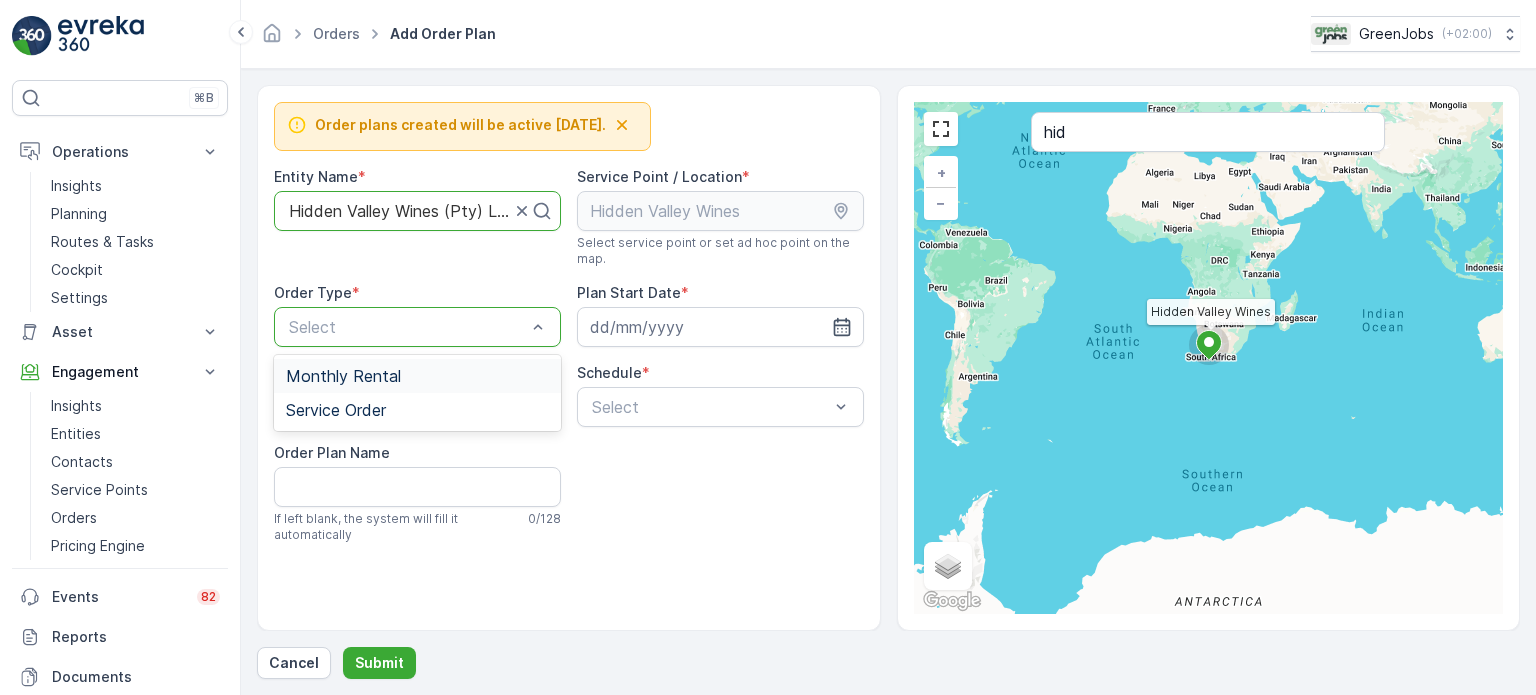 click on "Monthly Rental" at bounding box center (343, 376) 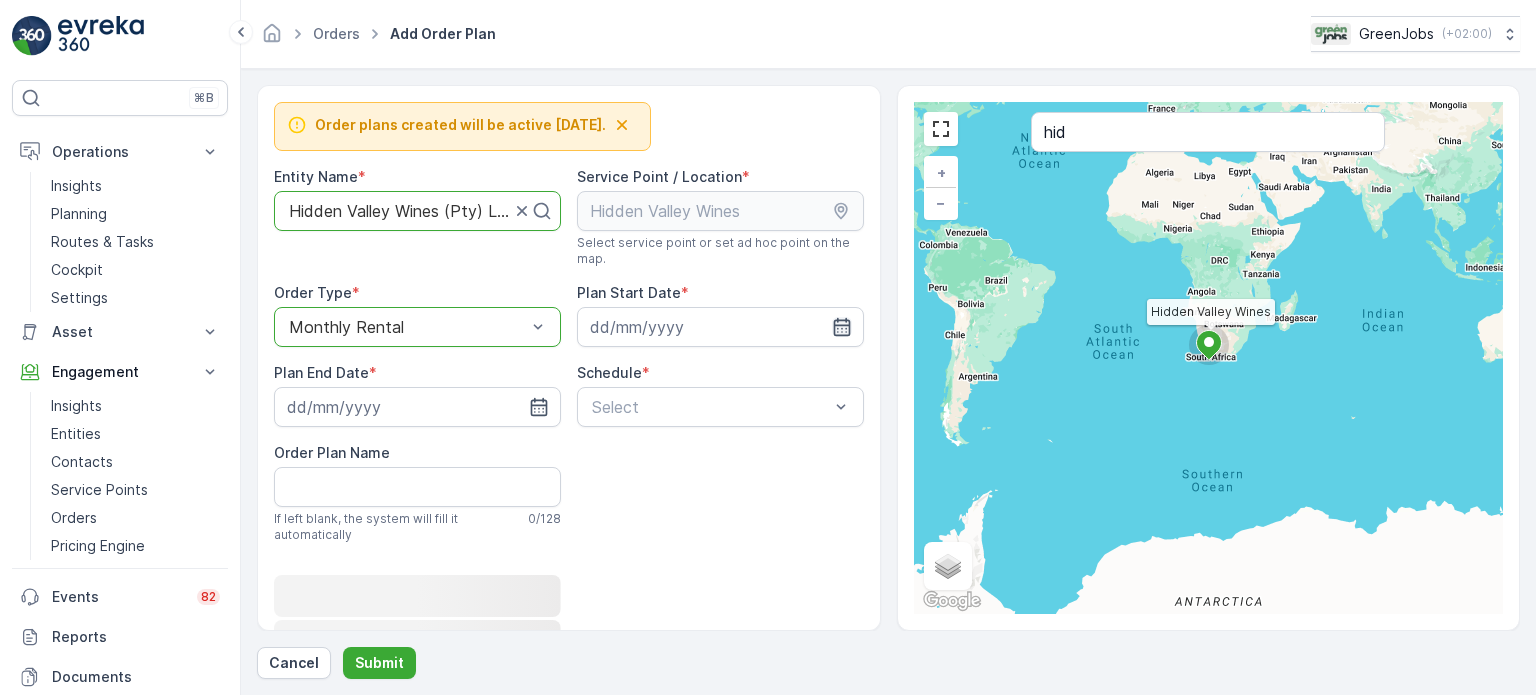 click 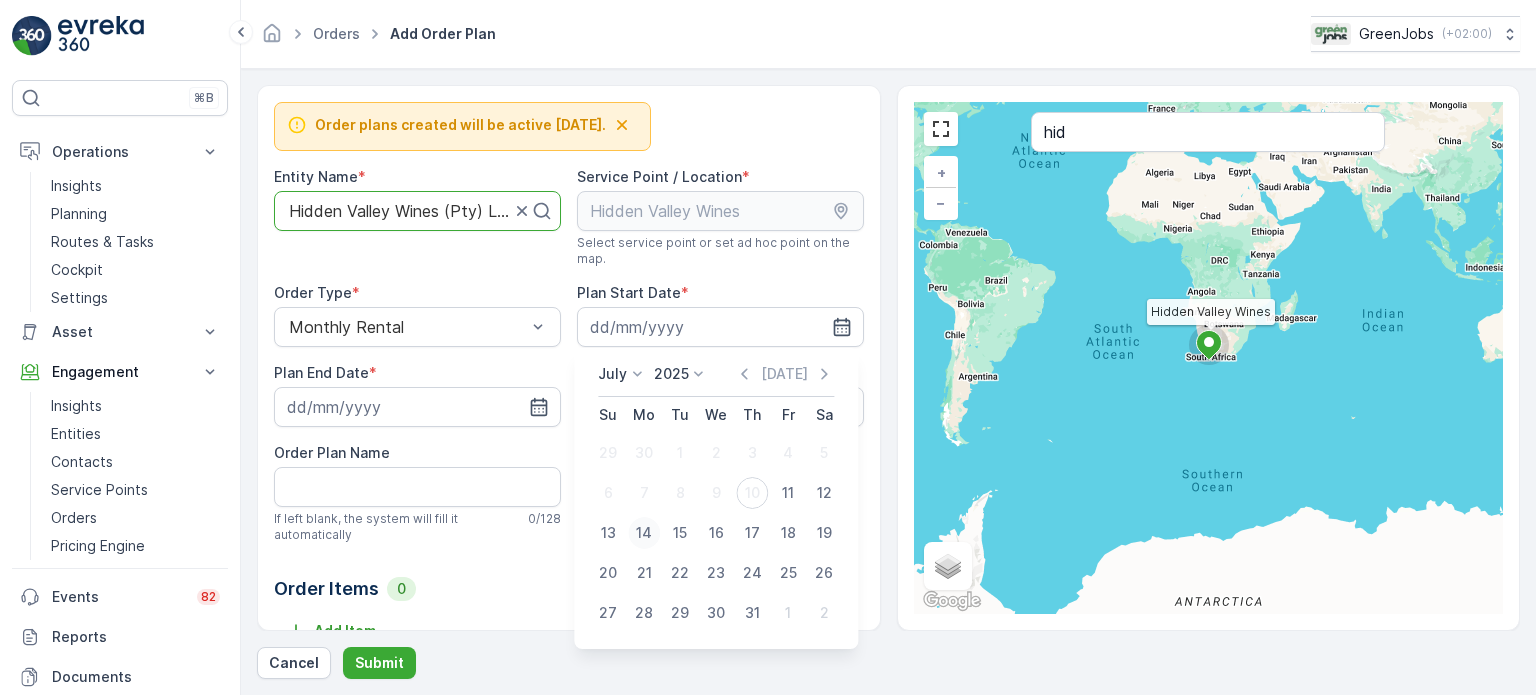click on "14" at bounding box center [644, 533] 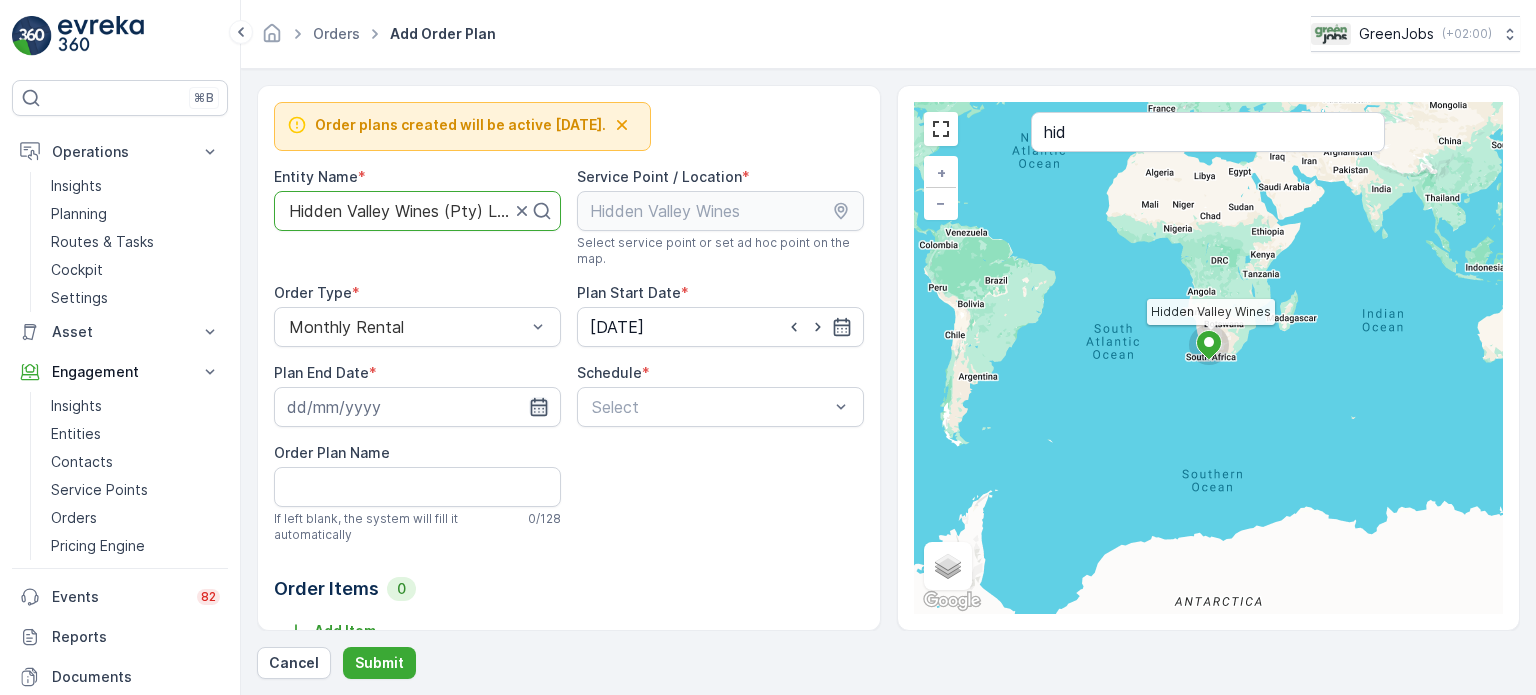 click 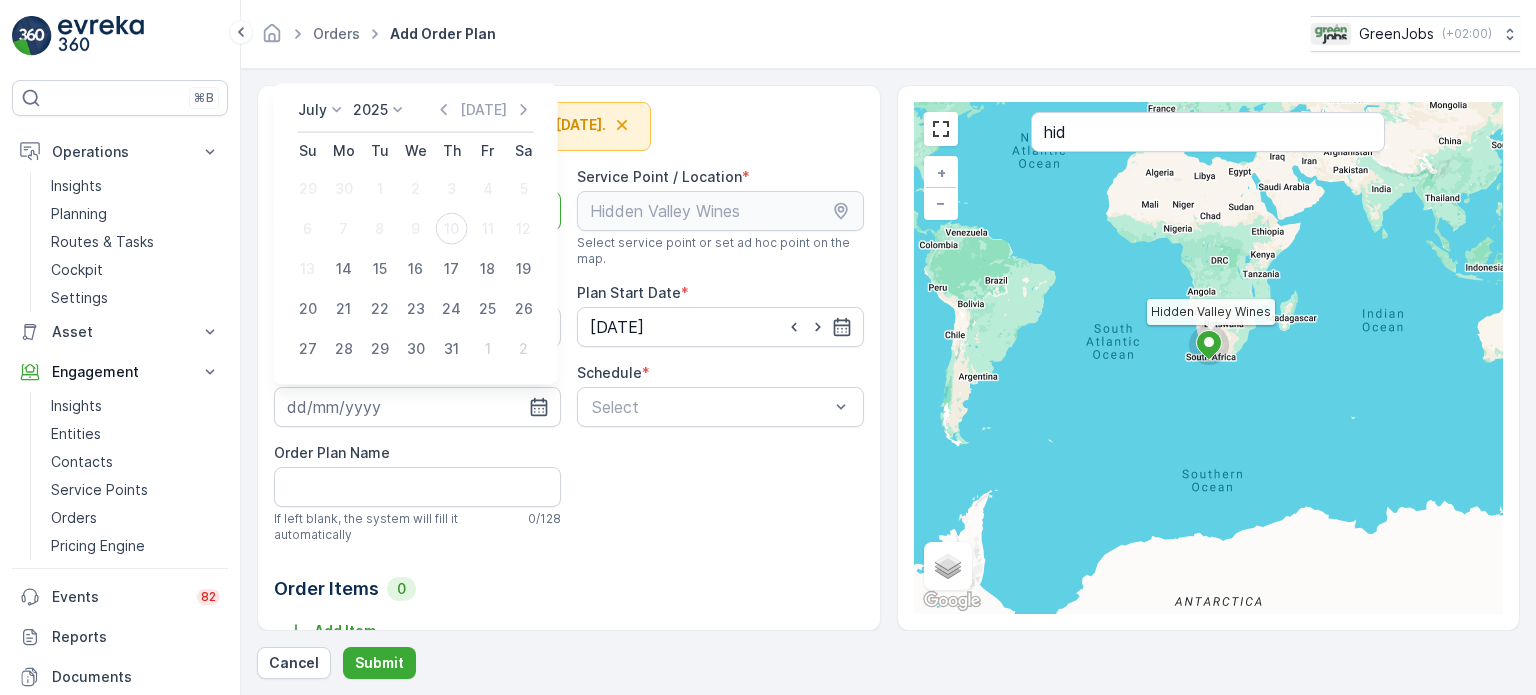 click on "2025" at bounding box center (370, 110) 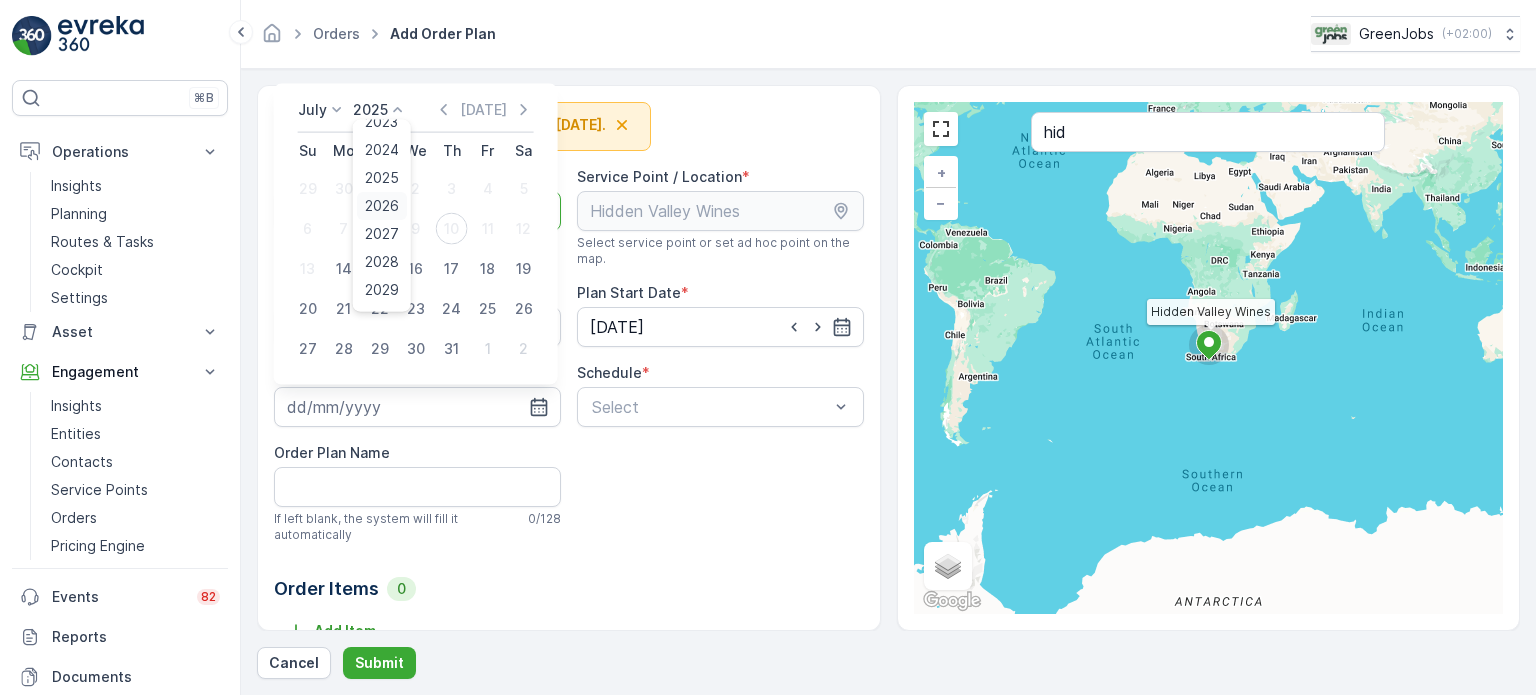 scroll, scrollTop: 124, scrollLeft: 0, axis: vertical 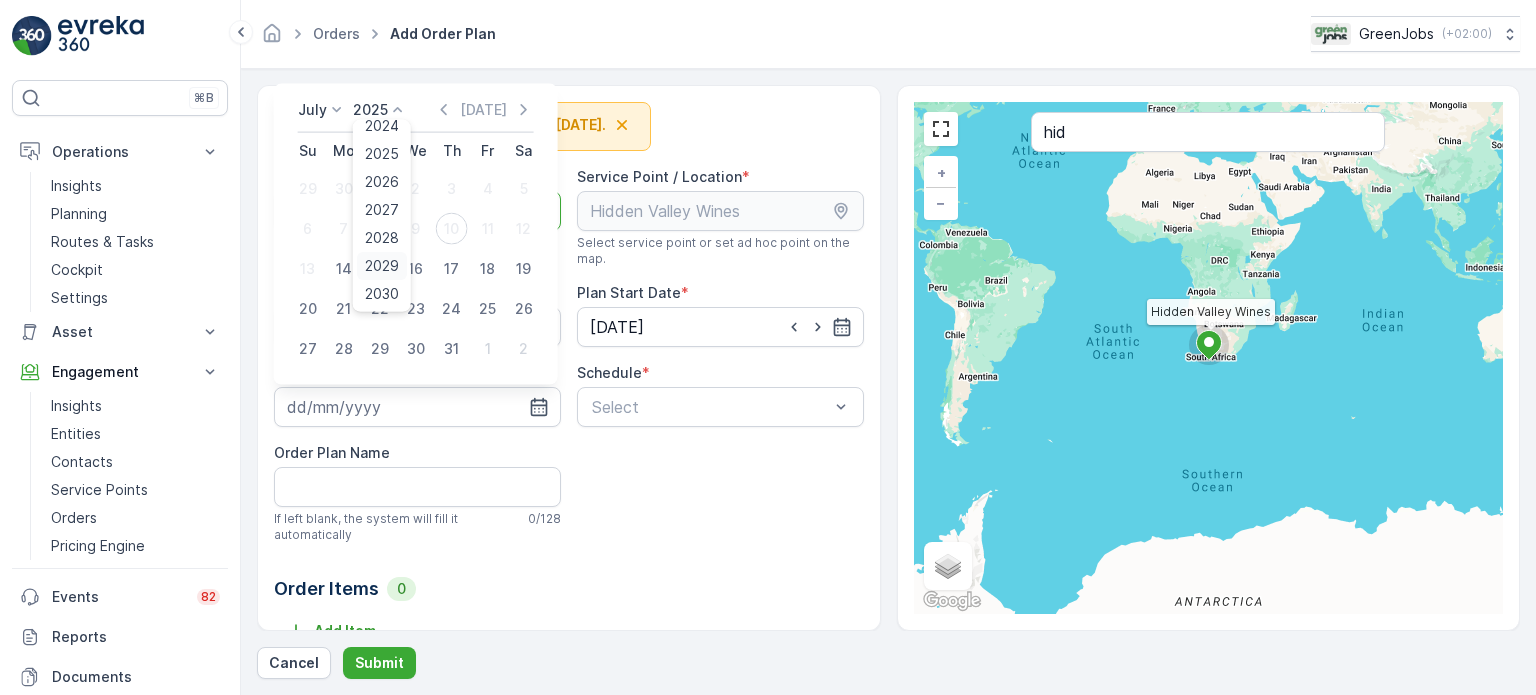 click on "2029" at bounding box center [382, 266] 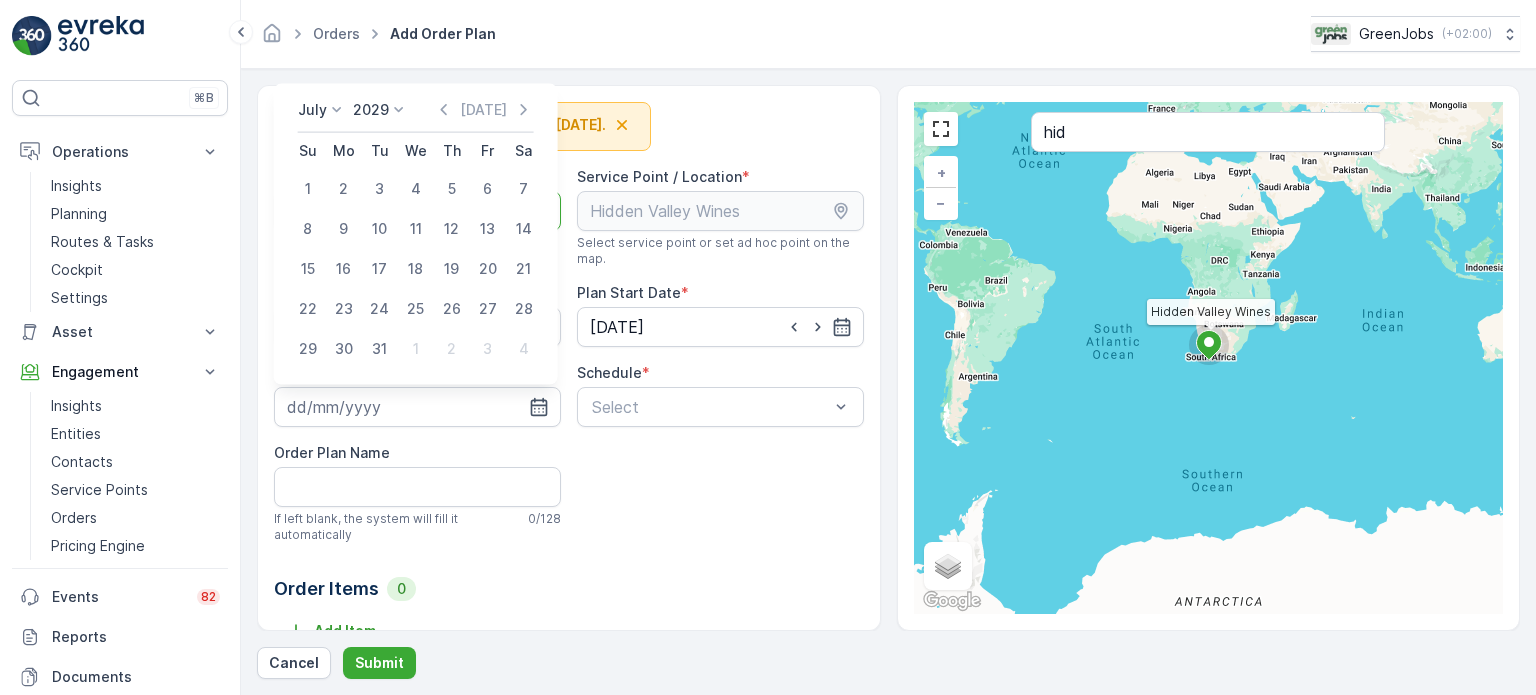 drag, startPoint x: 525, startPoint y: 226, endPoint x: 527, endPoint y: 243, distance: 17.117243 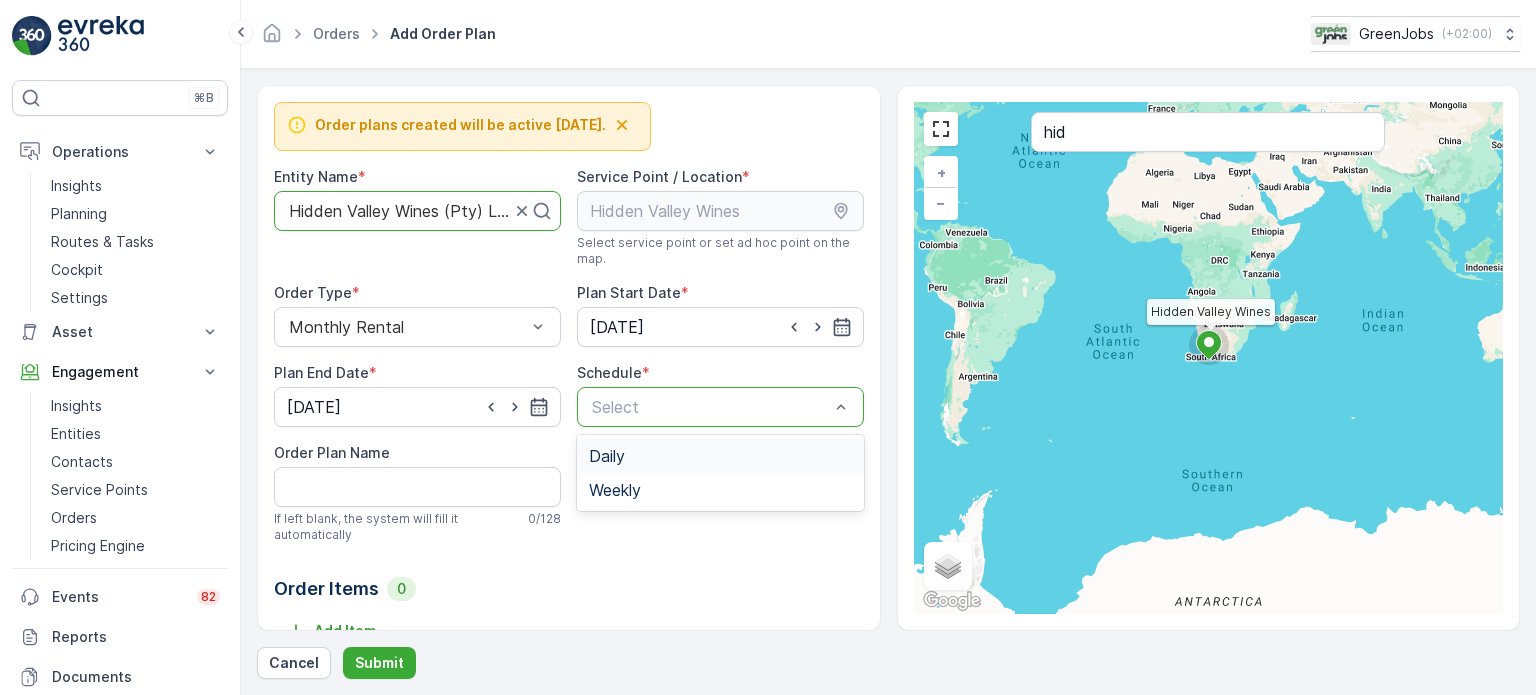 click at bounding box center [710, 407] 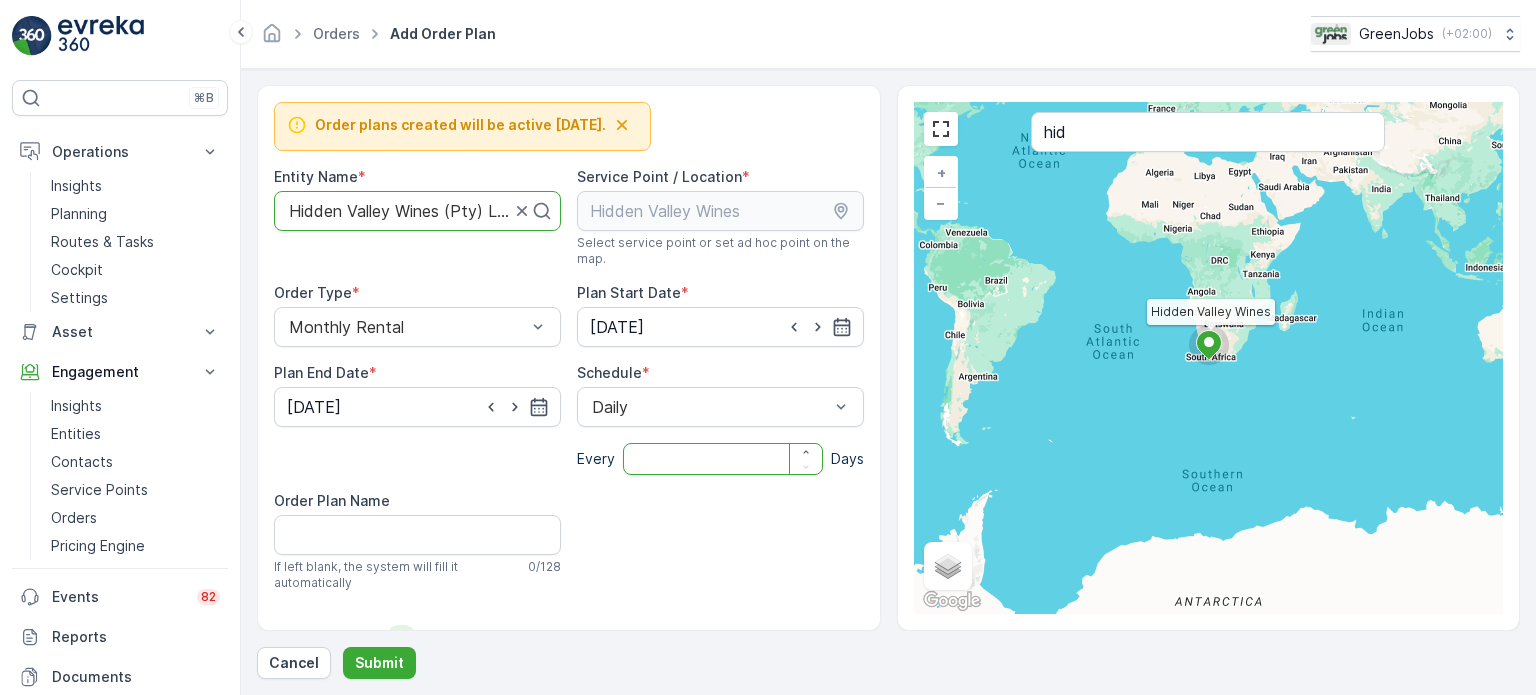 click at bounding box center (723, 459) 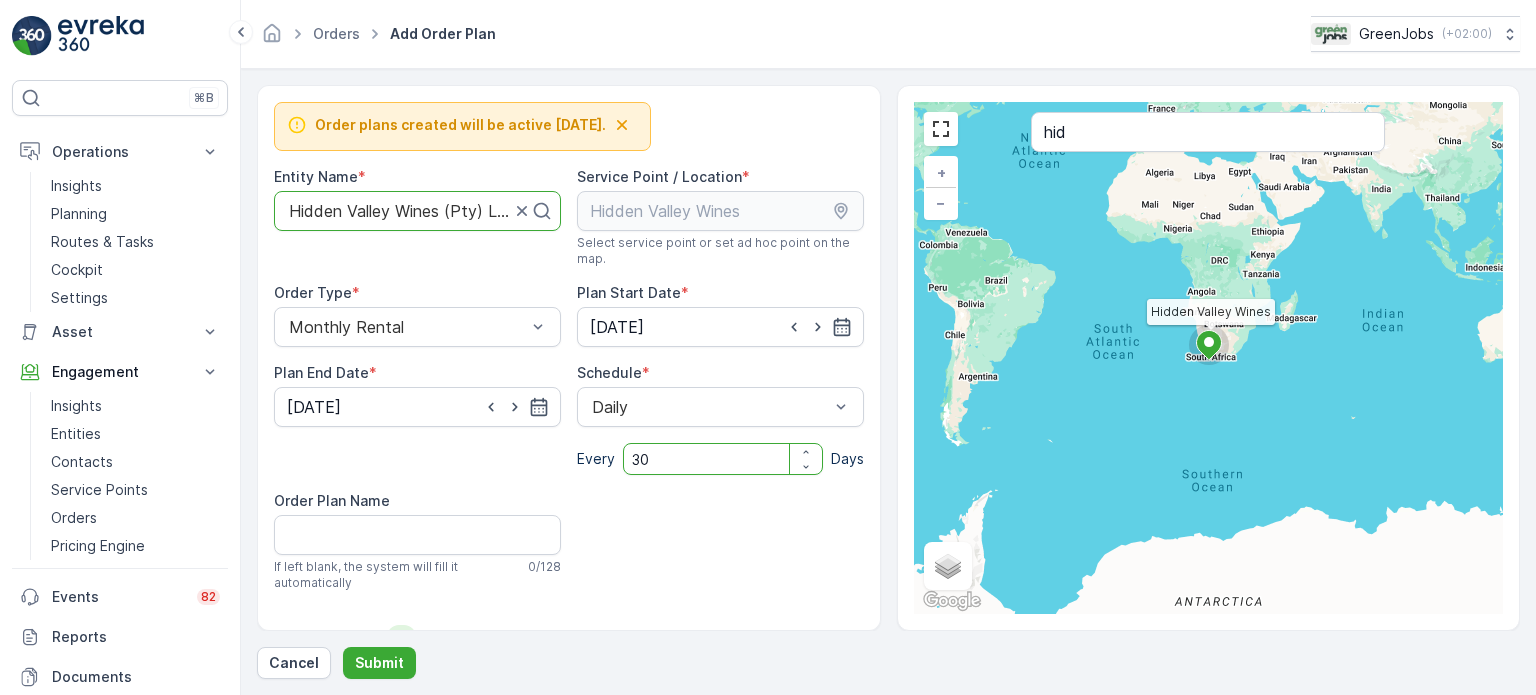 type on "30" 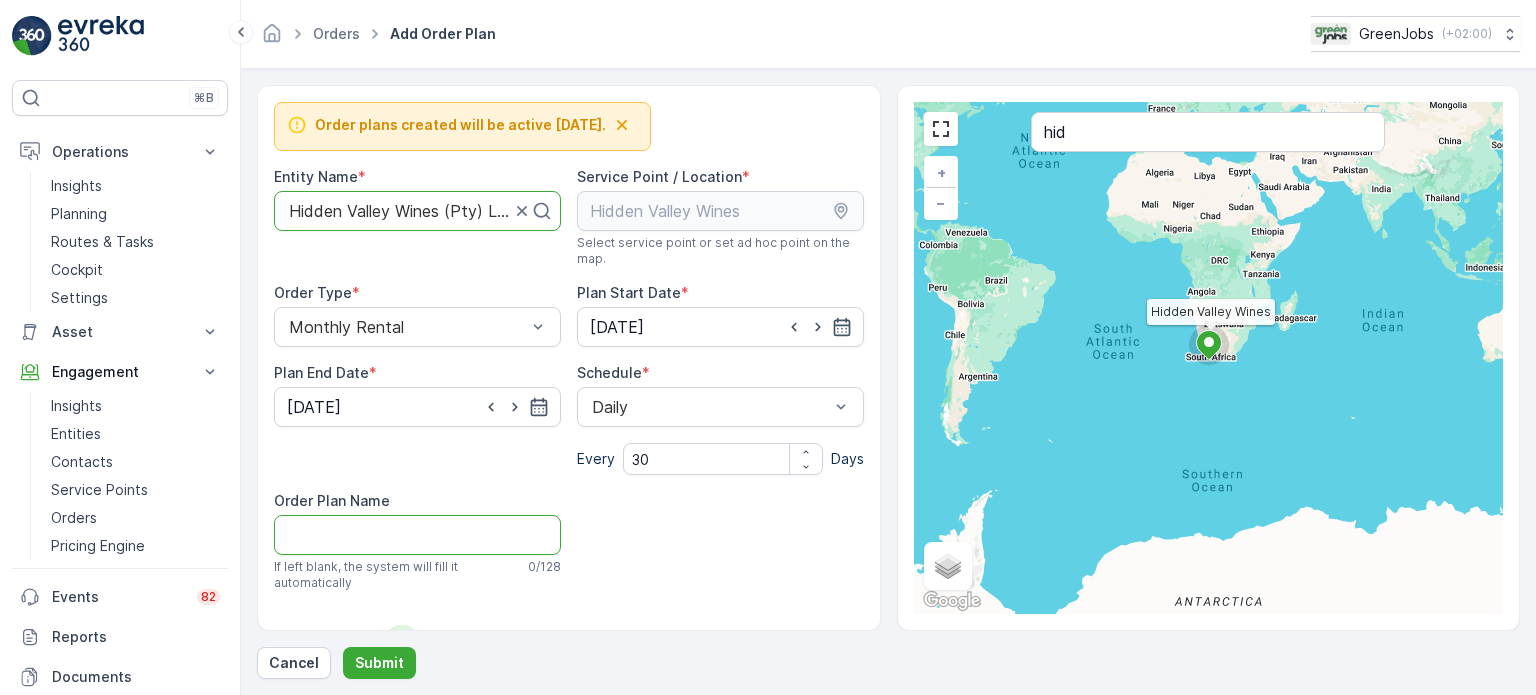 click on "Order Plan Name" at bounding box center (417, 535) 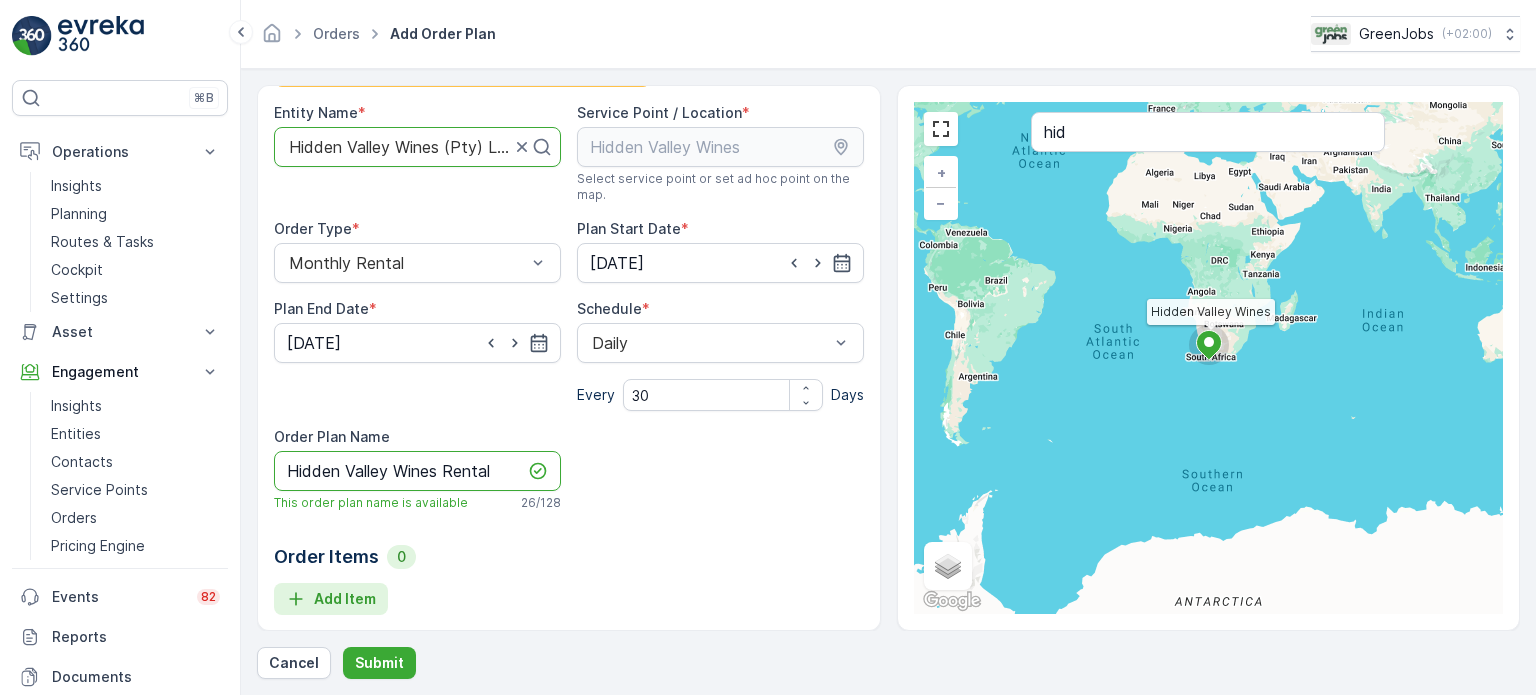type on "Hidden Valley Wines Rental" 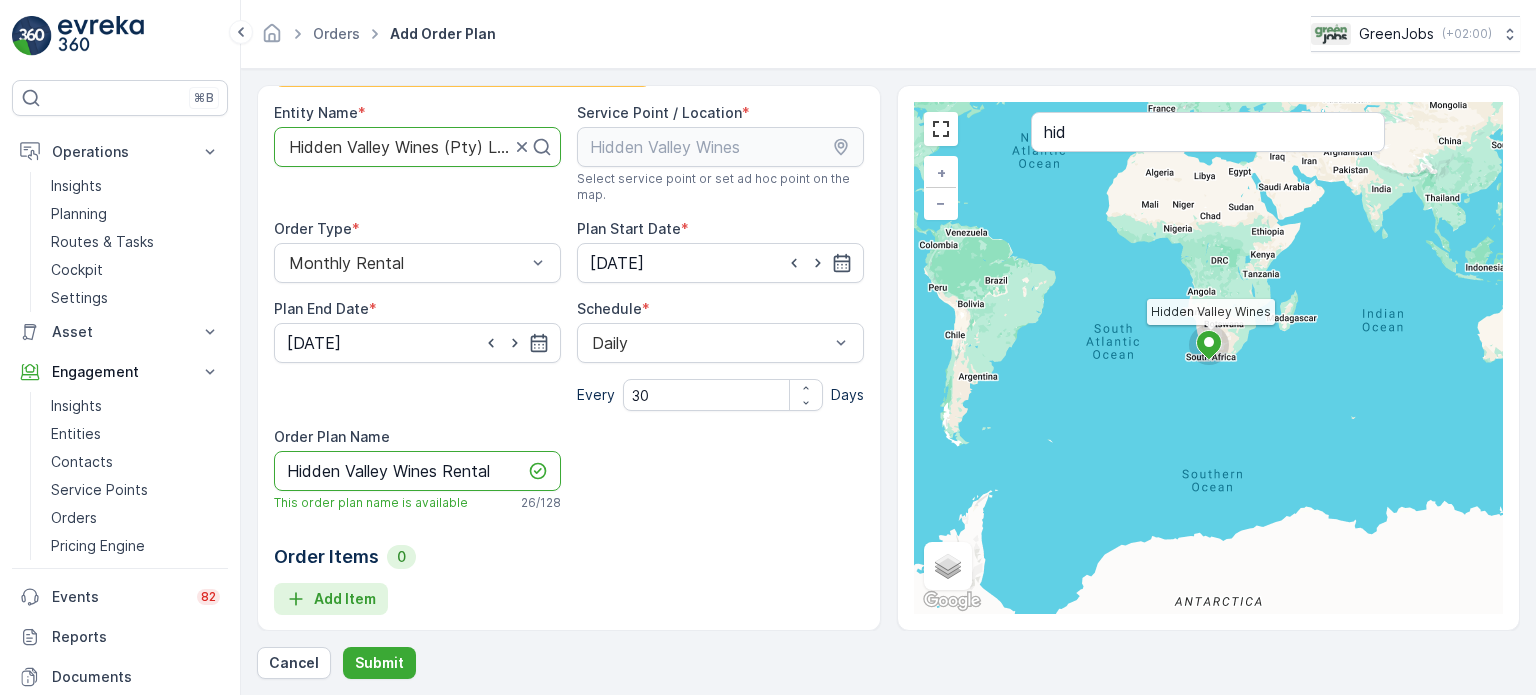 click on "Add Item" at bounding box center [345, 599] 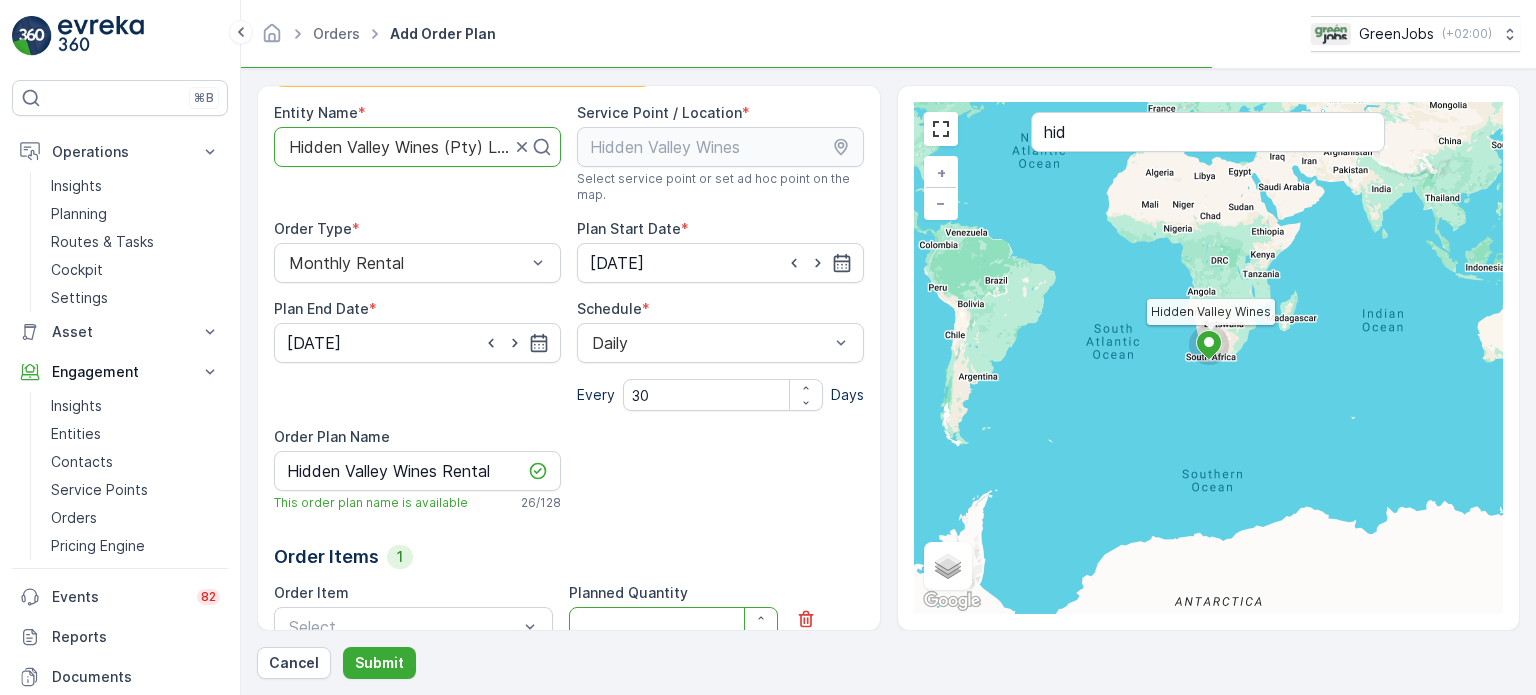 scroll, scrollTop: 80, scrollLeft: 0, axis: vertical 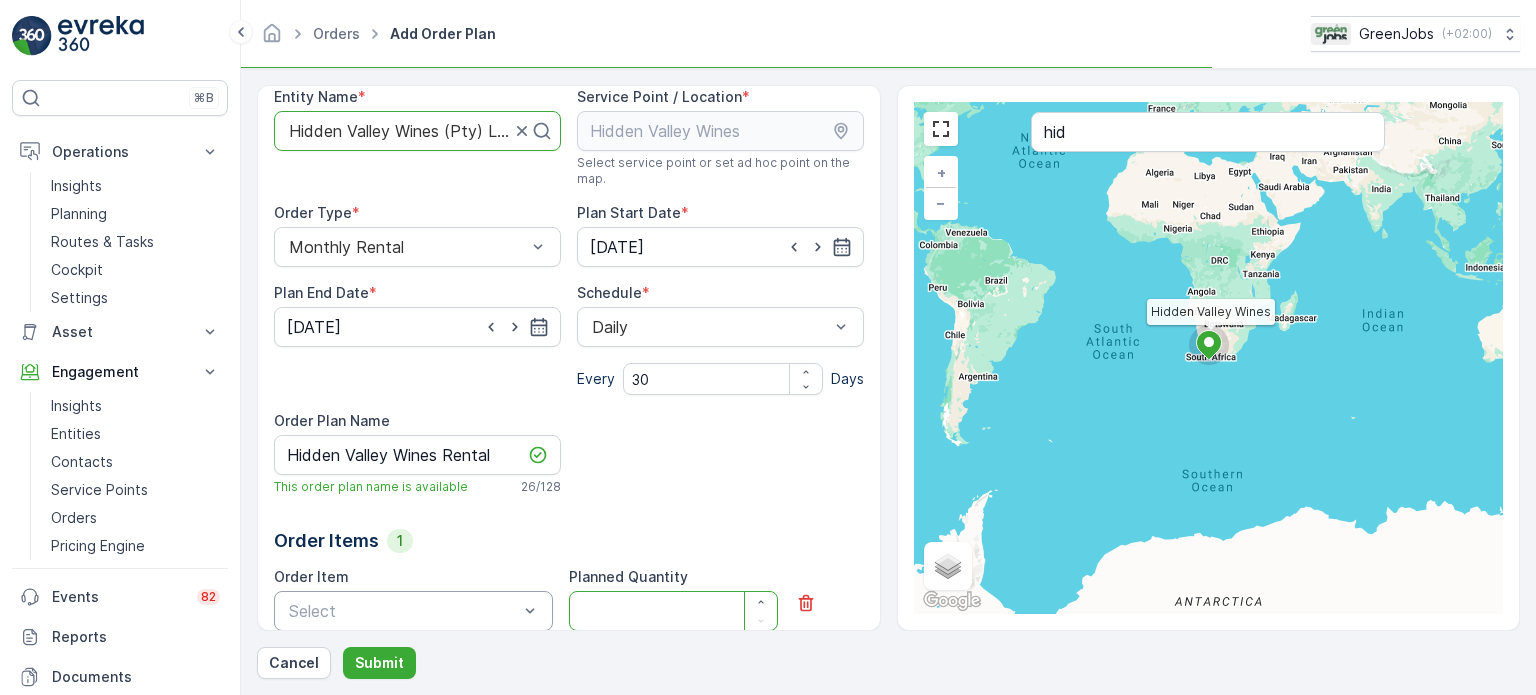 click at bounding box center [403, 611] 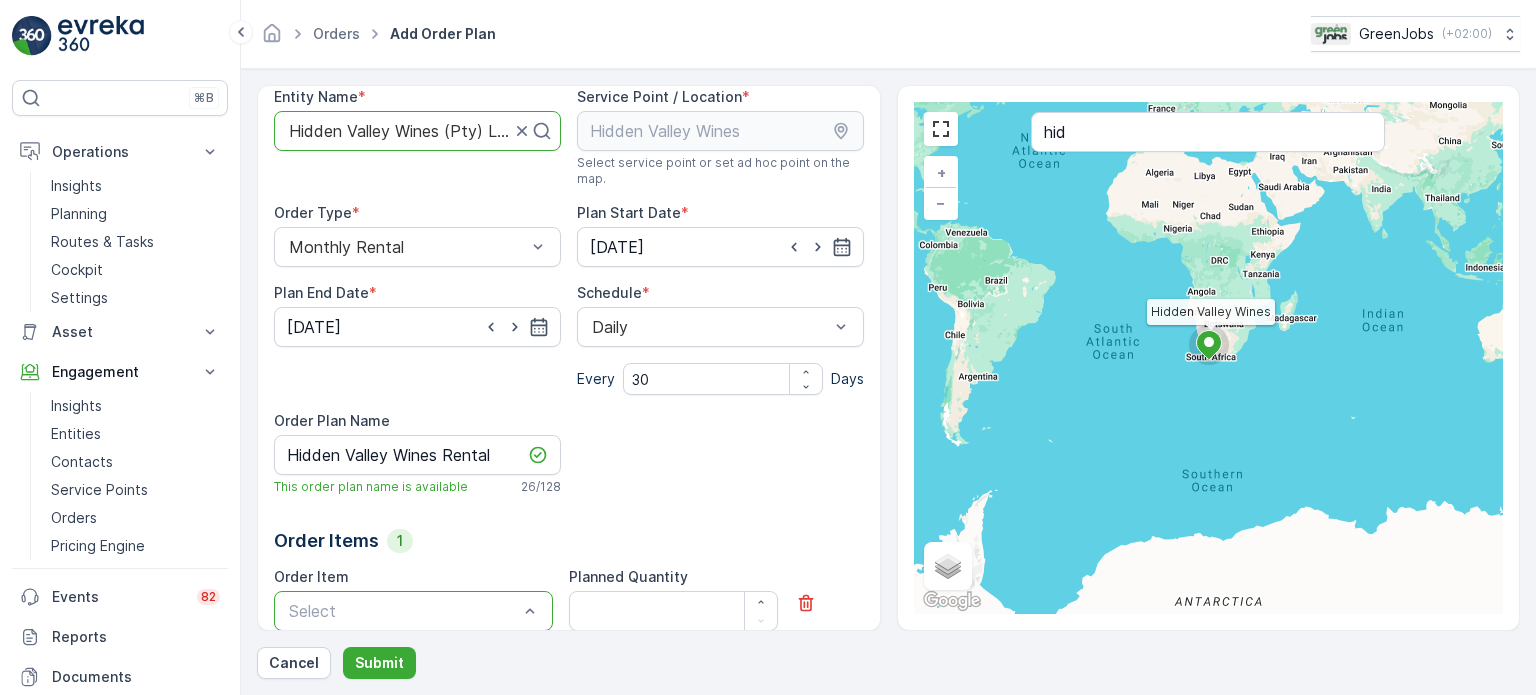 scroll, scrollTop: 265, scrollLeft: 0, axis: vertical 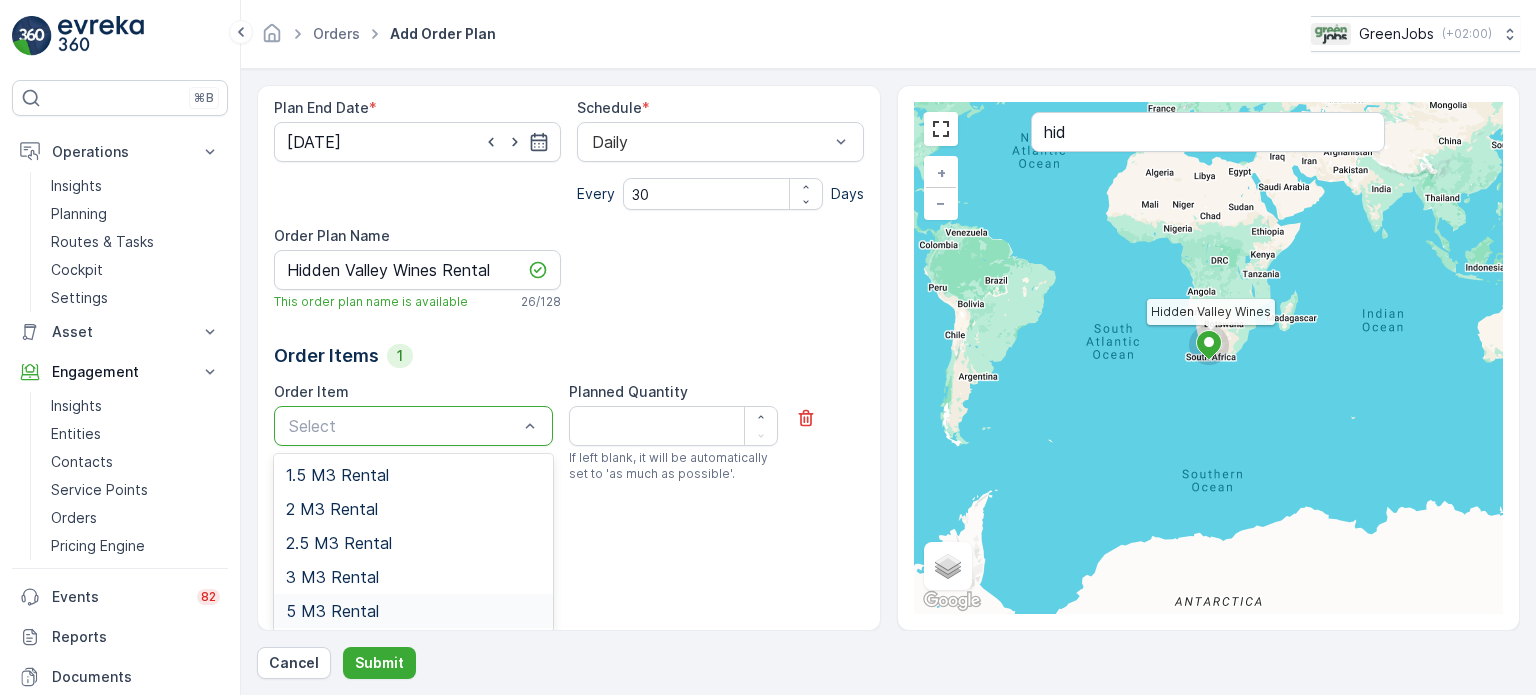 click on "5 M3 Rental" at bounding box center (332, 611) 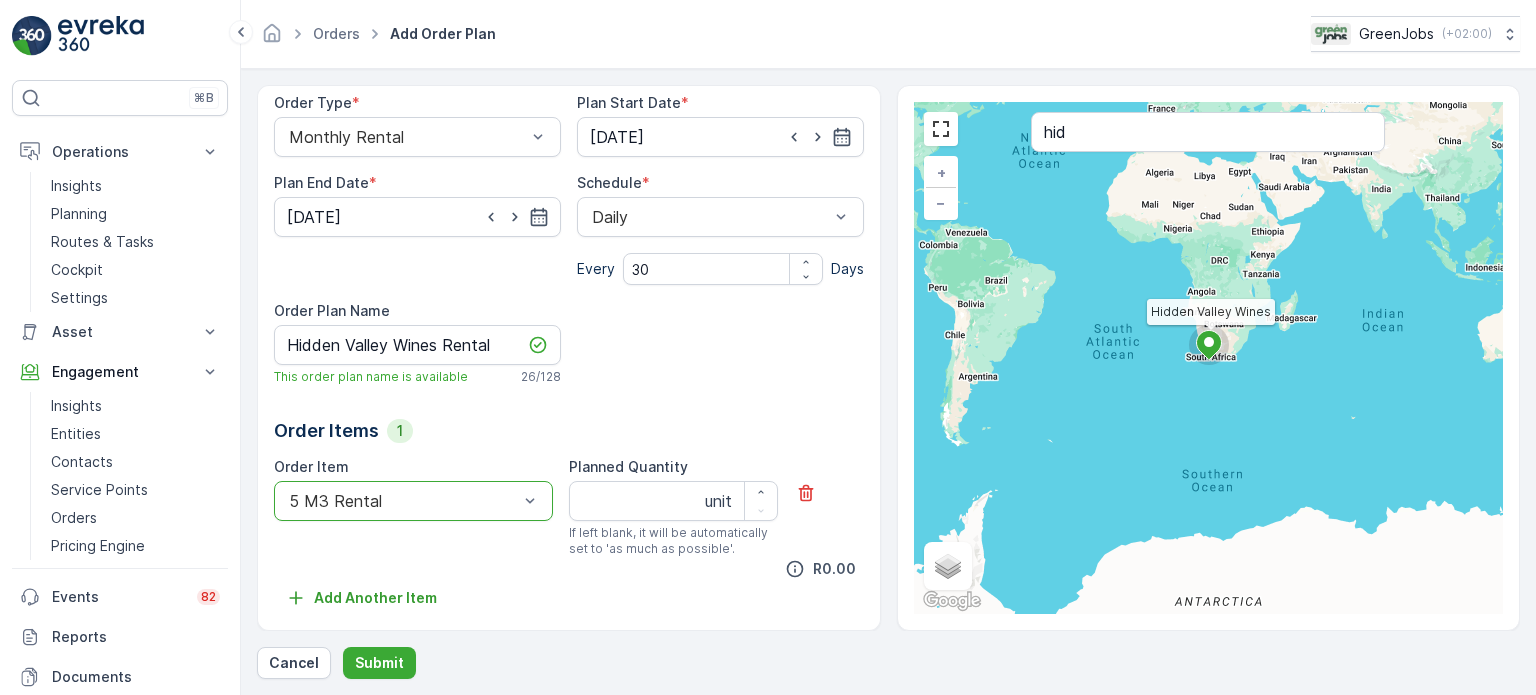 scroll, scrollTop: 189, scrollLeft: 0, axis: vertical 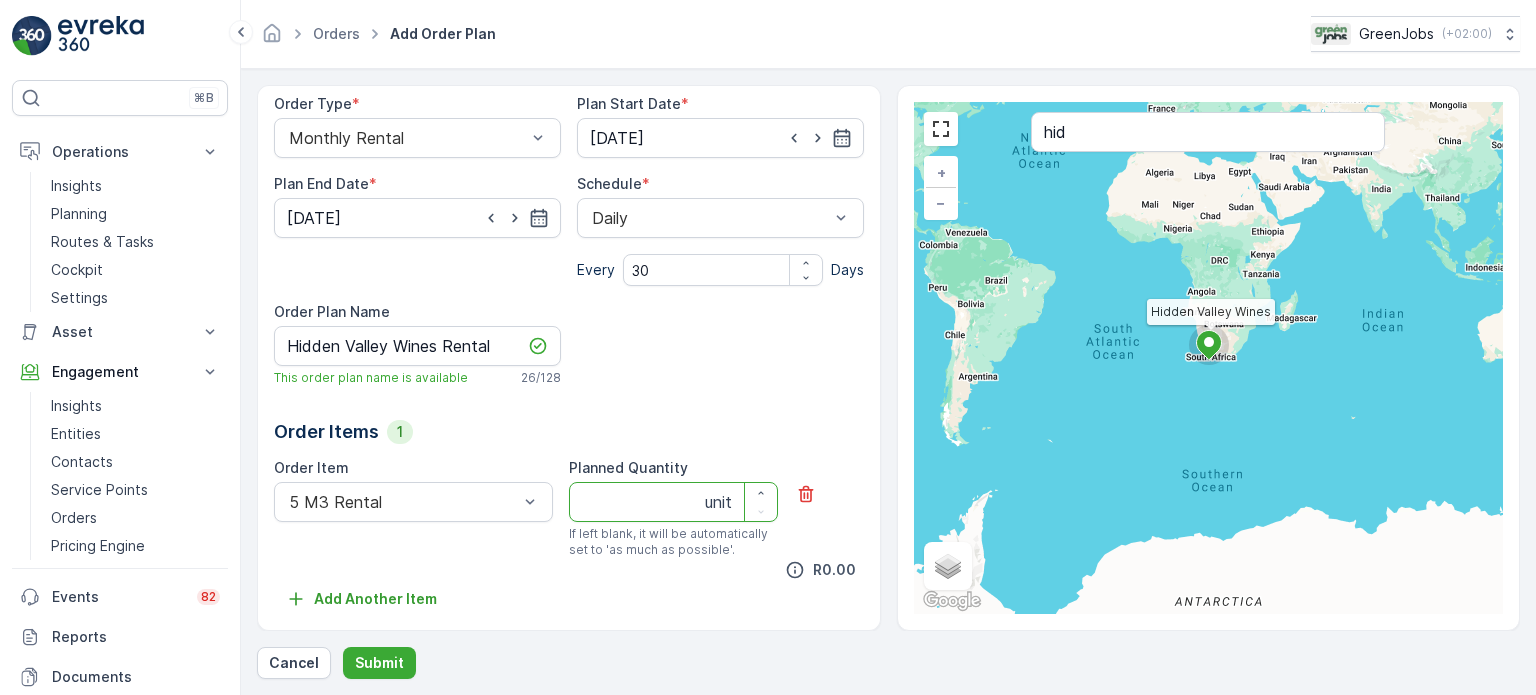 click on "Planned Quantity" at bounding box center (673, 502) 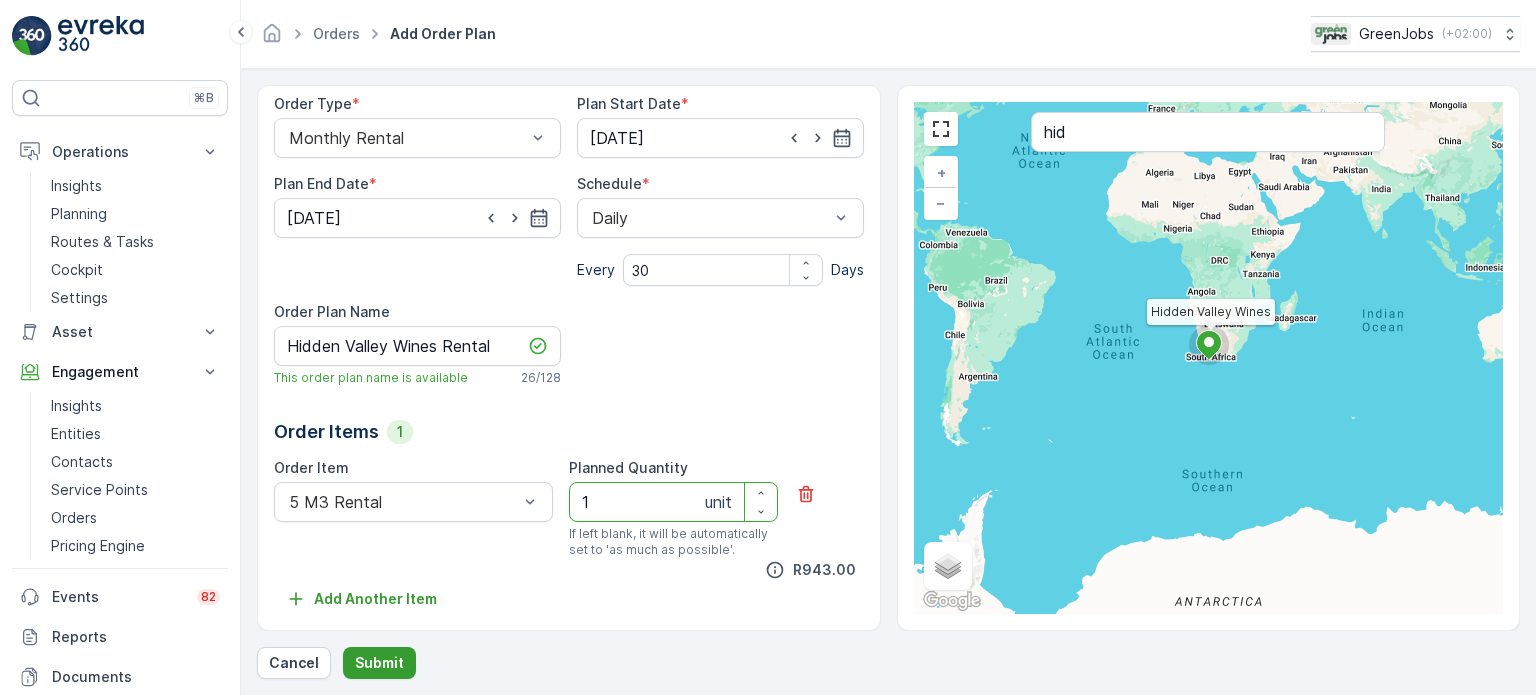 type on "1" 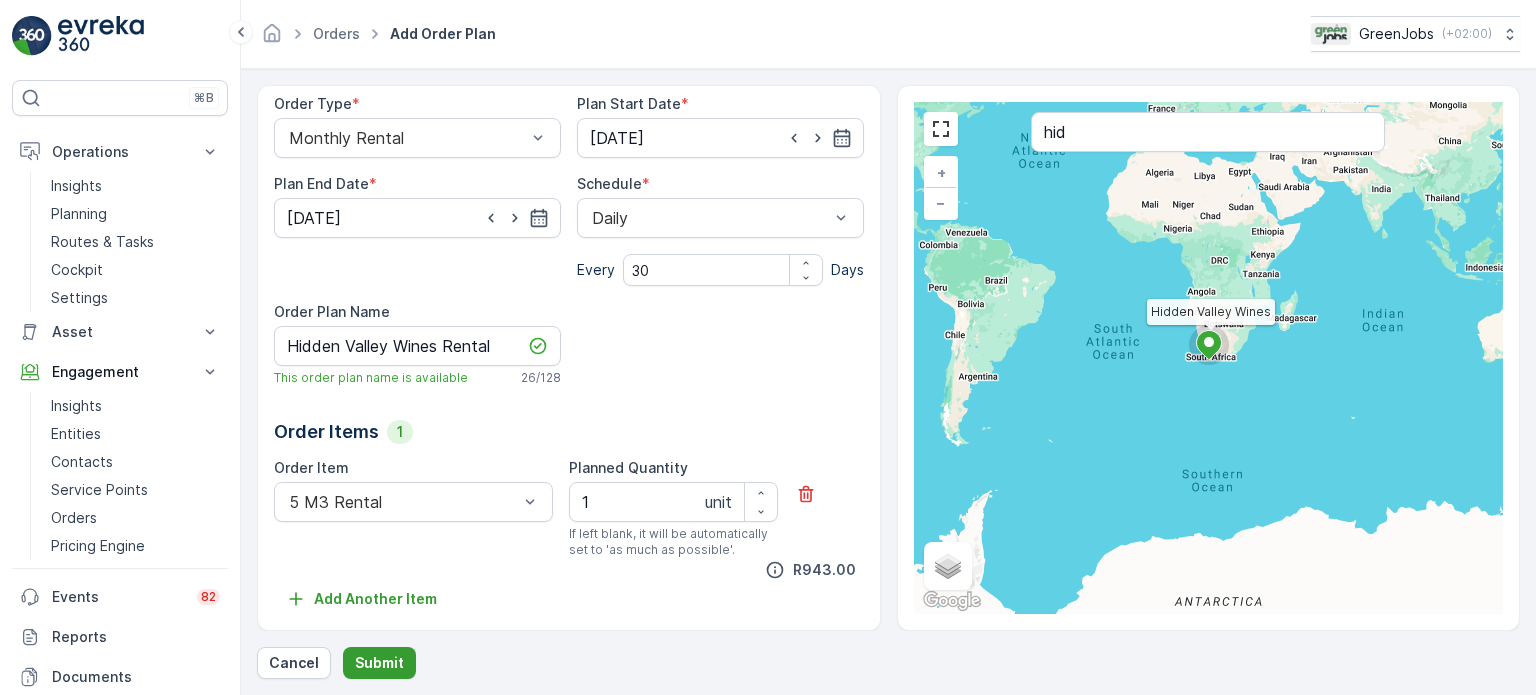 click on "Submit" at bounding box center [379, 663] 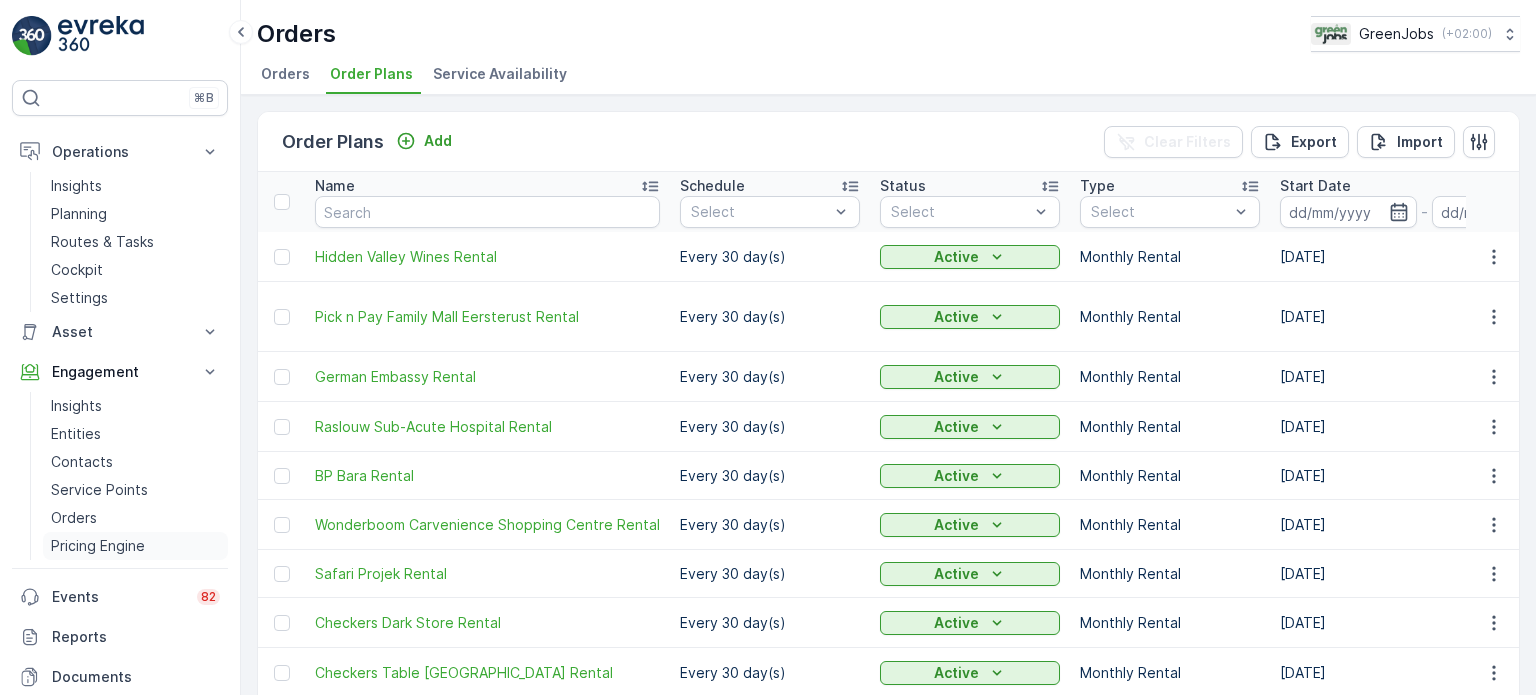 click on "Pricing Engine" at bounding box center (98, 546) 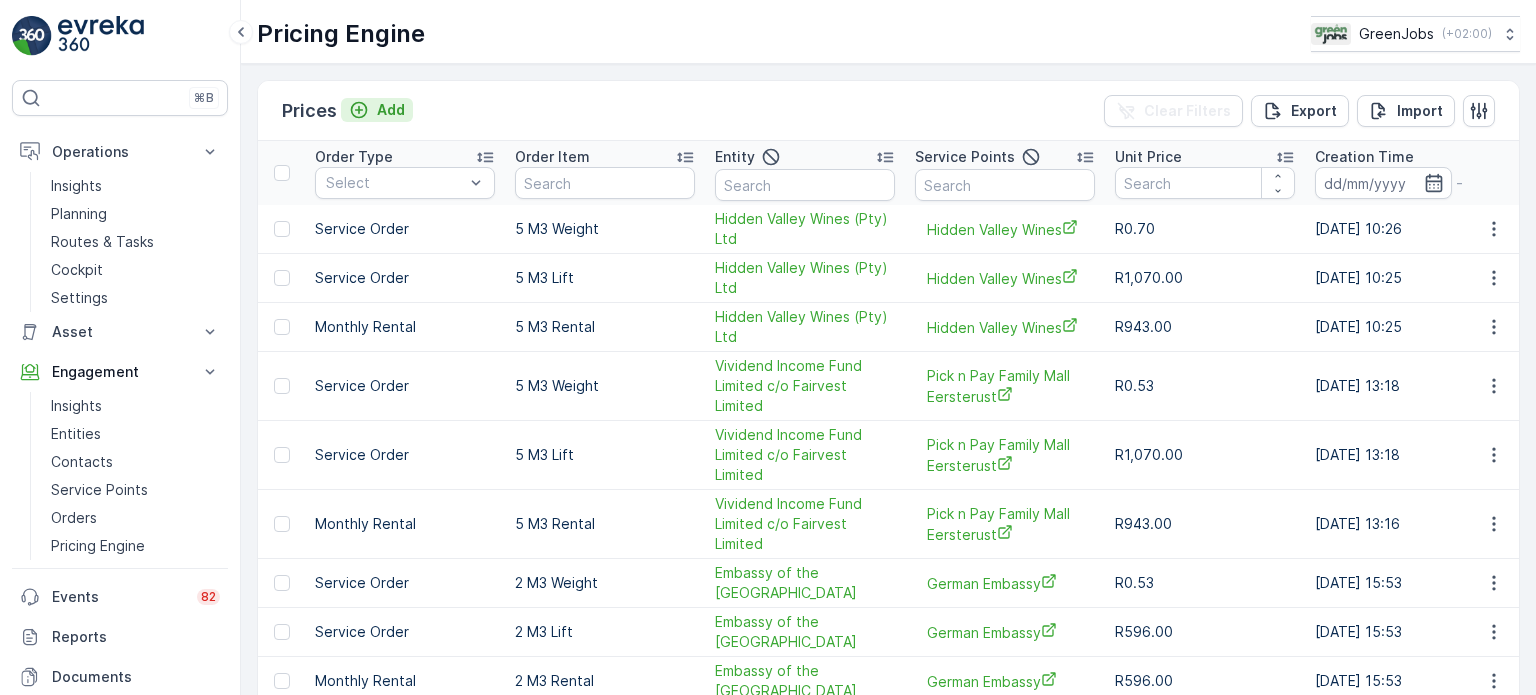 click on "Add" at bounding box center [391, 110] 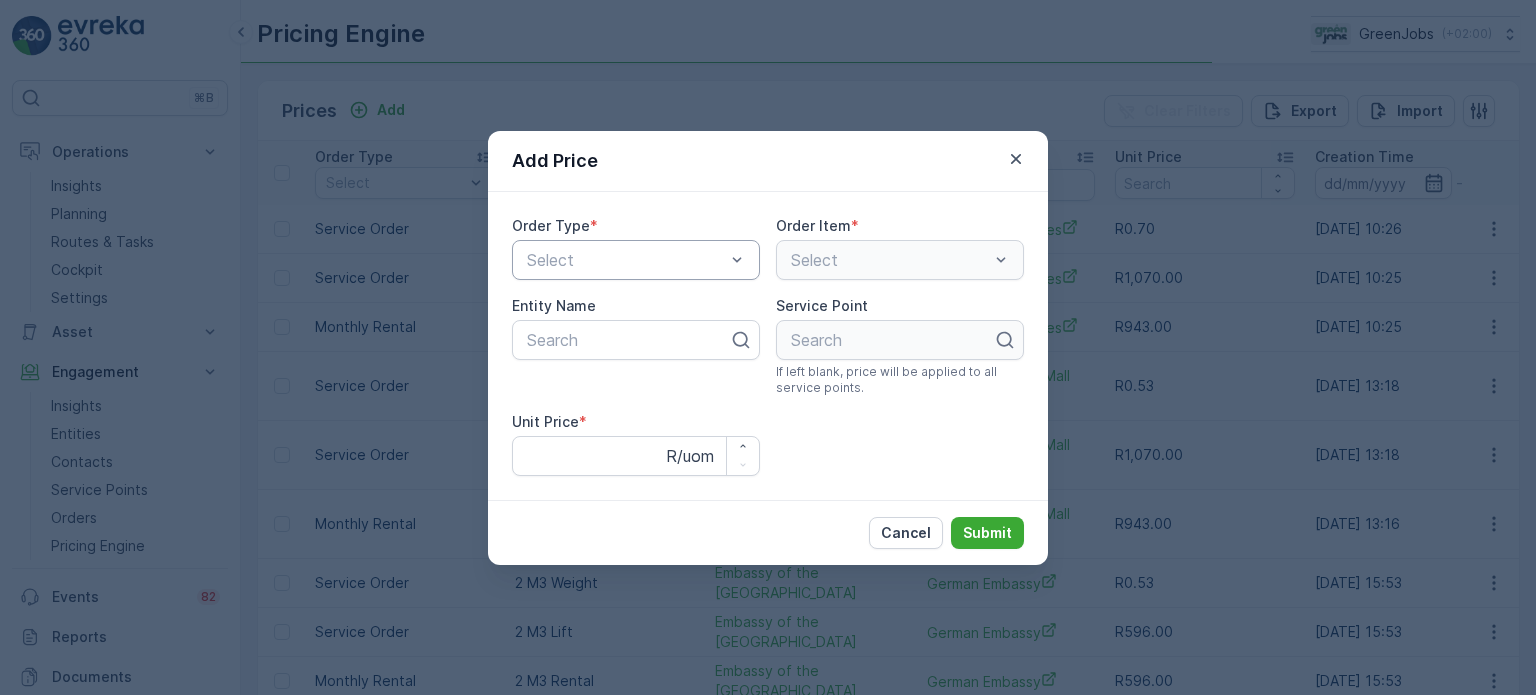 click at bounding box center [626, 260] 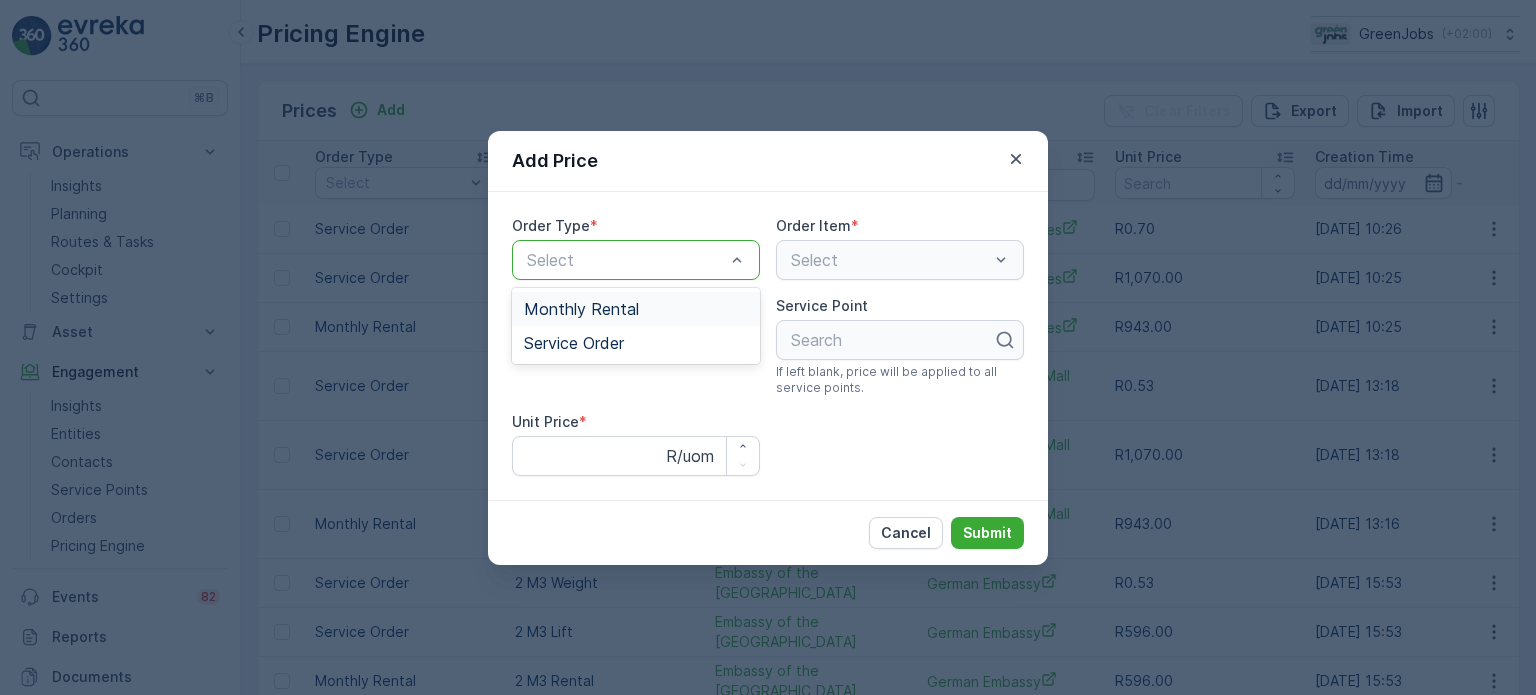 click on "Monthly Rental" at bounding box center [581, 309] 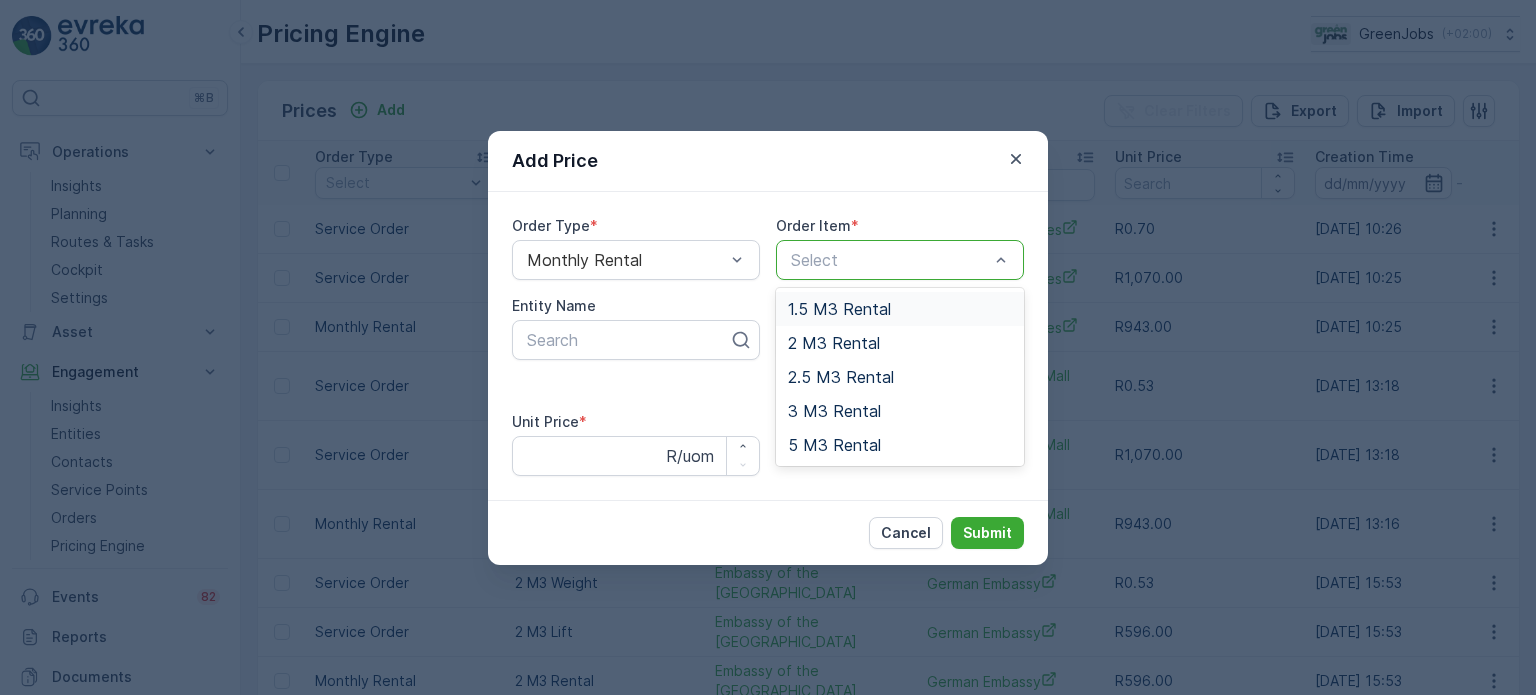 click at bounding box center (890, 260) 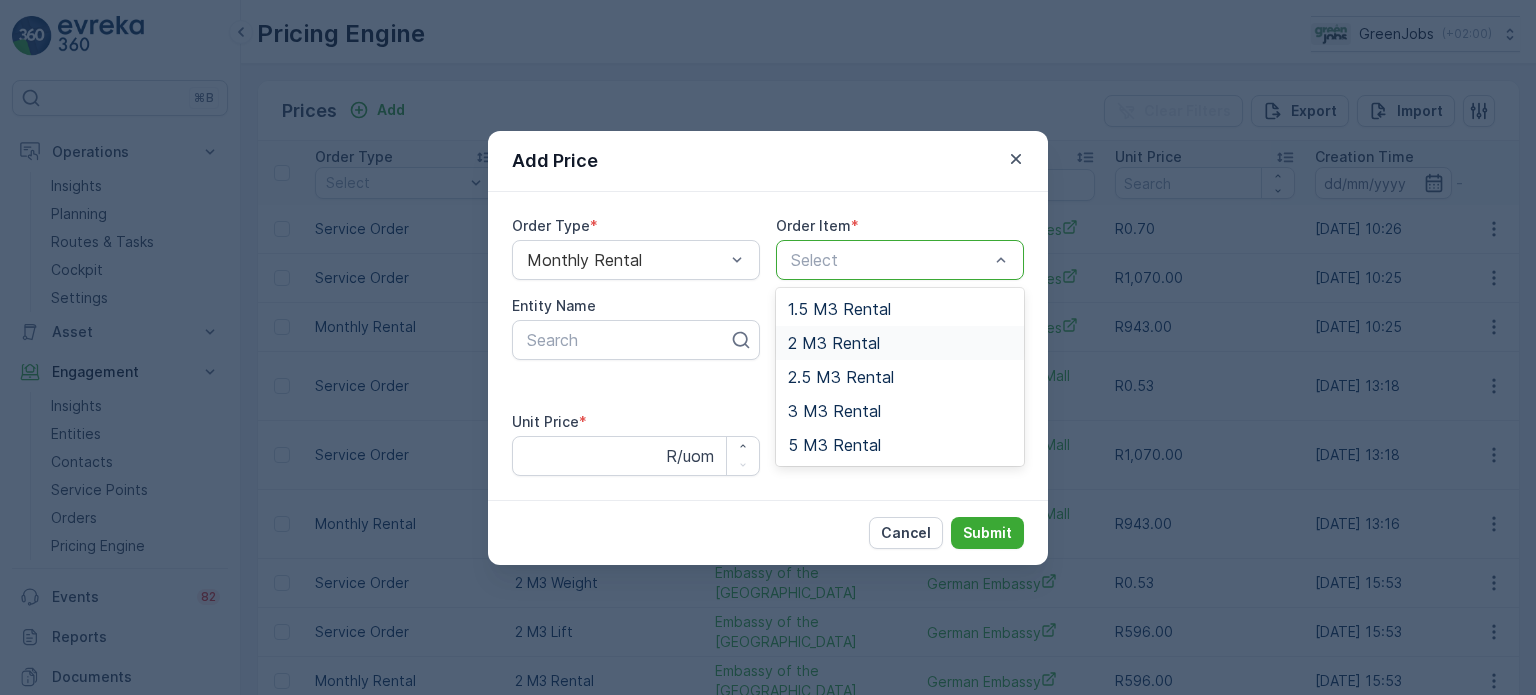 click on "2 M3 Rental" at bounding box center (834, 343) 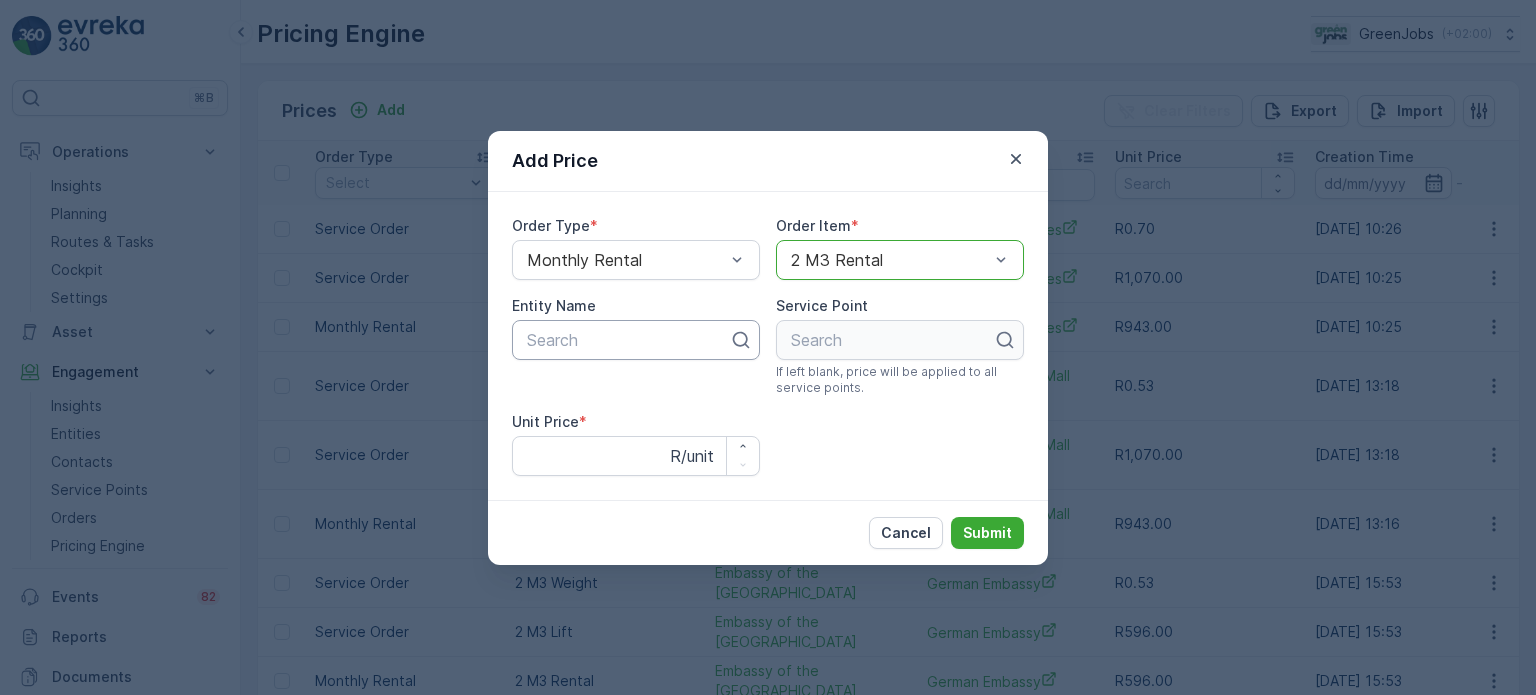 click at bounding box center [628, 340] 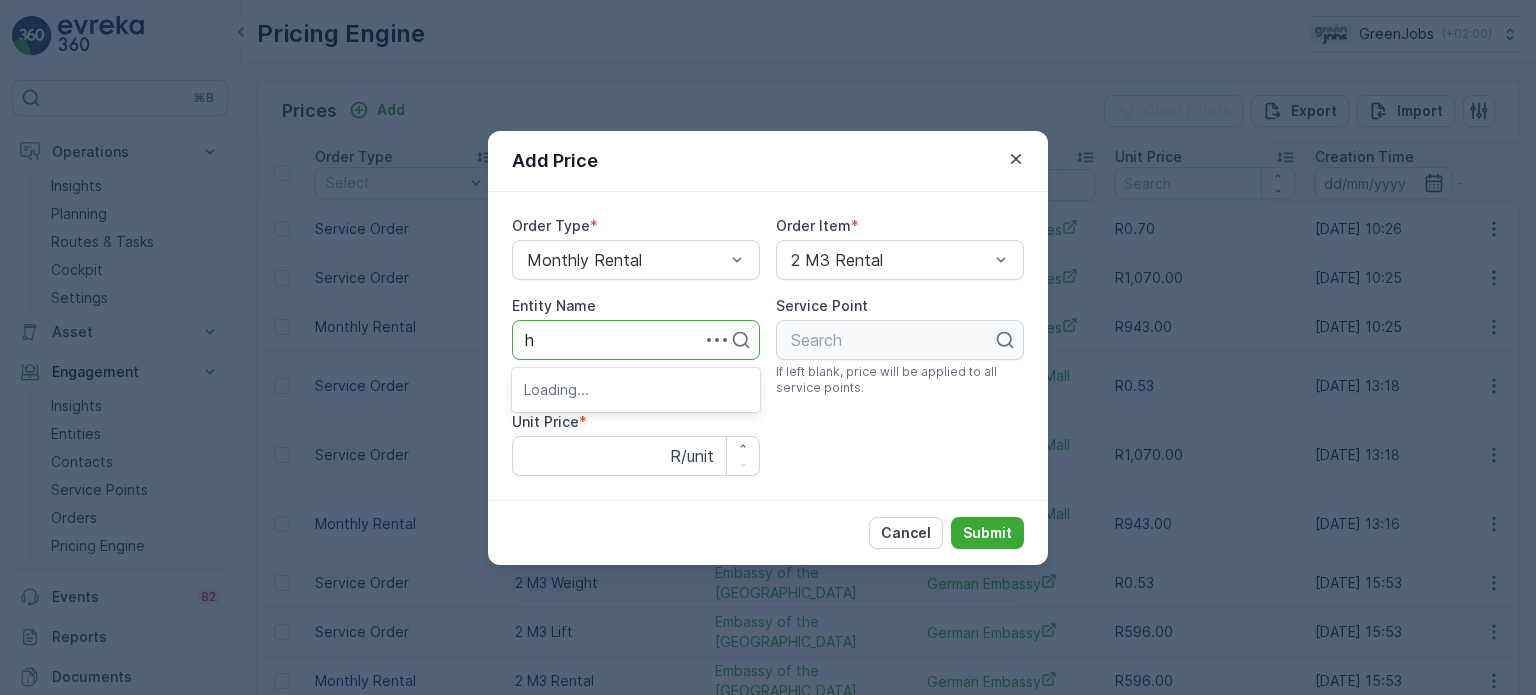 type on "hi" 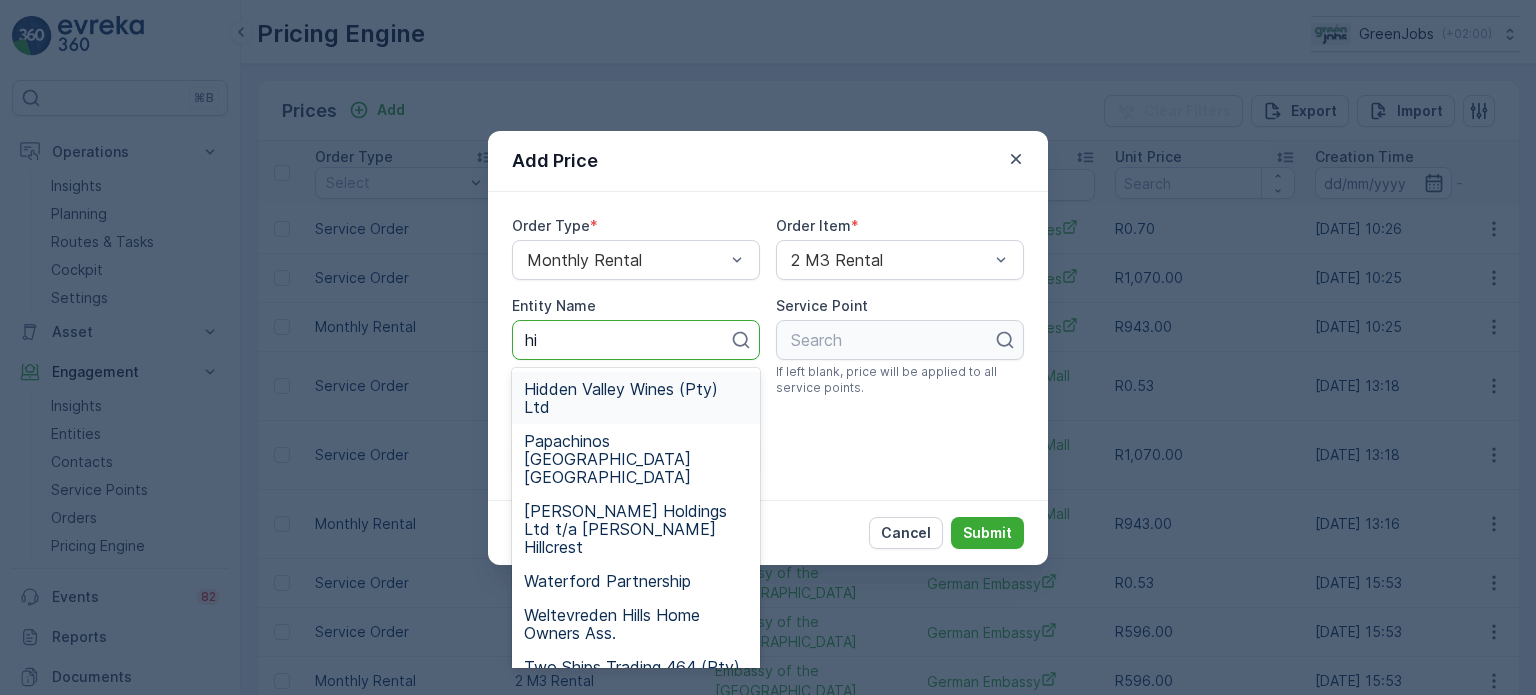 click on "Hidden Valley Wines (Pty) Ltd" at bounding box center (636, 398) 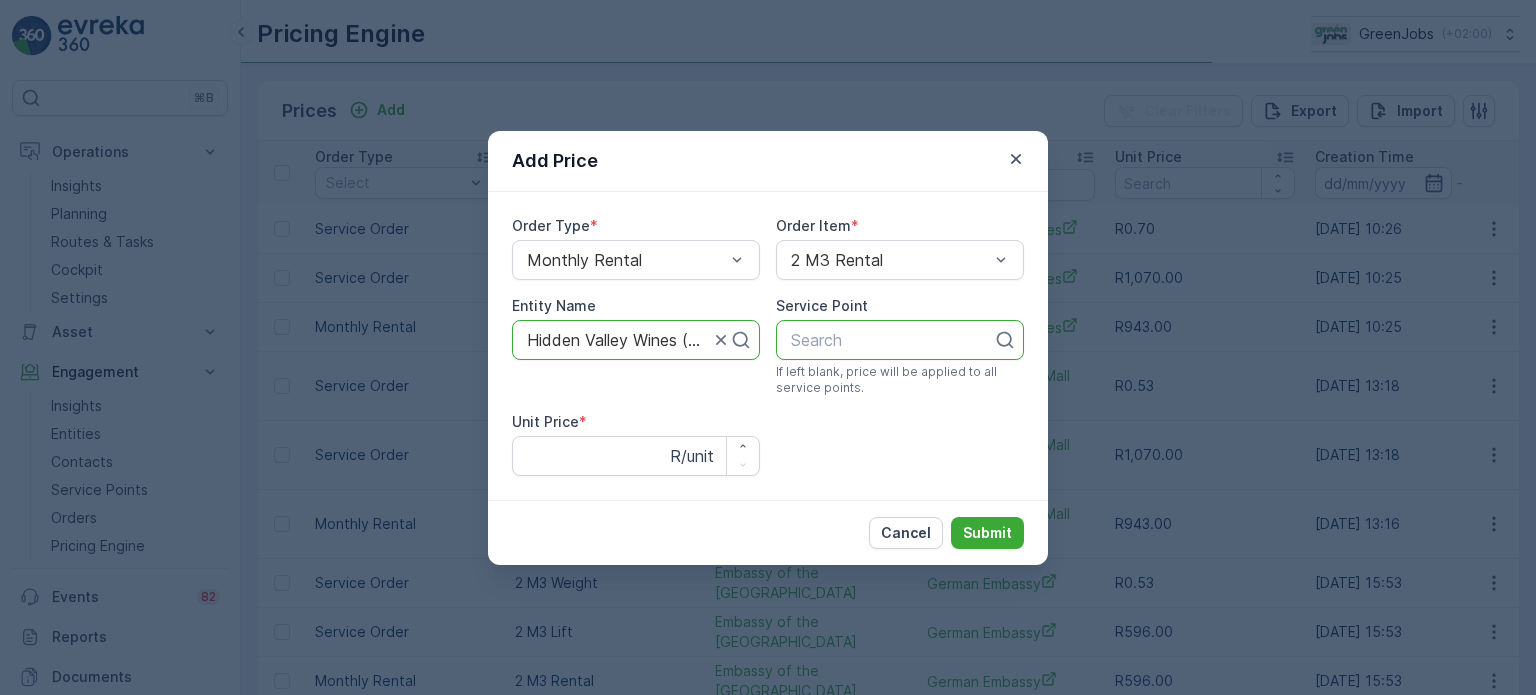 click at bounding box center (892, 340) 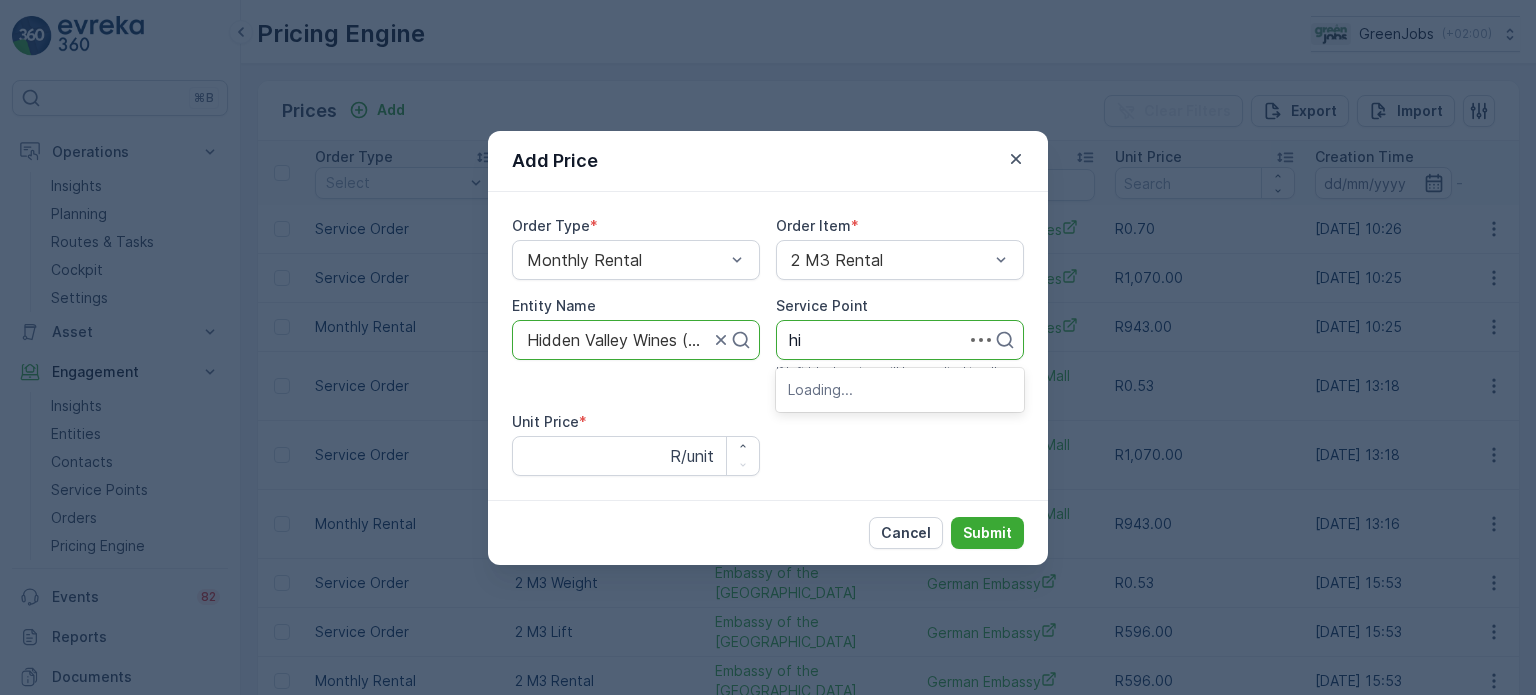 type on "hid" 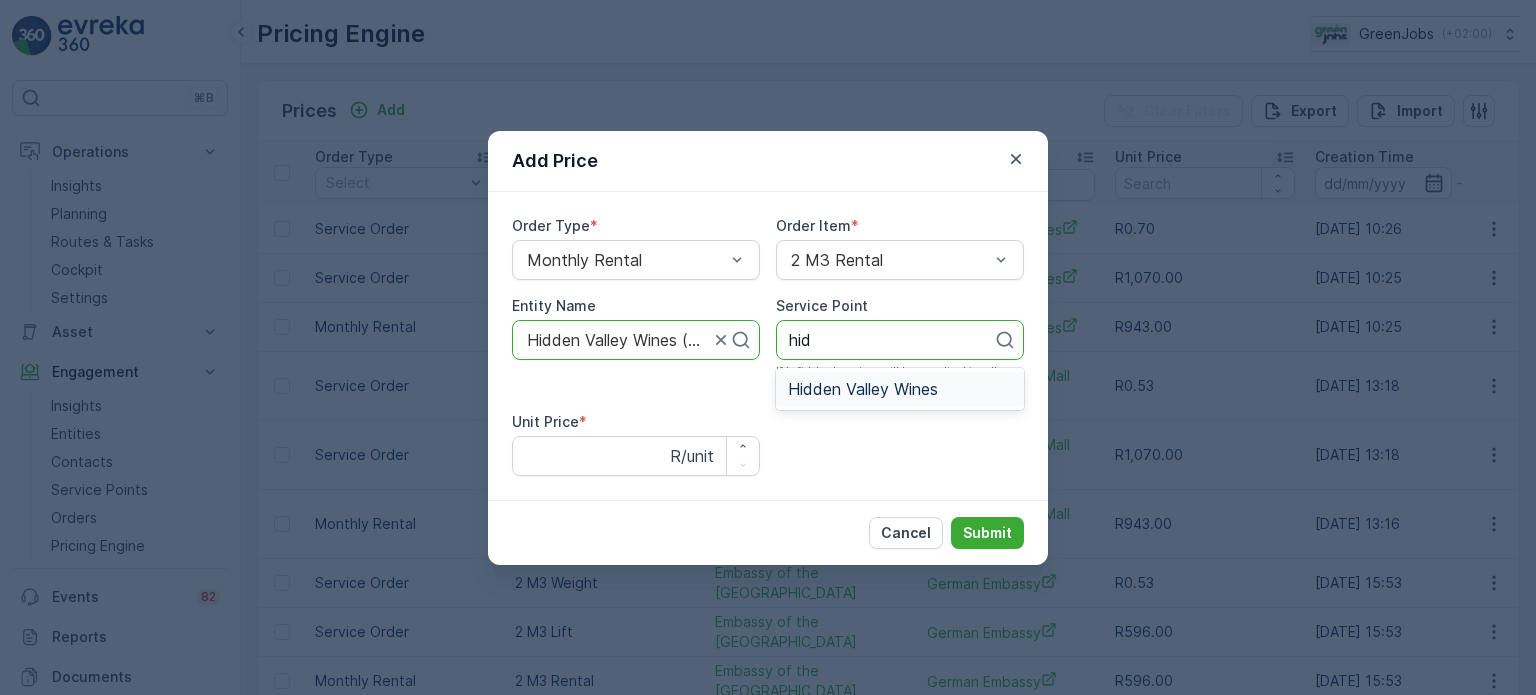 click on "Hidden Valley Wines" at bounding box center (863, 389) 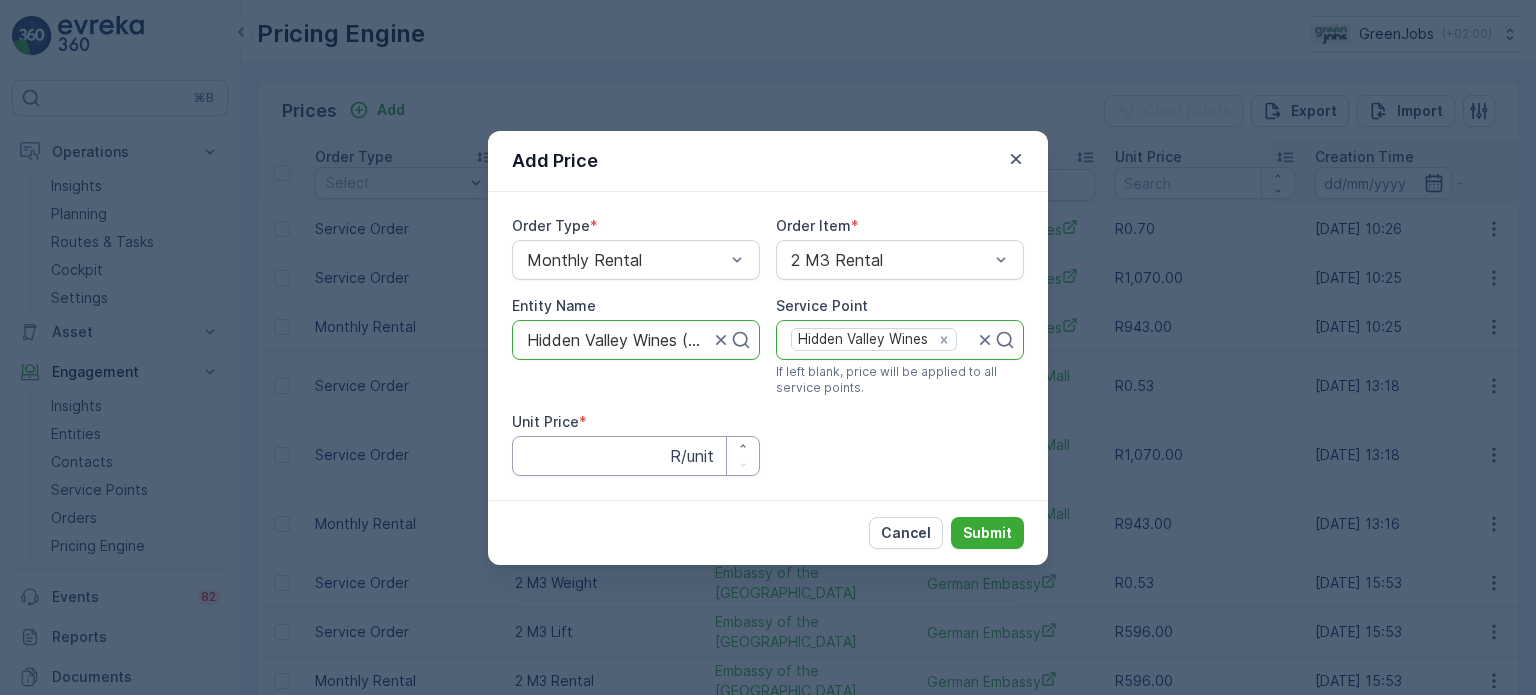 click on "Unit Price" at bounding box center (636, 456) 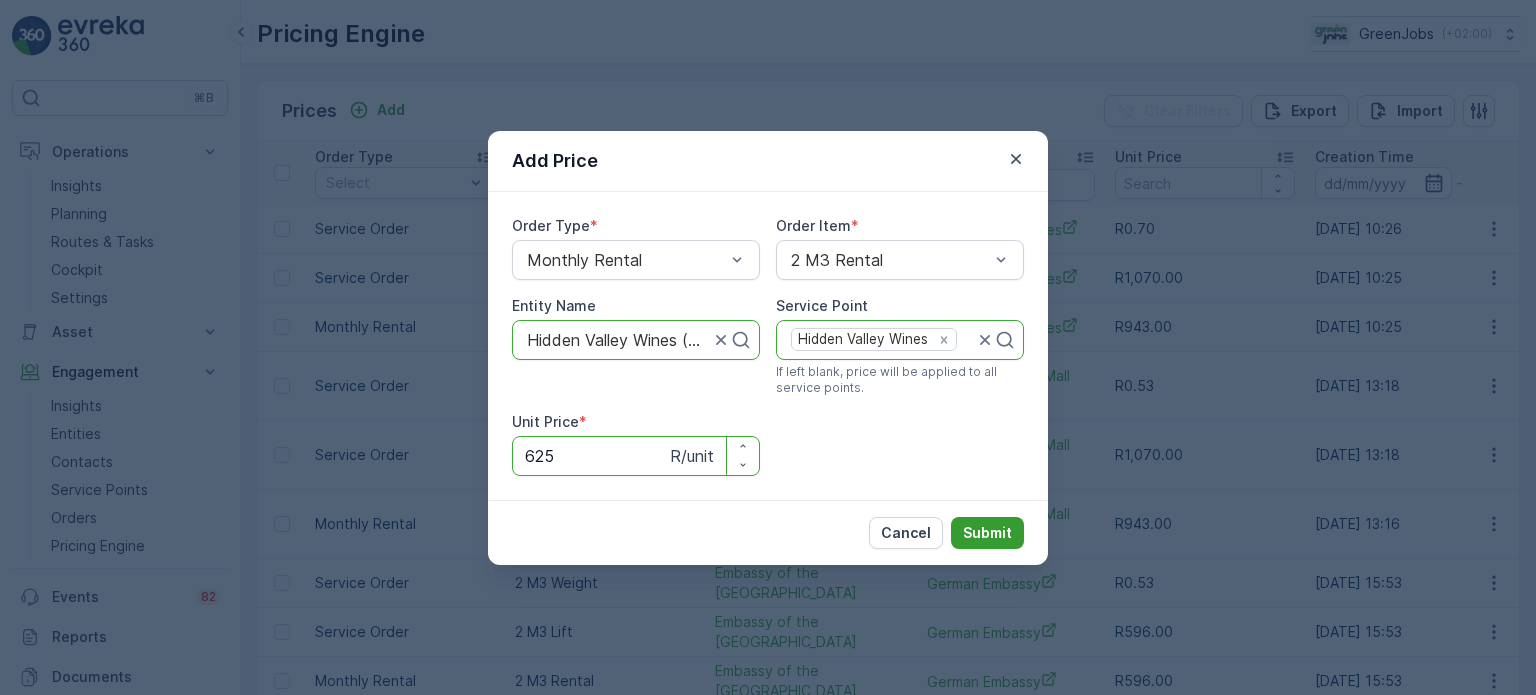 type on "625" 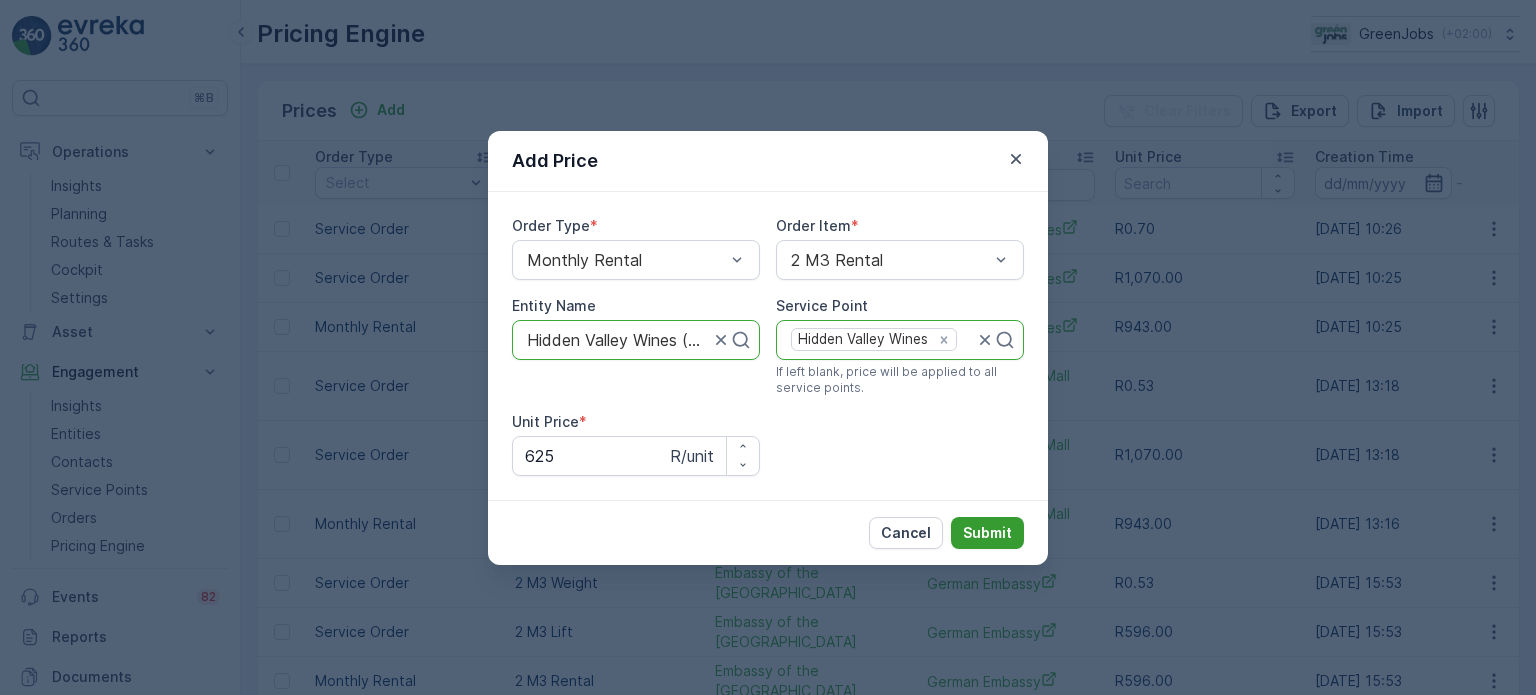 click on "Submit" at bounding box center (987, 533) 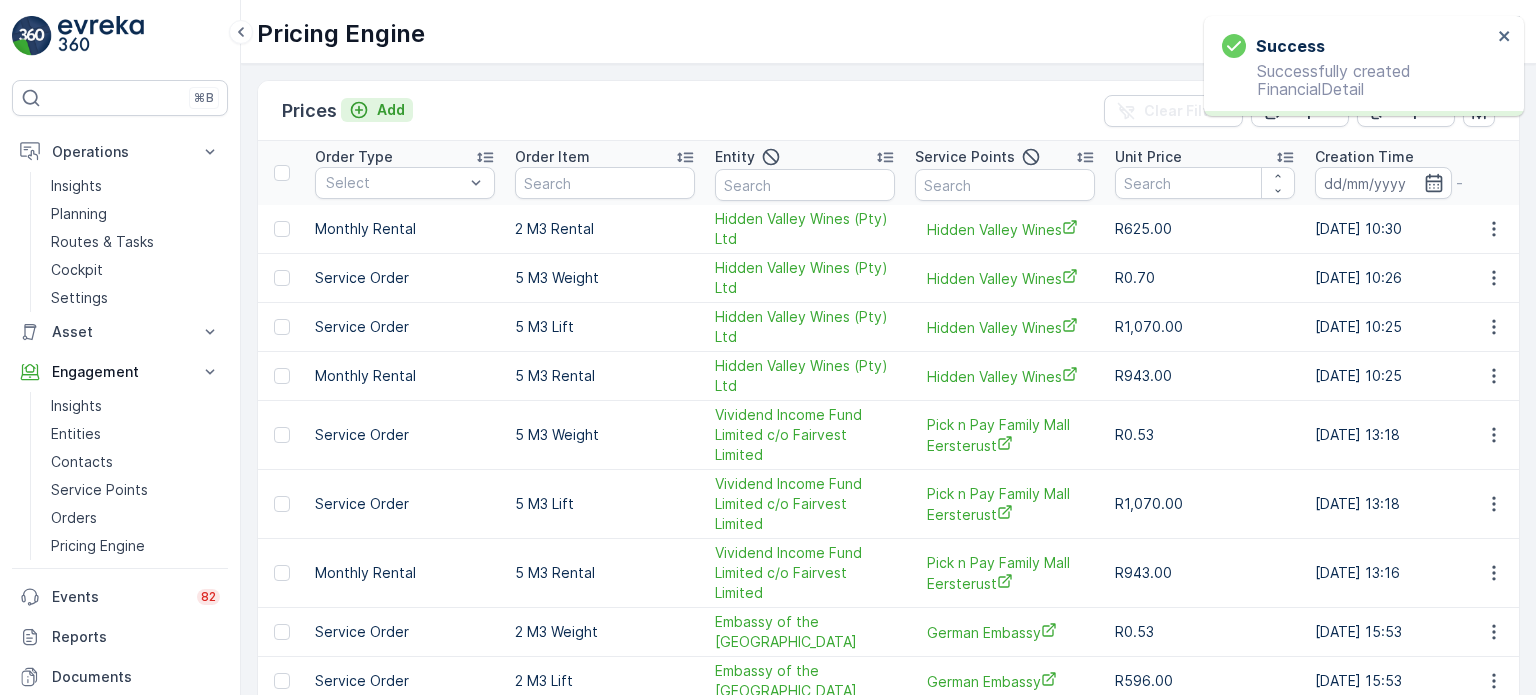 click on "Add" at bounding box center (391, 110) 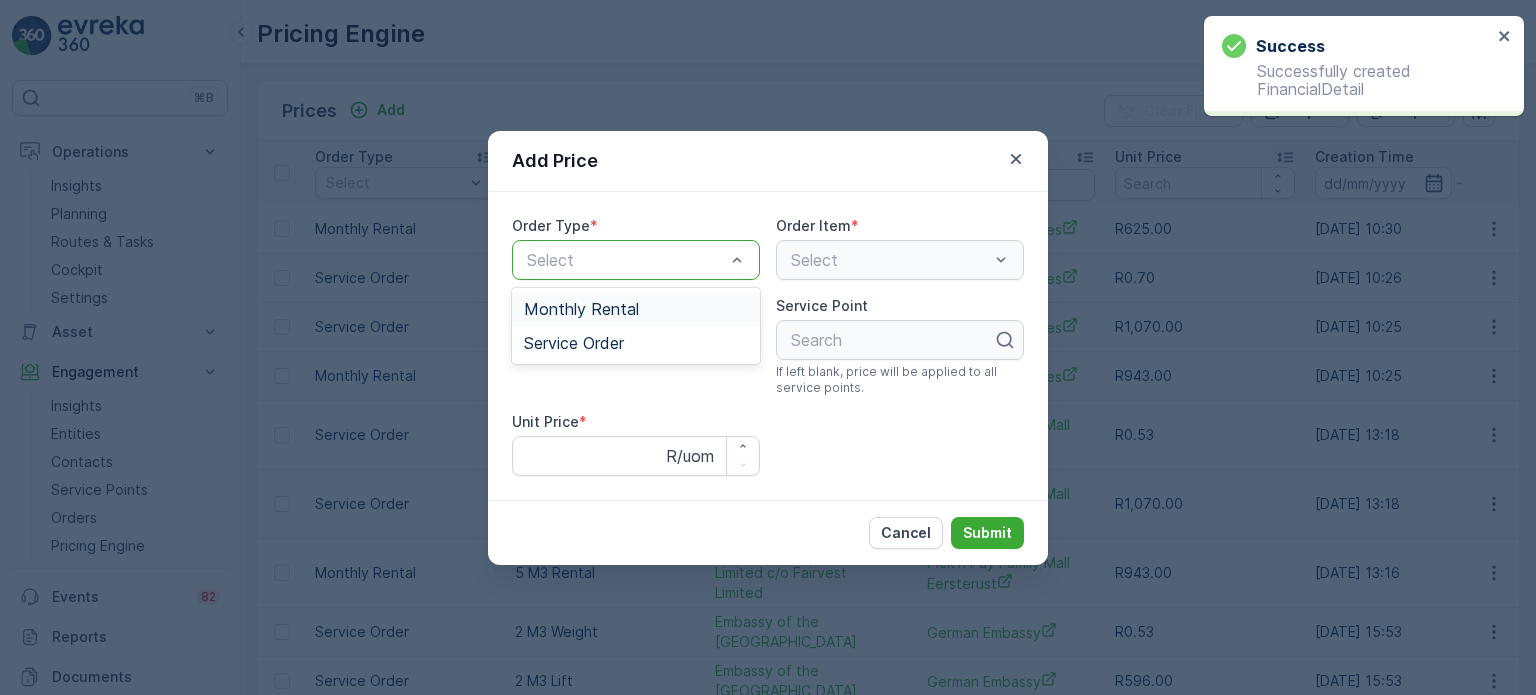 click on "Select" at bounding box center (636, 260) 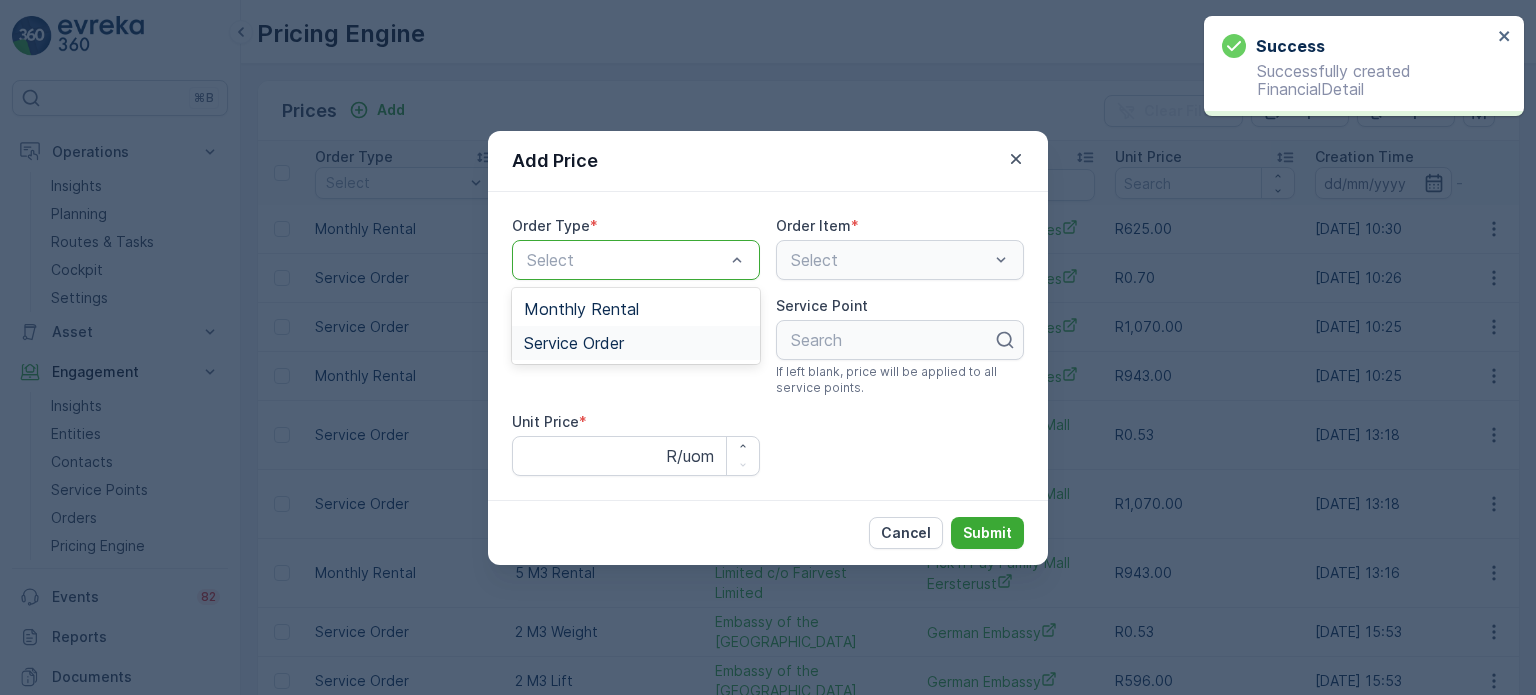 click on "Service Order" at bounding box center [574, 343] 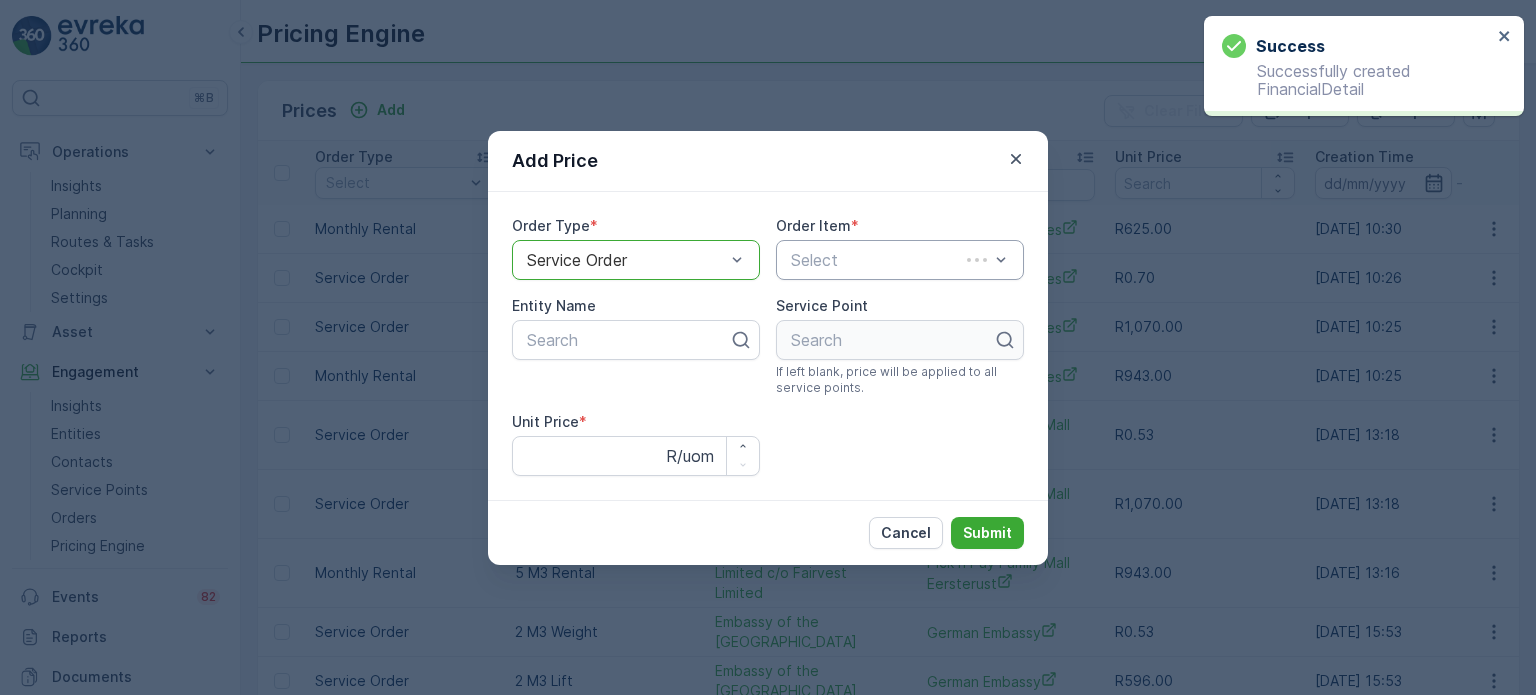 click at bounding box center (878, 260) 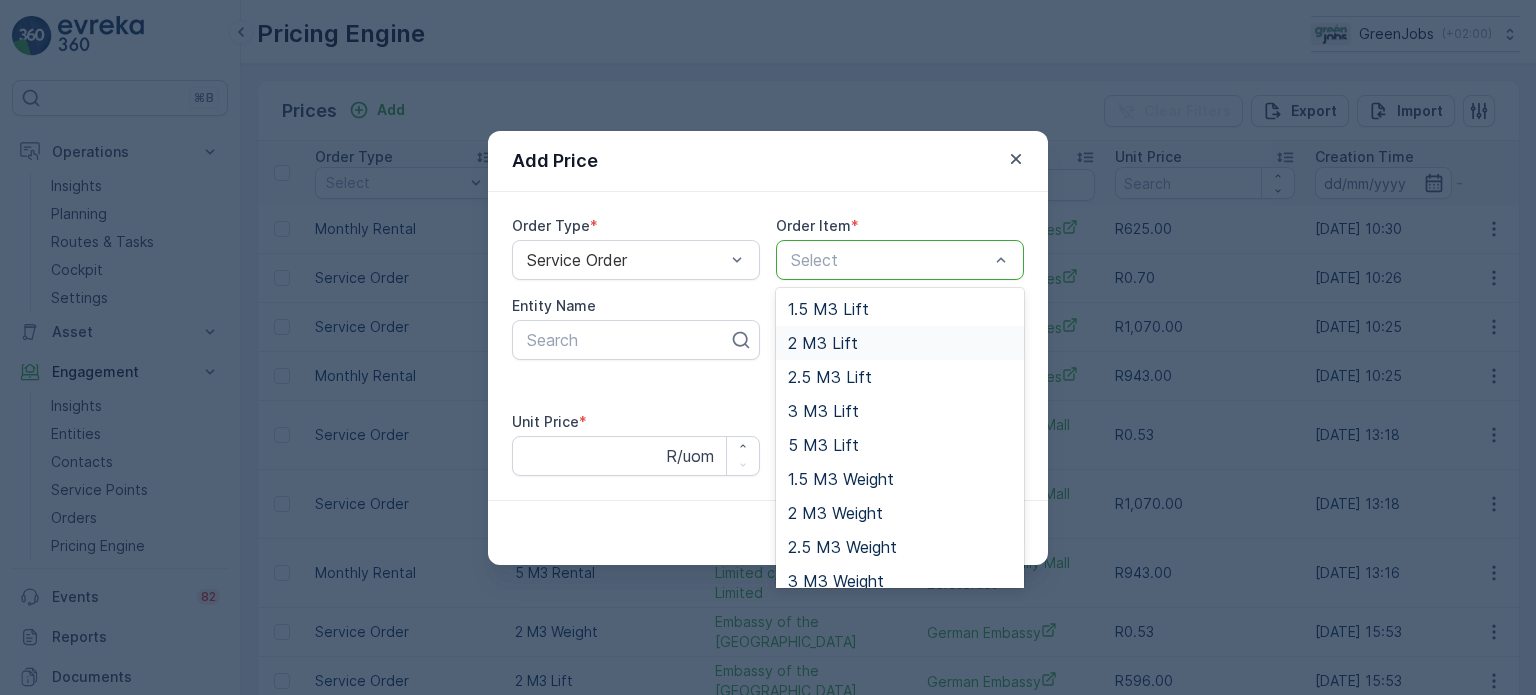click on "2 M3 Lift" at bounding box center (823, 343) 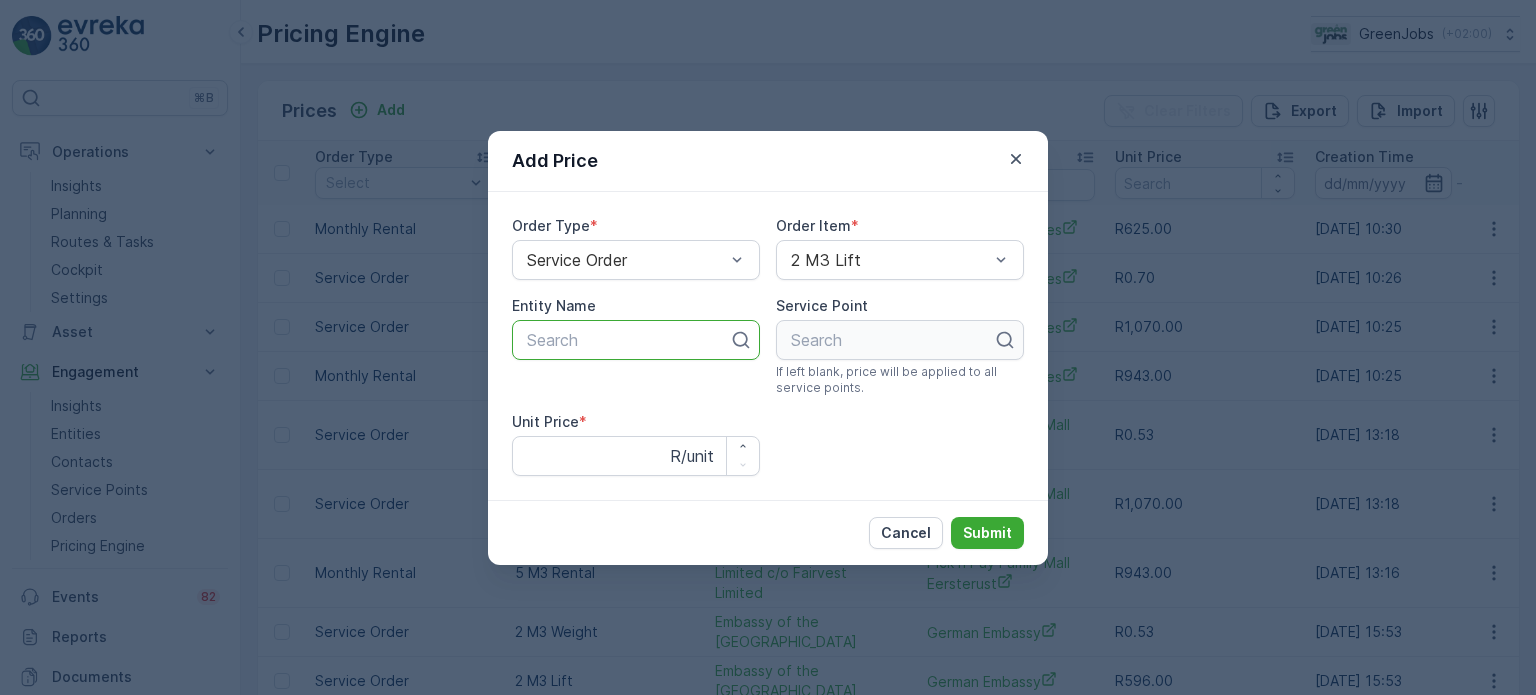 click on "Search" at bounding box center [636, 340] 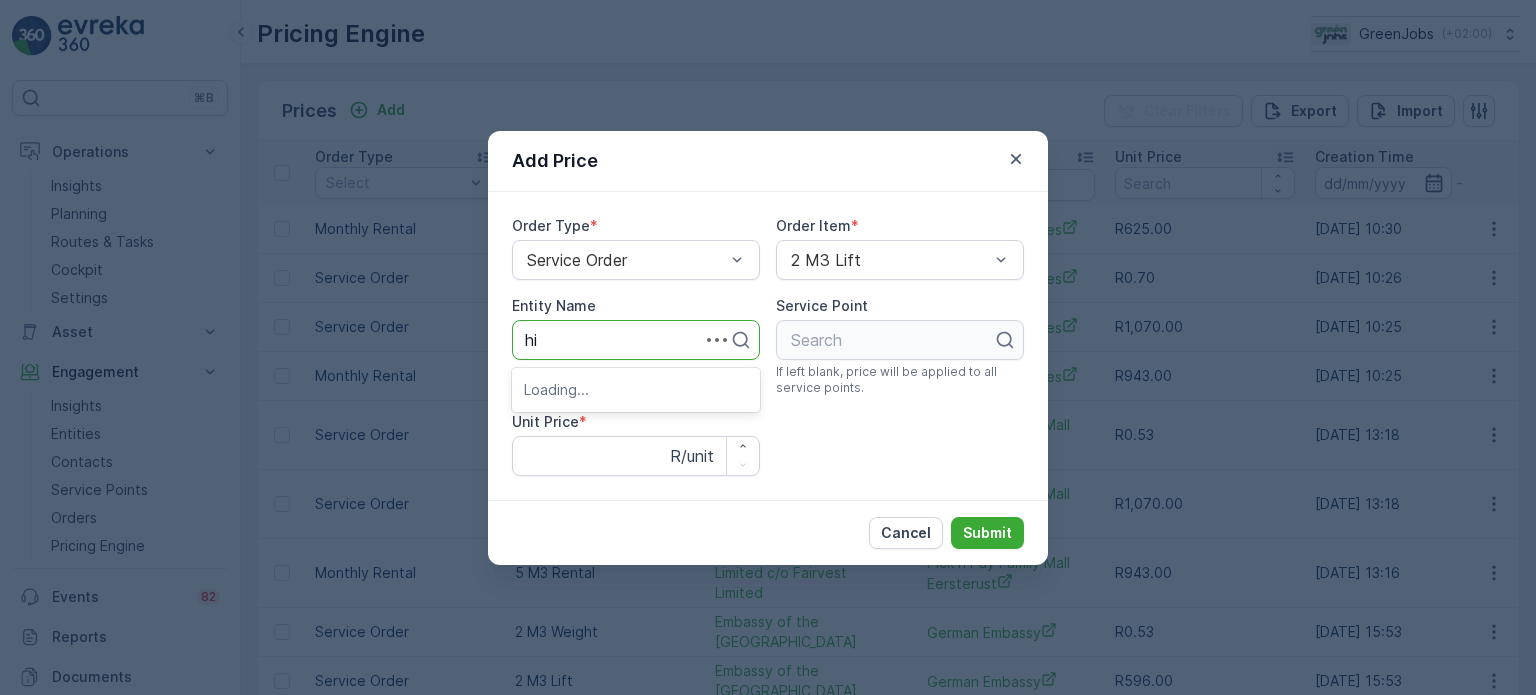 type on "hid" 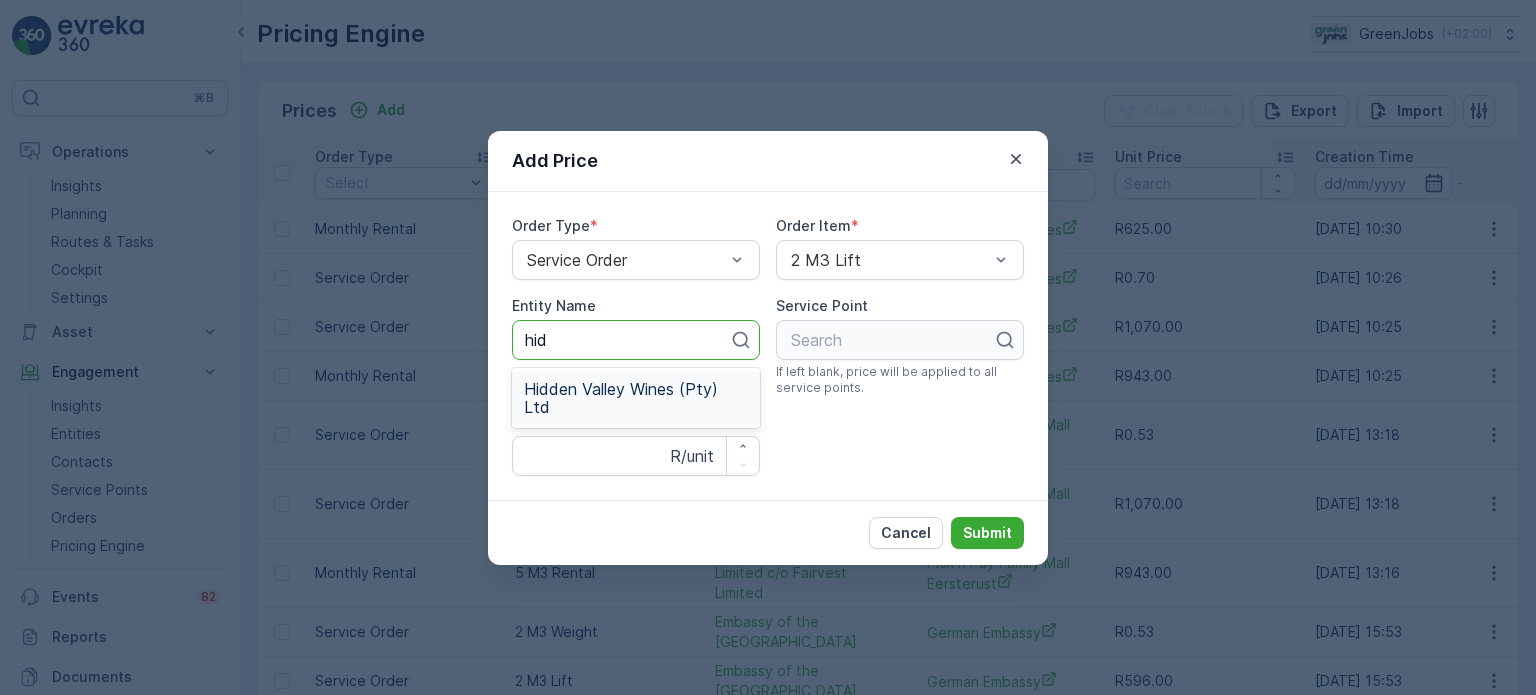 click on "Hidden Valley Wines (Pty) Ltd" at bounding box center (636, 398) 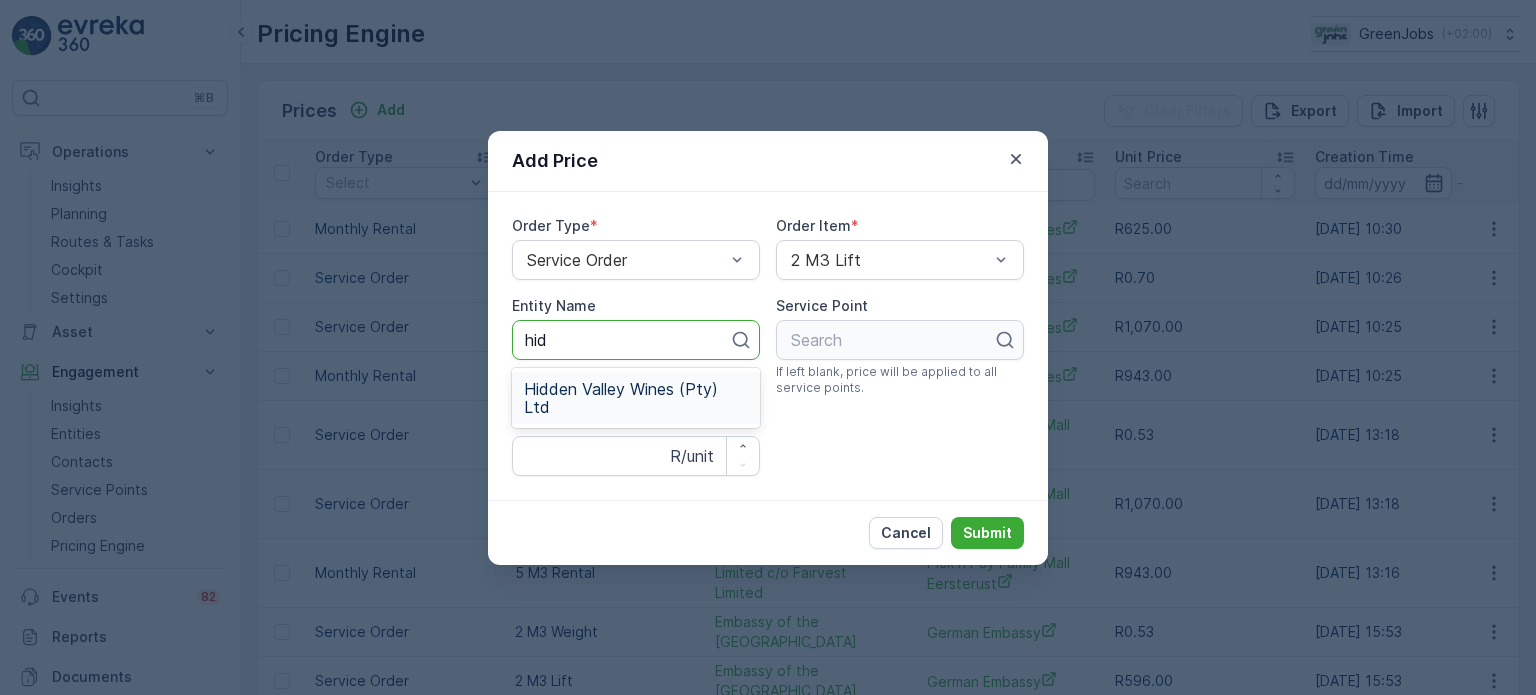 type 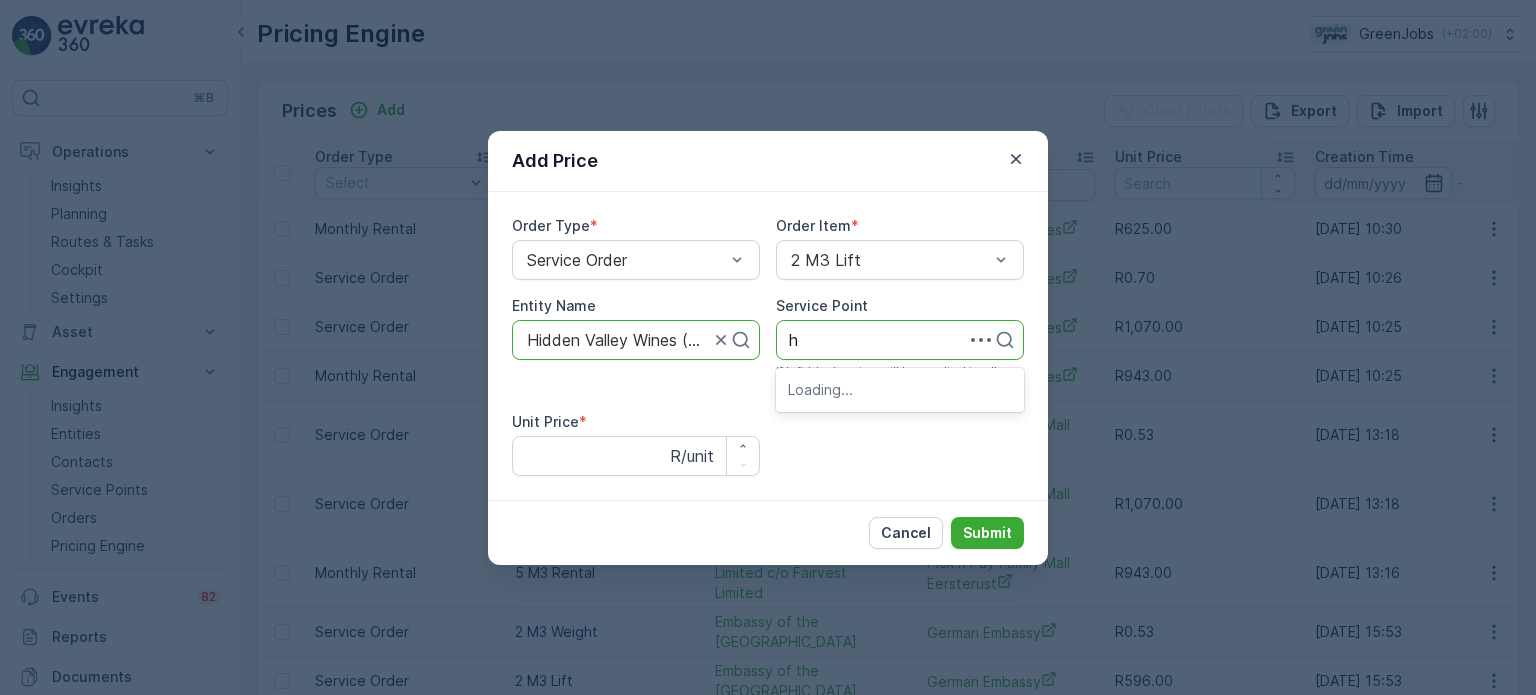type on "hi" 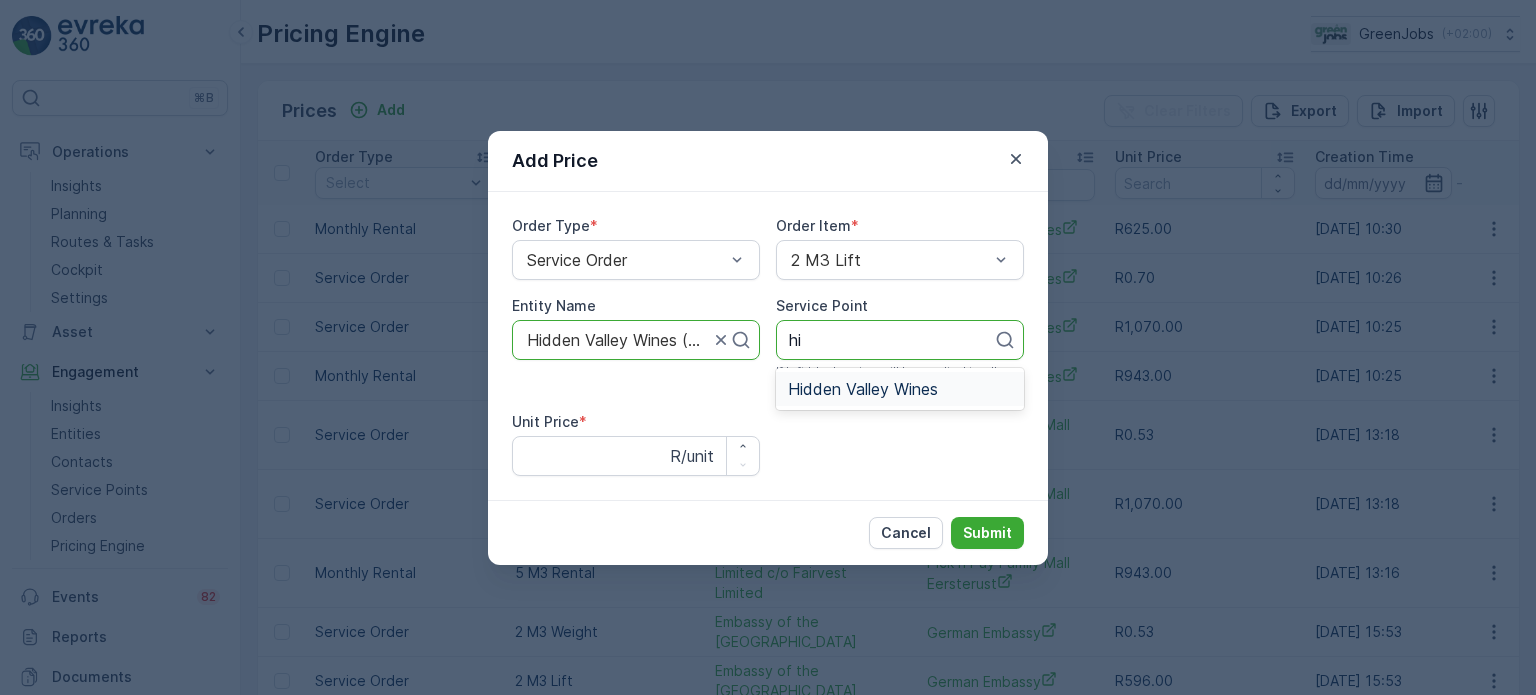click on "Hidden Valley Wines" at bounding box center [863, 389] 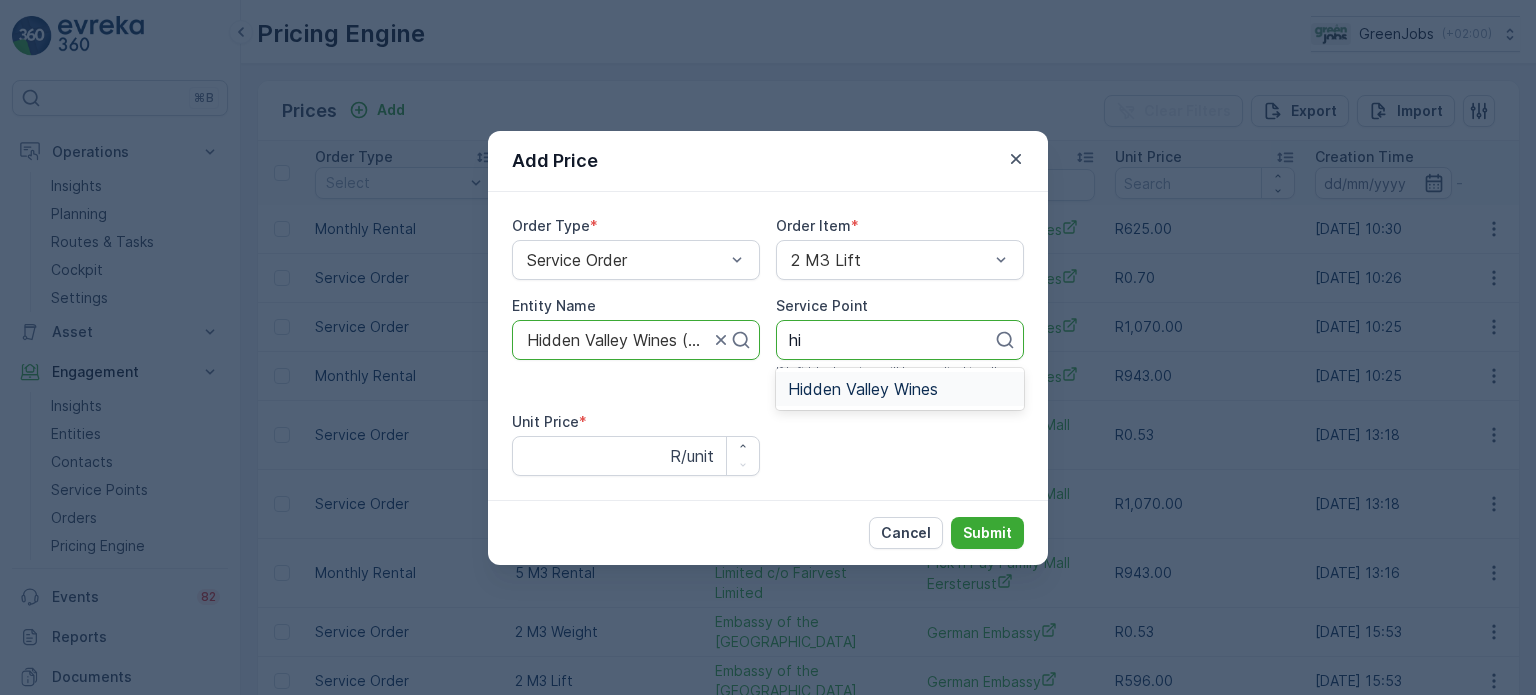 type 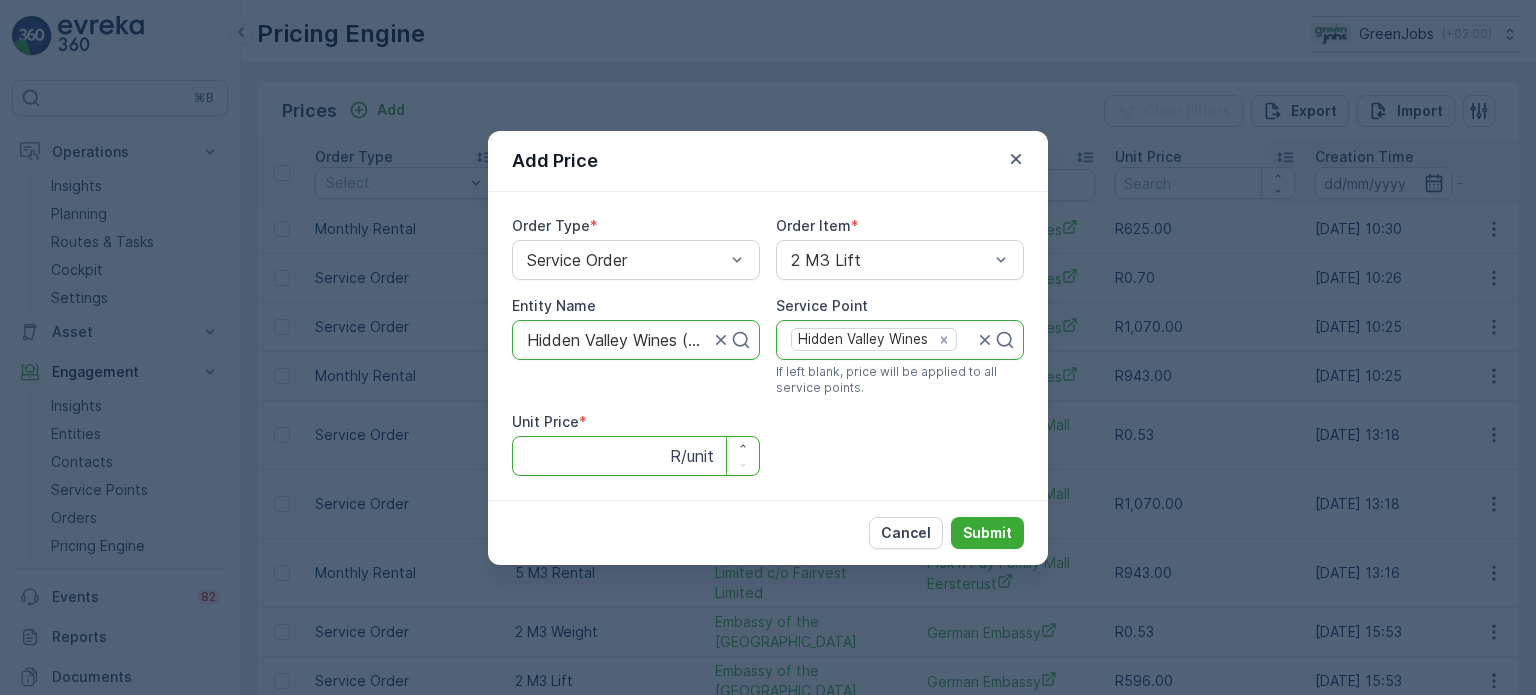 click on "Unit Price" at bounding box center (636, 456) 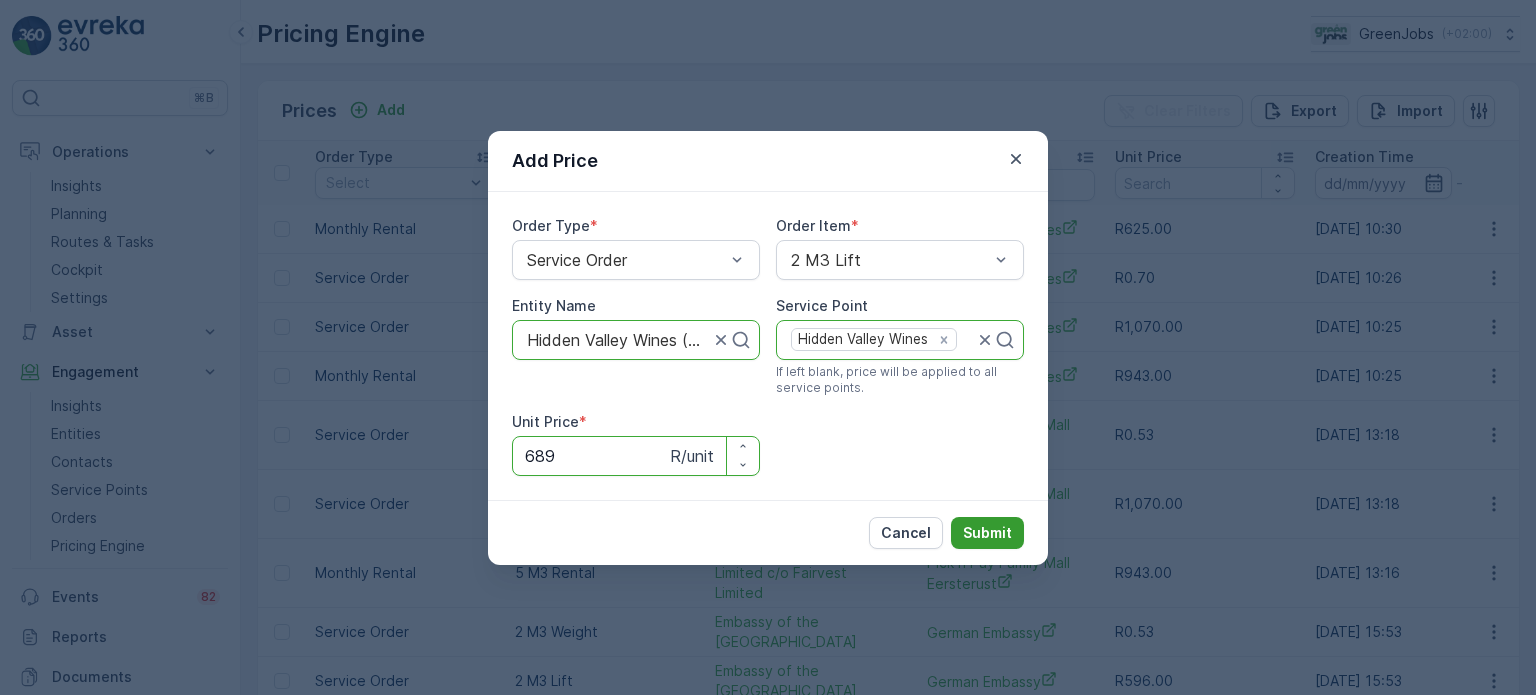 type on "689" 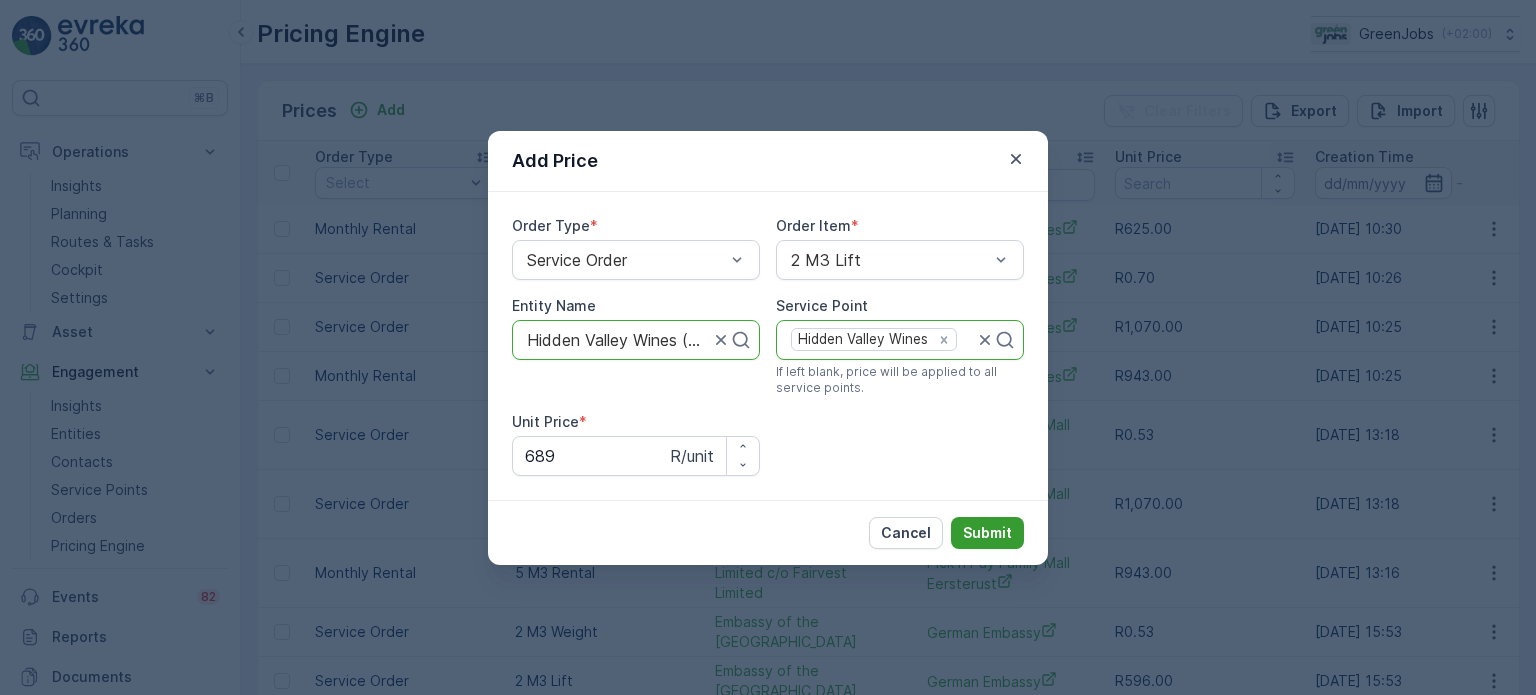 click on "Submit" at bounding box center (987, 533) 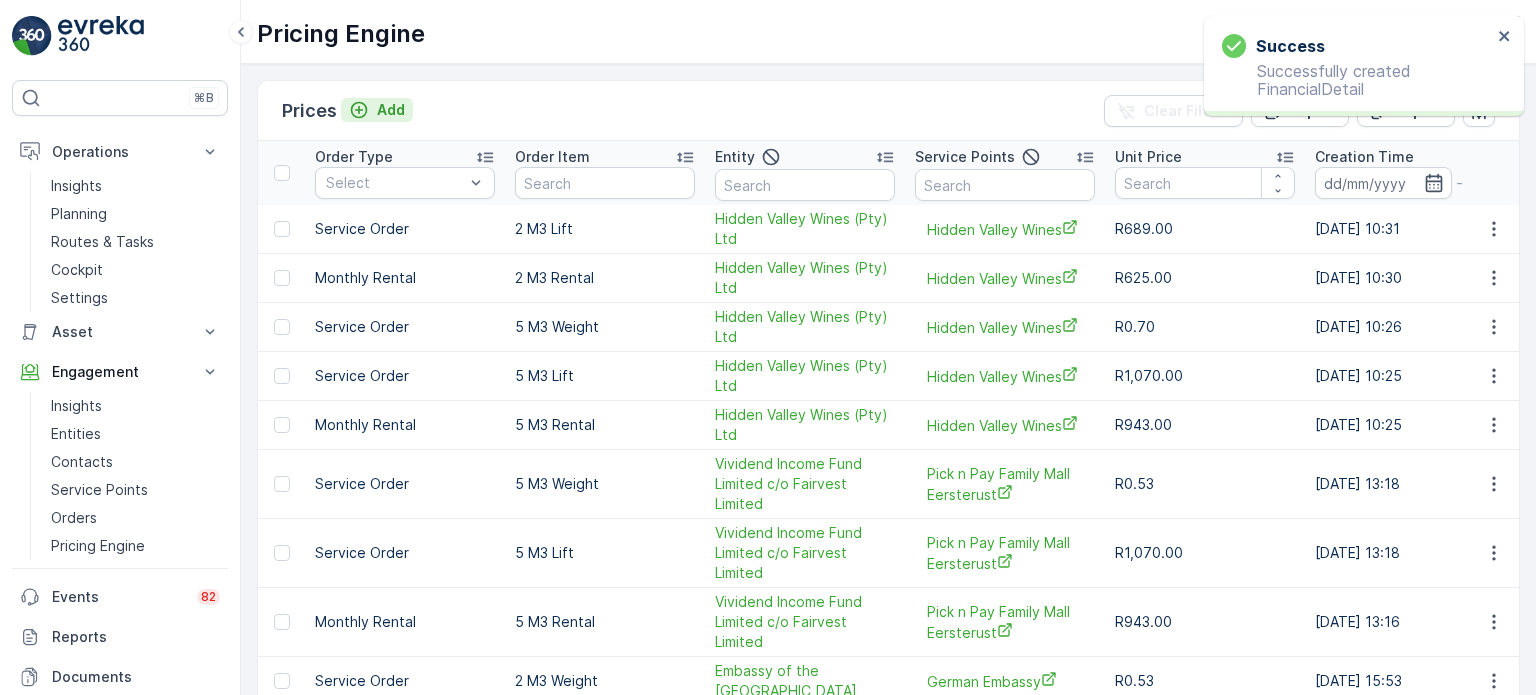 click on "Add" at bounding box center [391, 110] 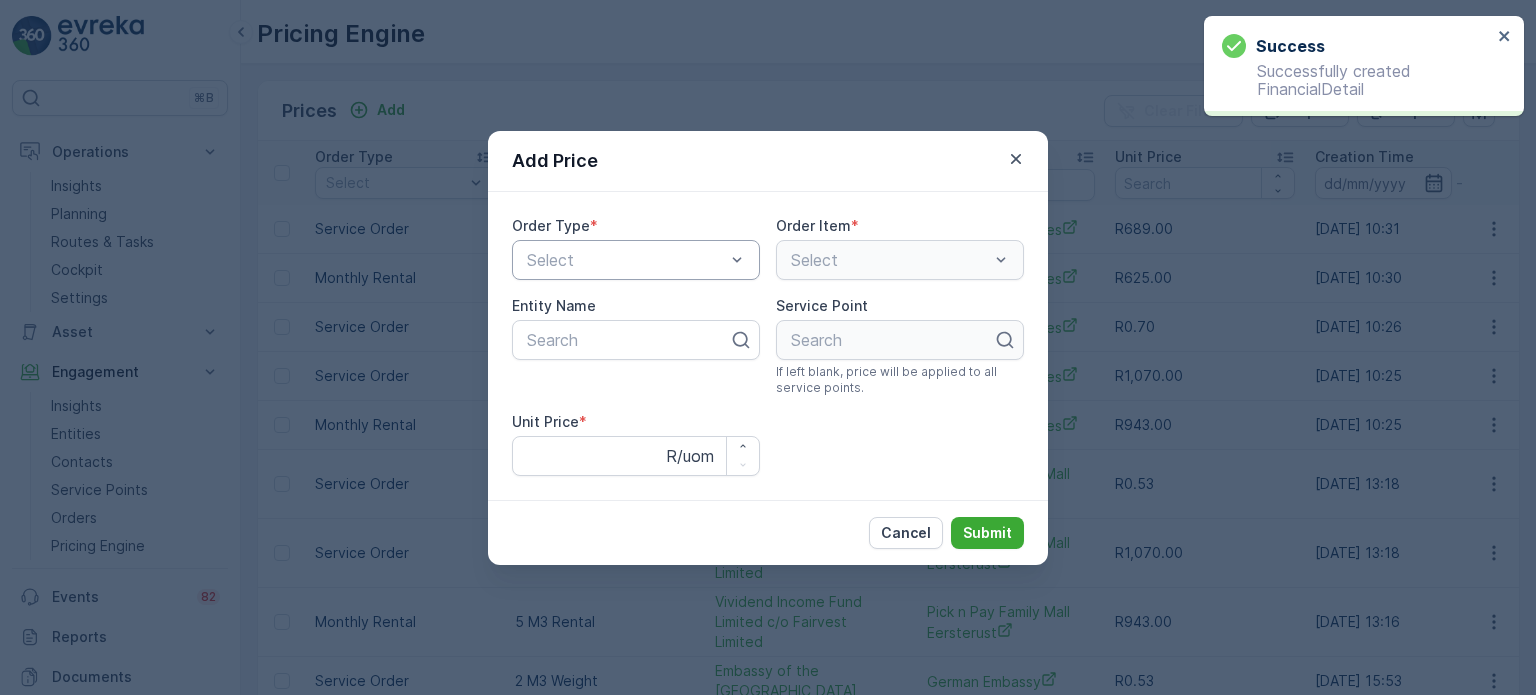 click on "Select" at bounding box center (626, 260) 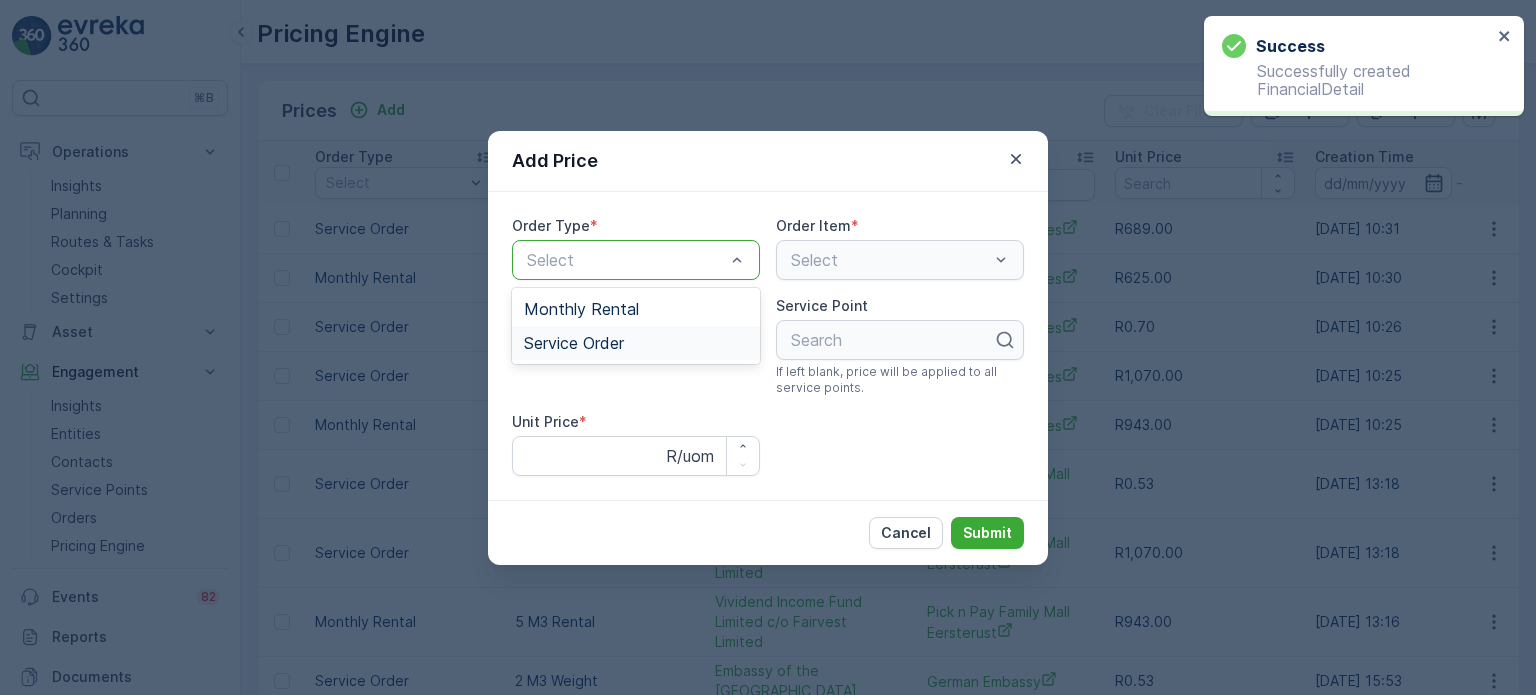 click on "Service Order" at bounding box center (574, 343) 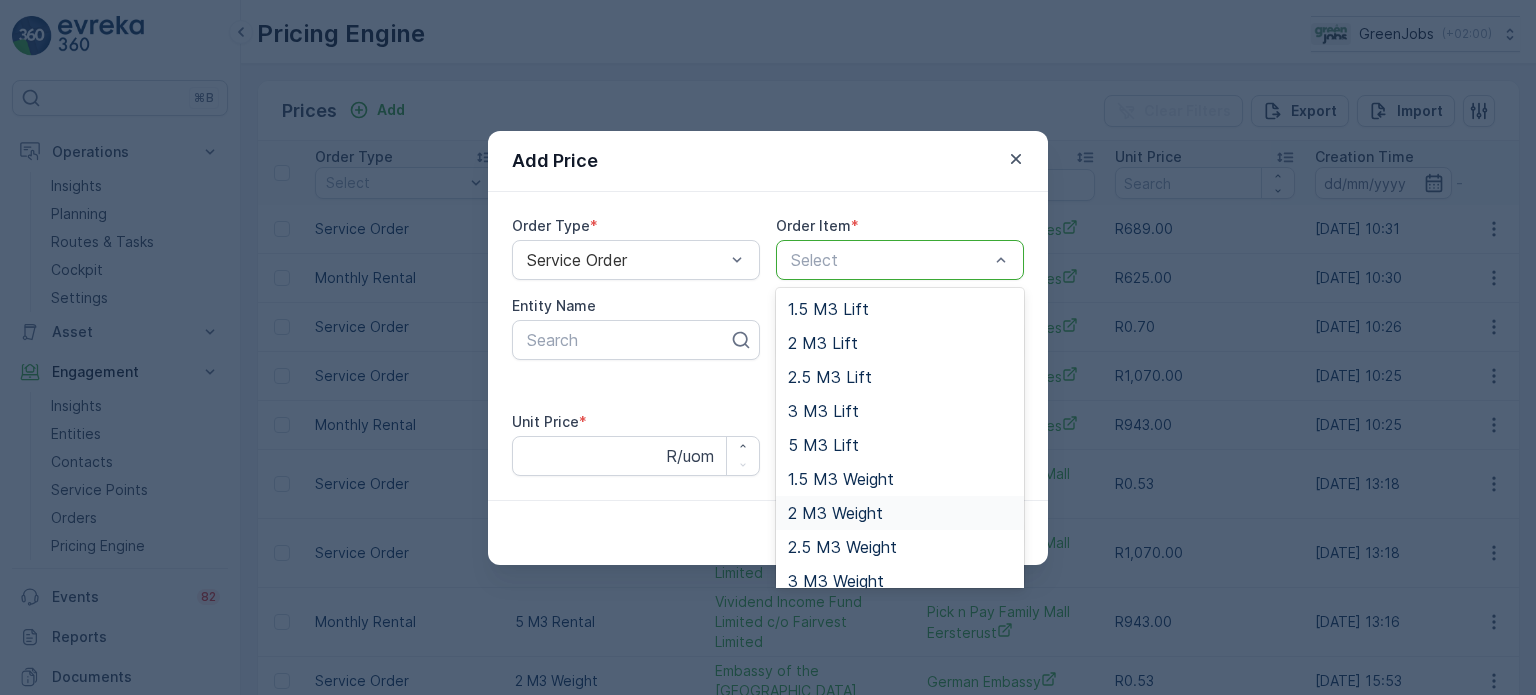 click on "2 M3 Weight" at bounding box center (835, 513) 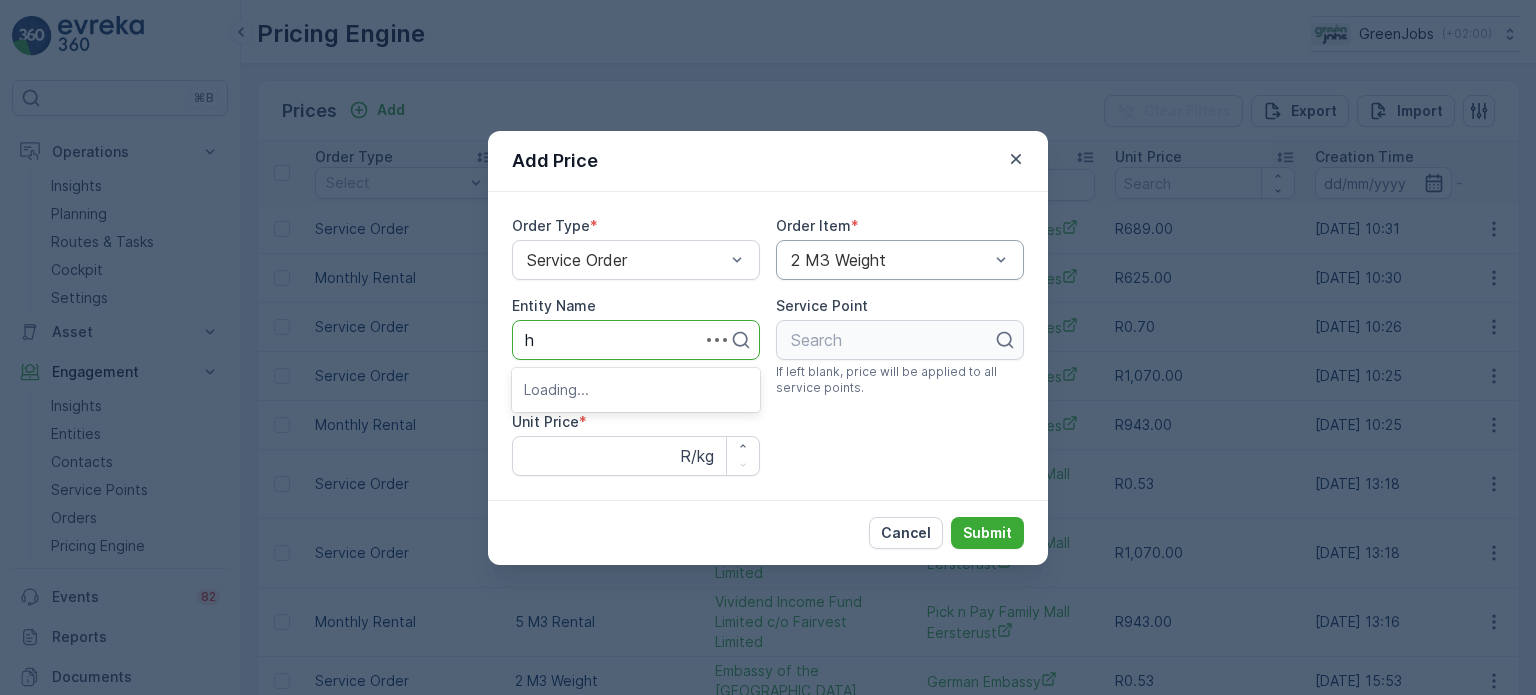 type on "hi" 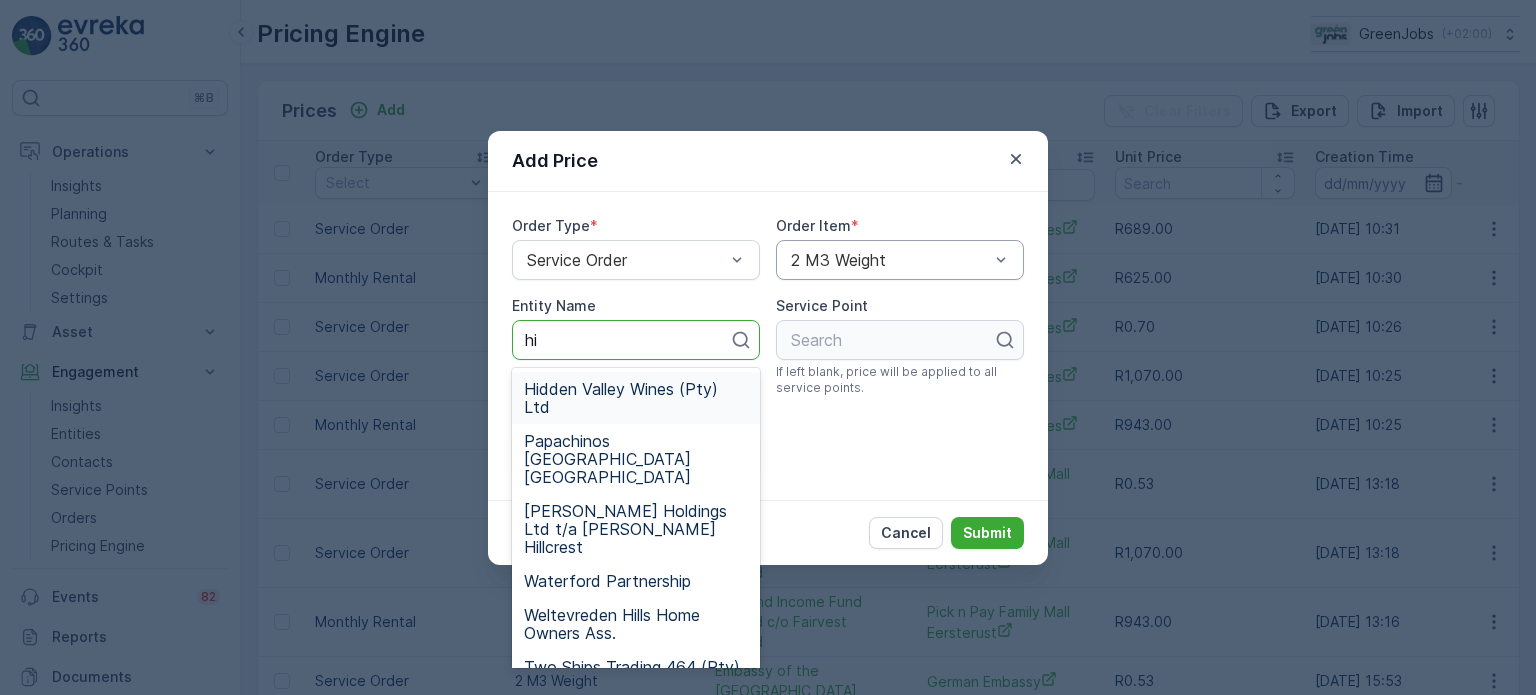 click on "Hidden Valley Wines (Pty) Ltd" at bounding box center [636, 398] 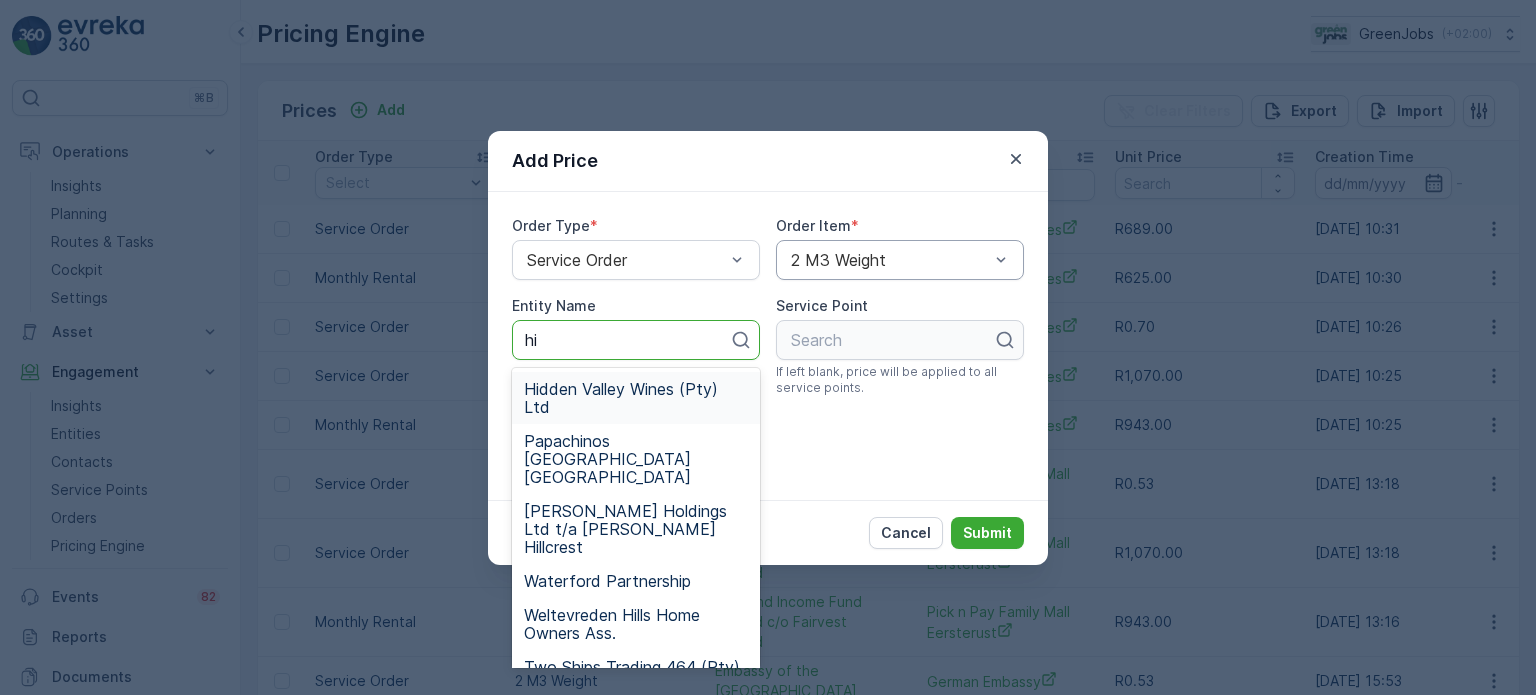 type 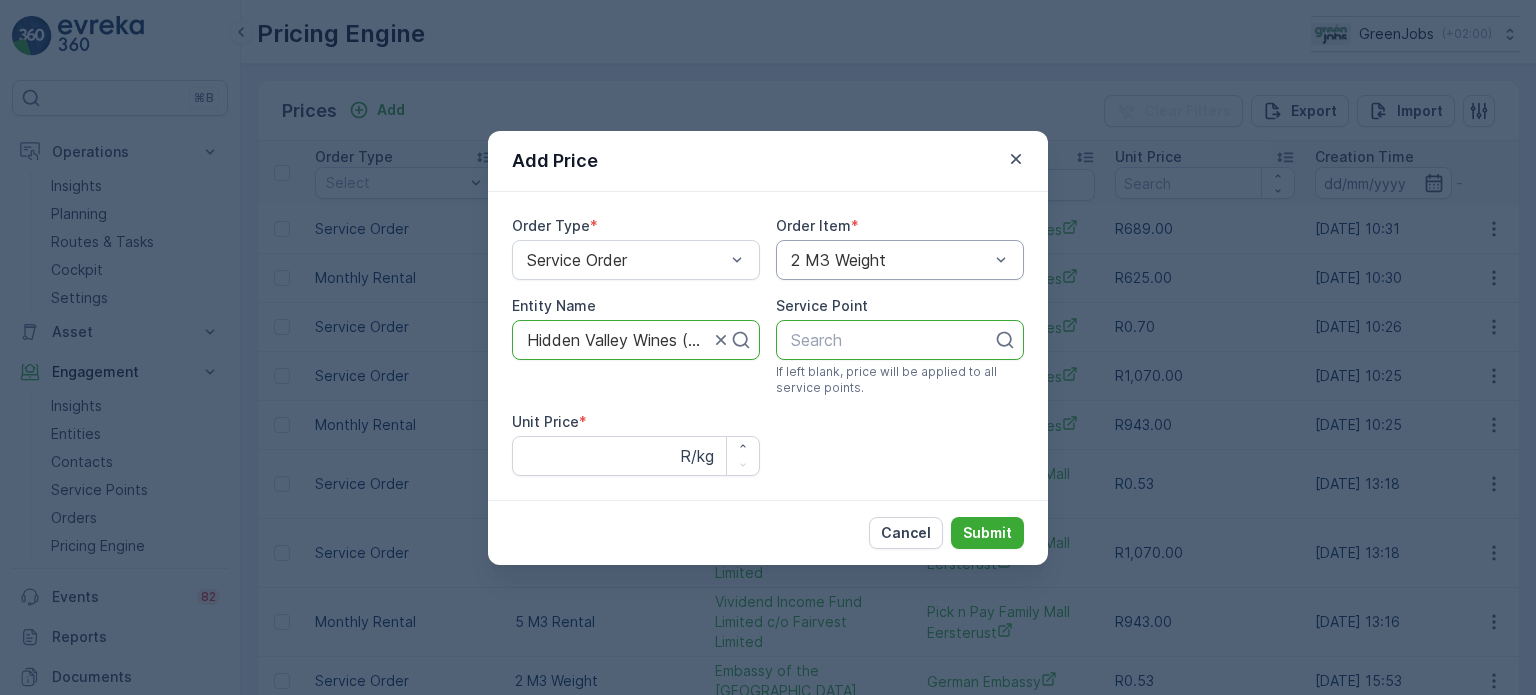 click at bounding box center [892, 340] 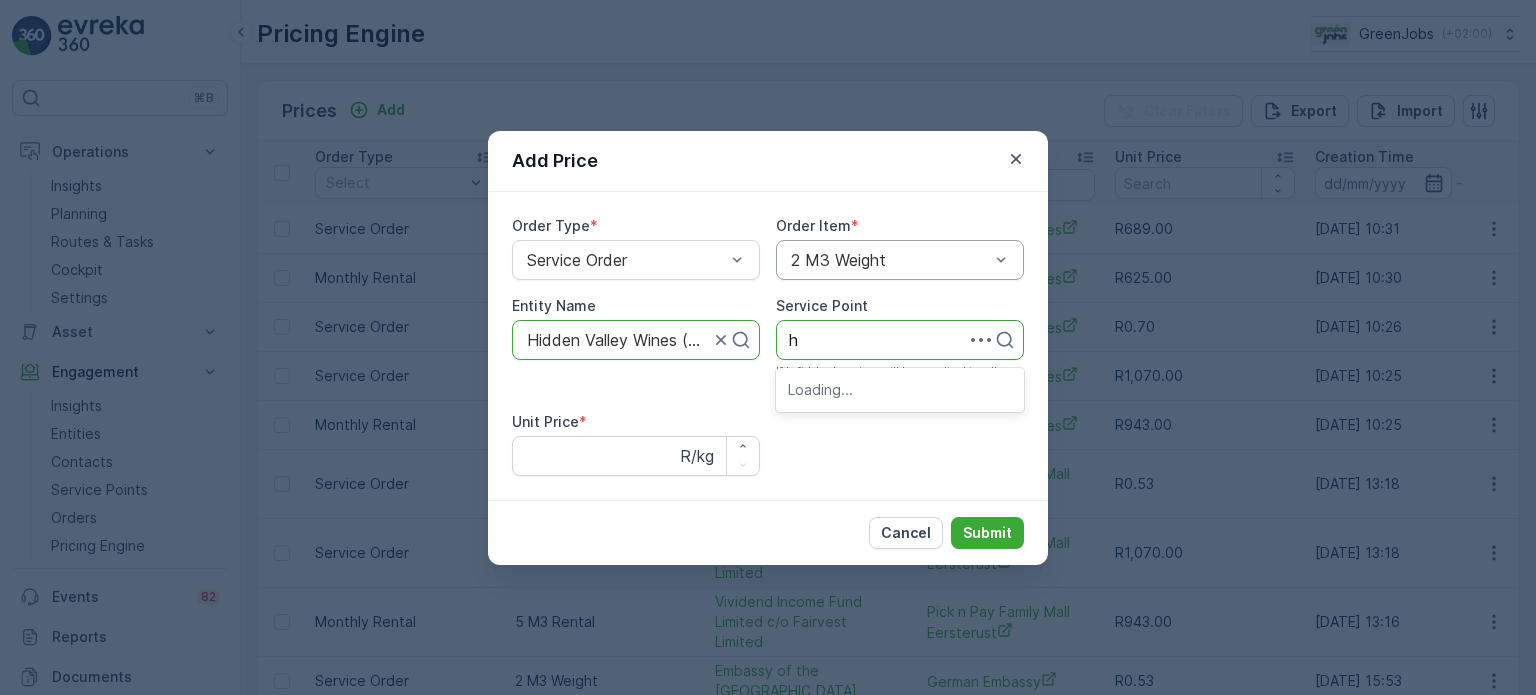 type on "hi" 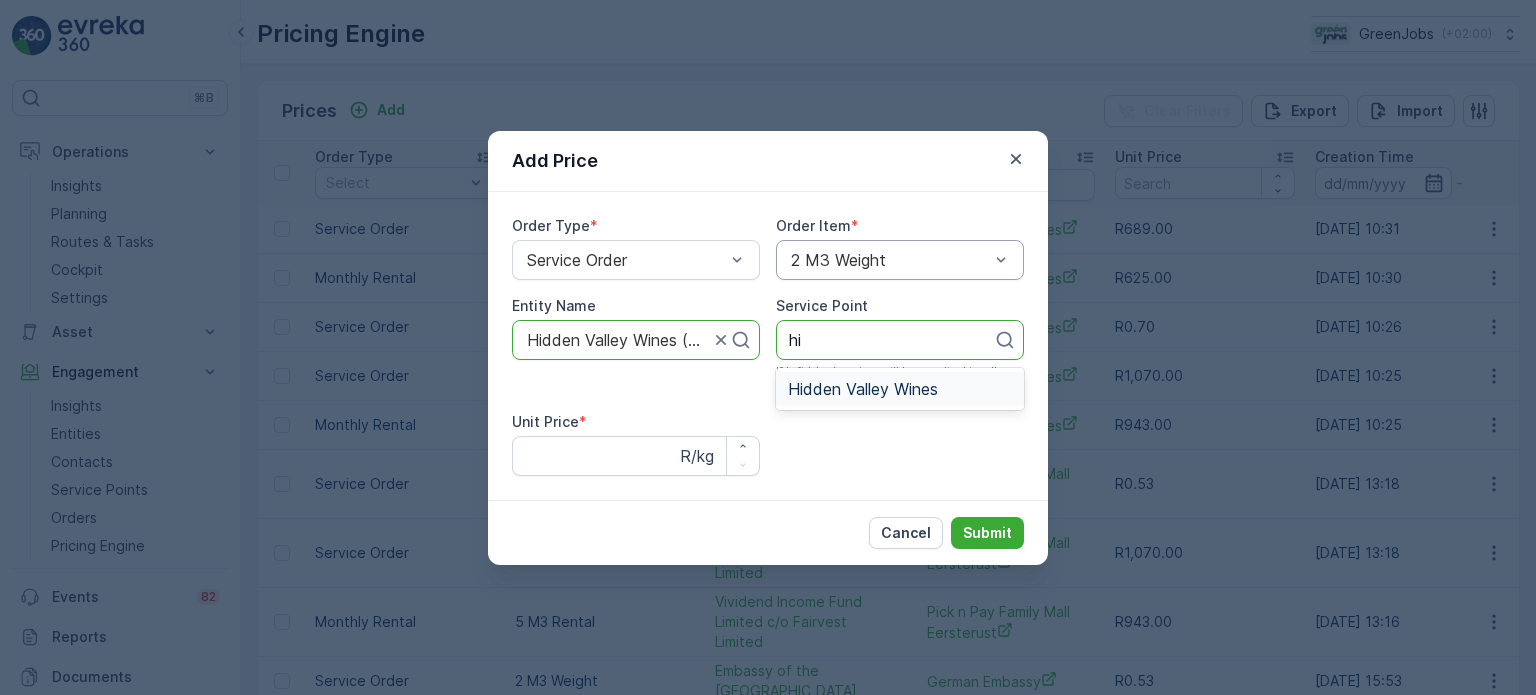 click on "Hidden Valley Wines" at bounding box center [863, 389] 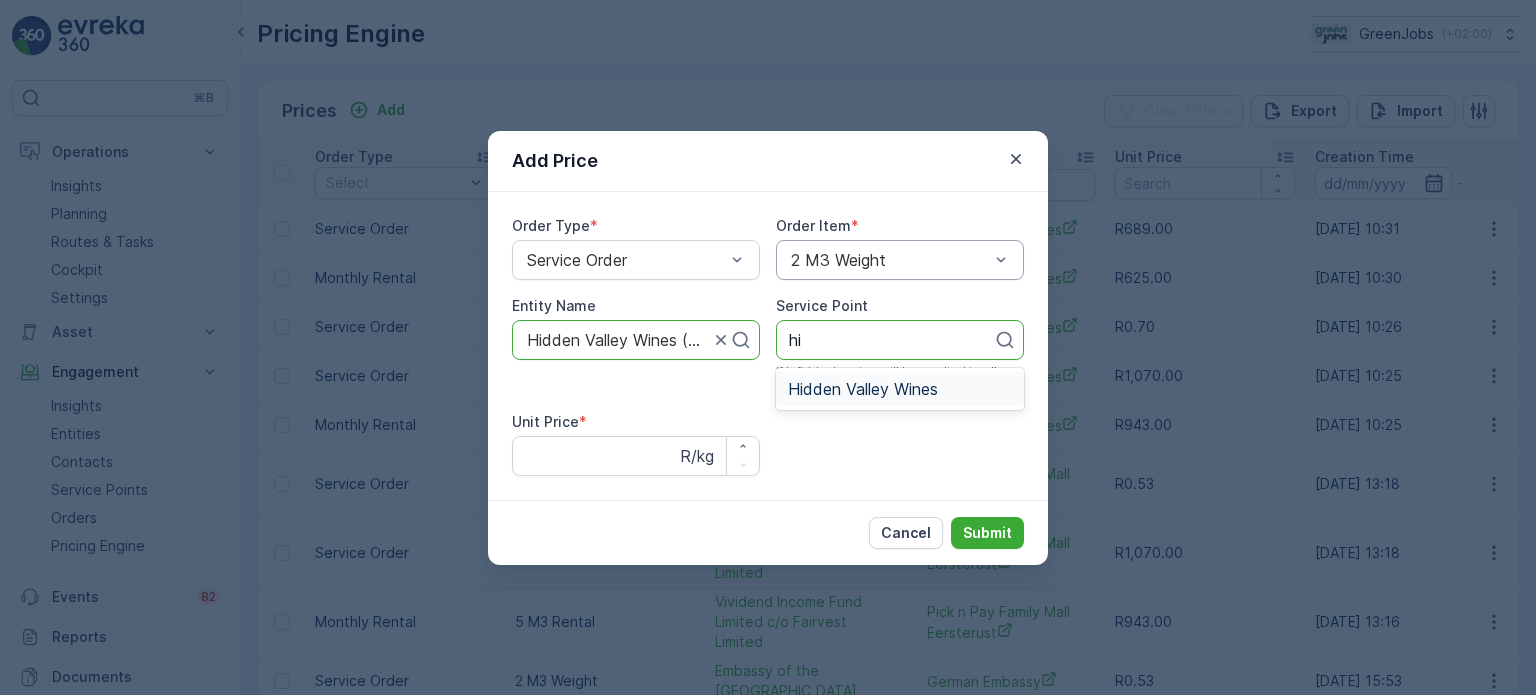 type 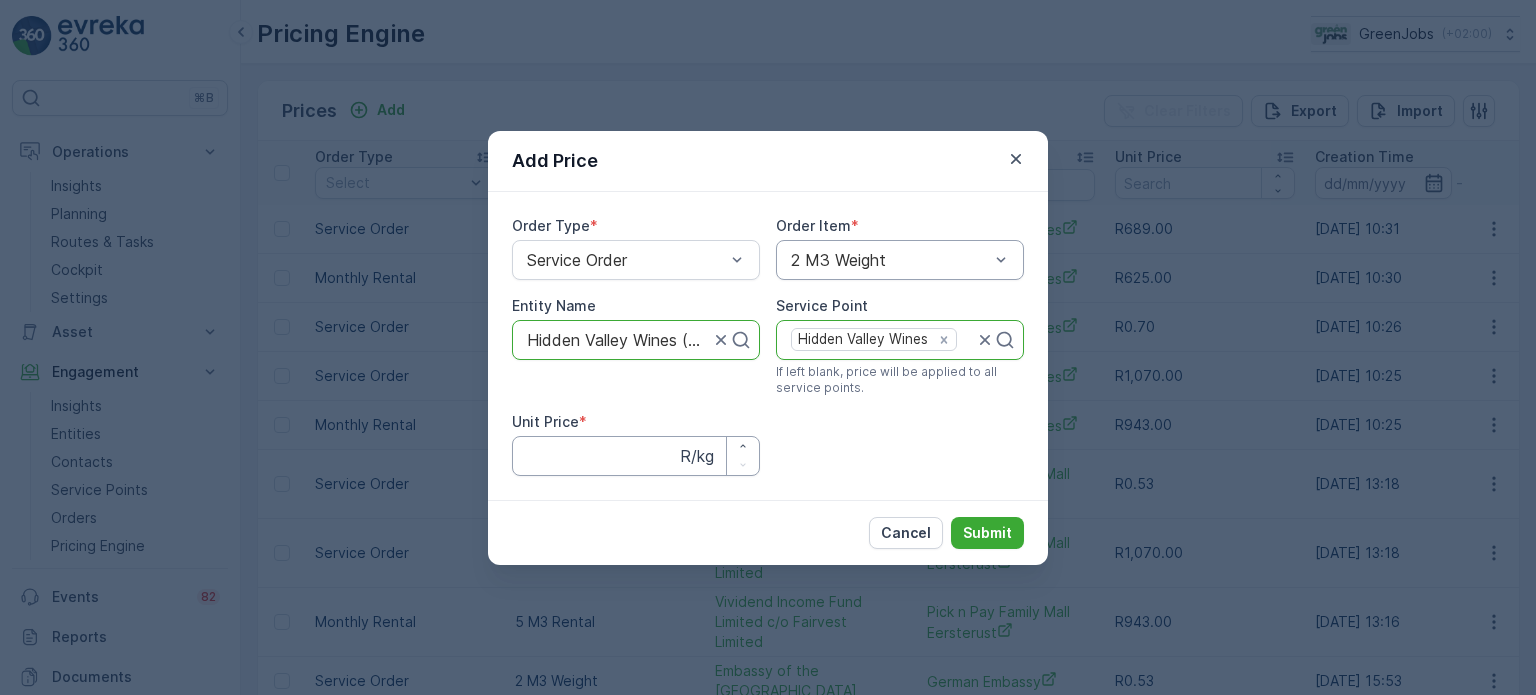click on "Unit Price" at bounding box center [636, 456] 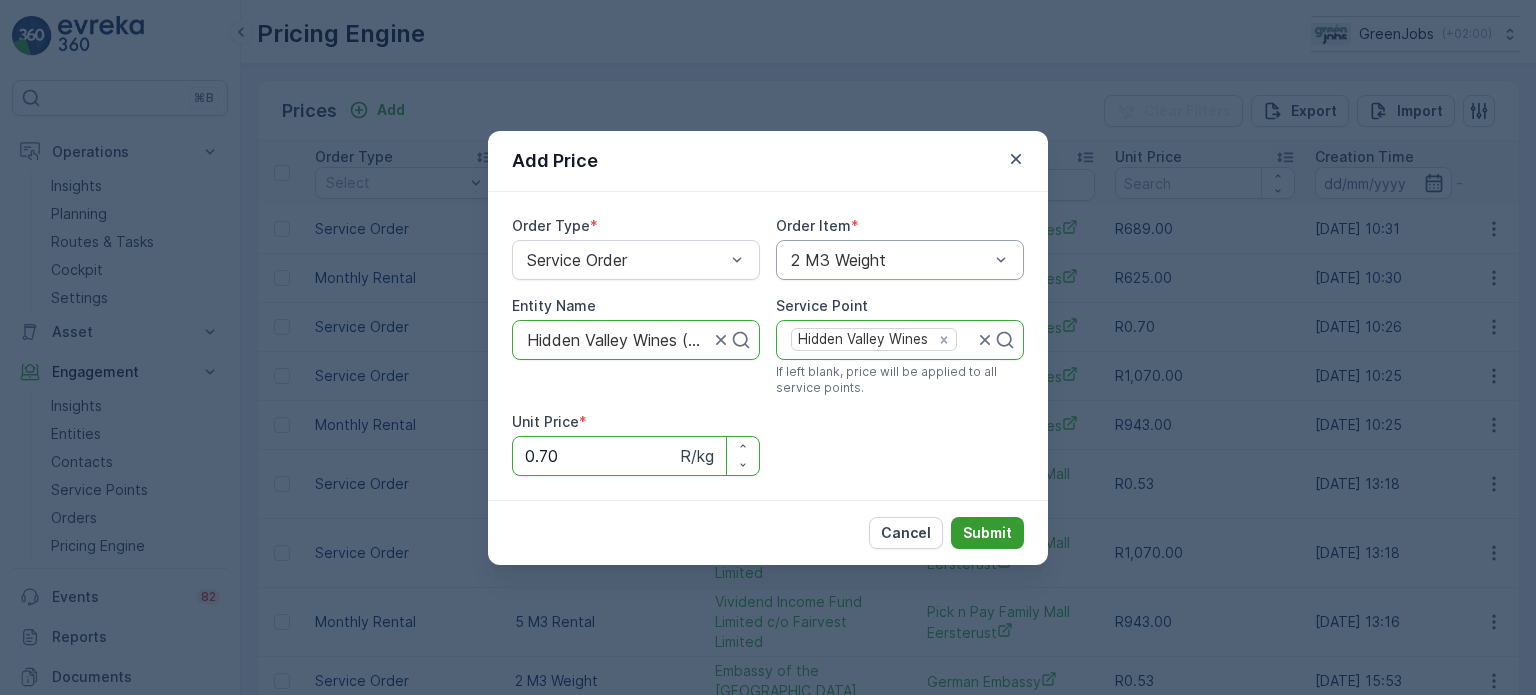 type on "0.70" 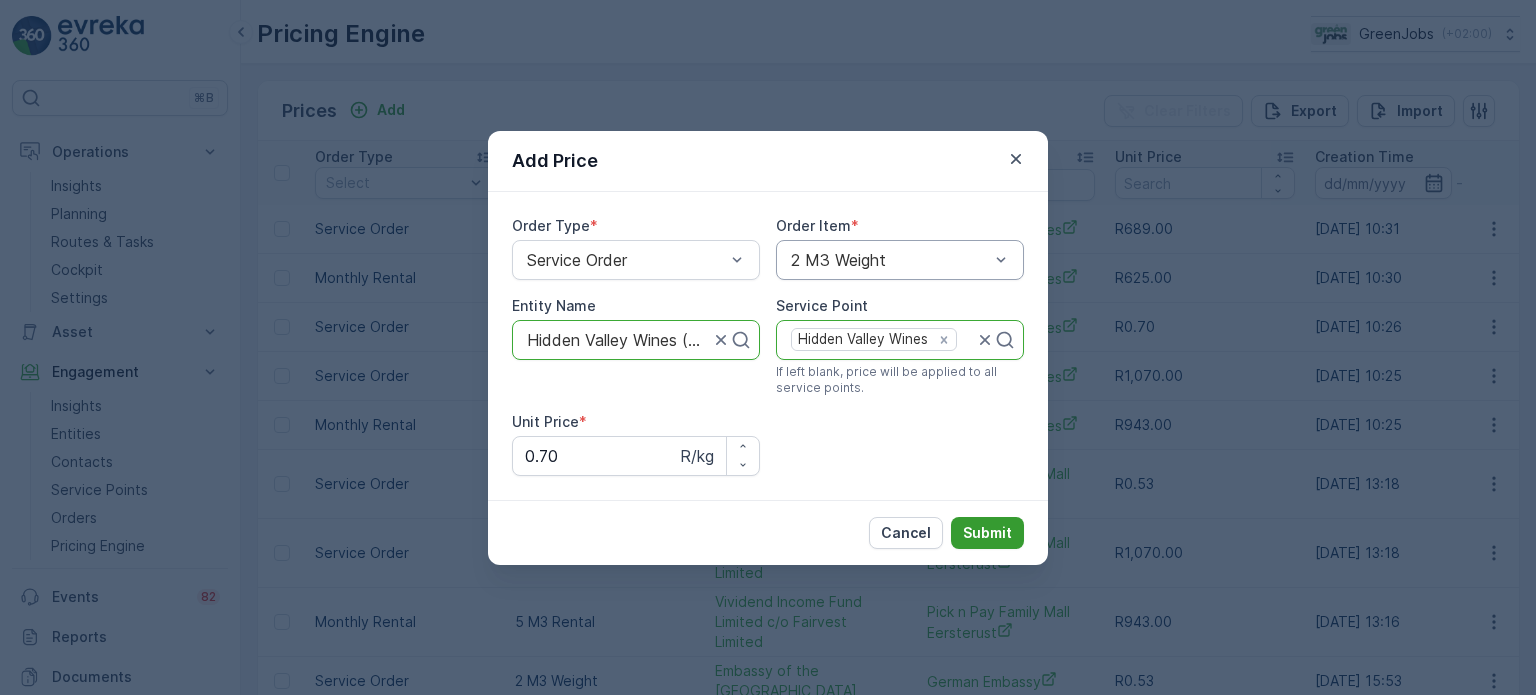 click on "Submit" at bounding box center (987, 533) 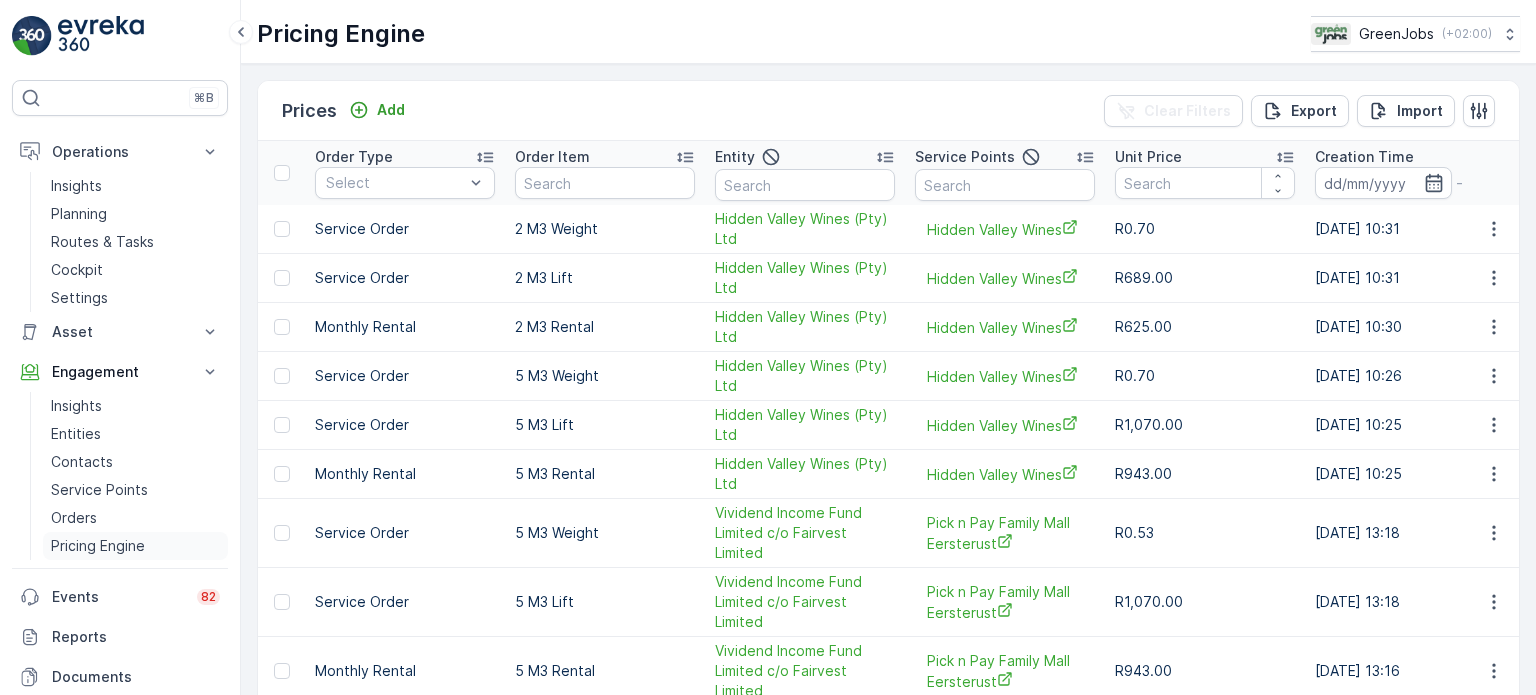 click on "Pricing Engine" at bounding box center (98, 546) 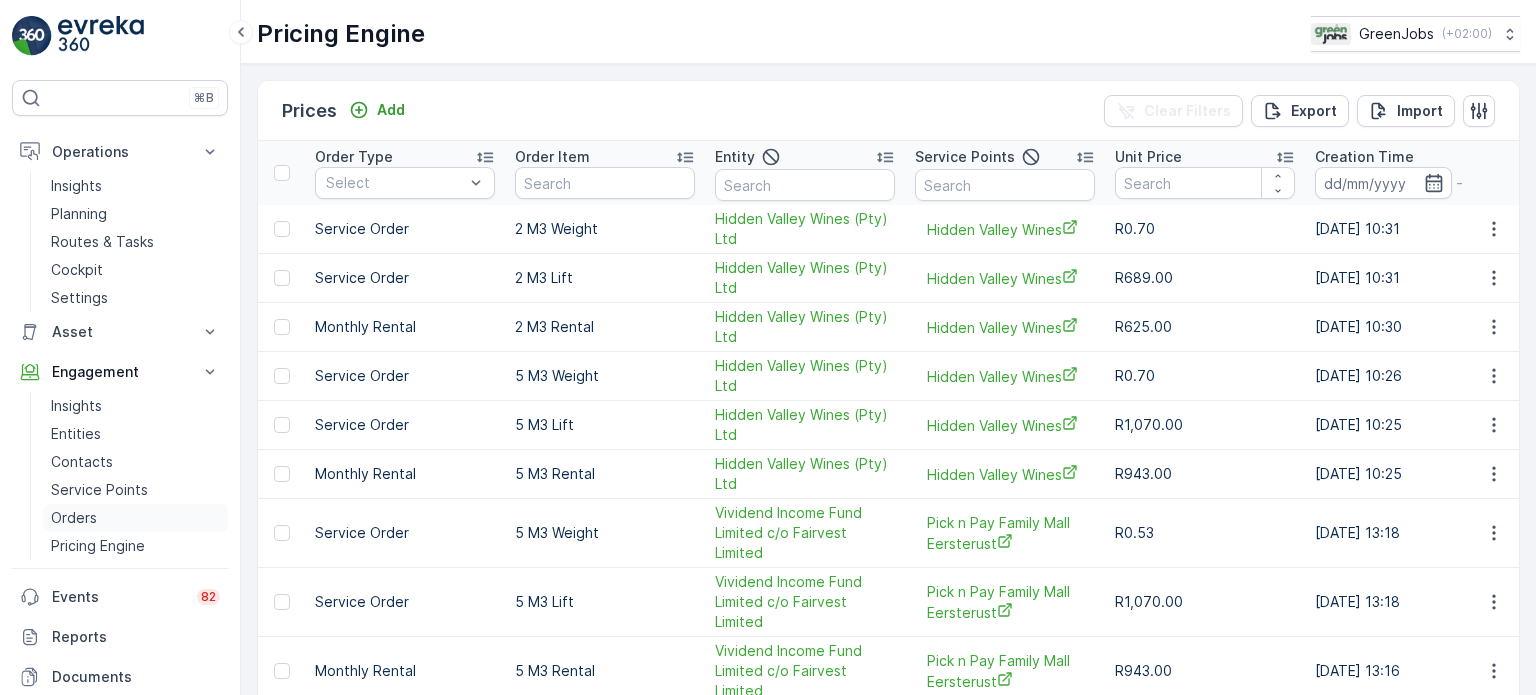 click on "Orders" at bounding box center [74, 518] 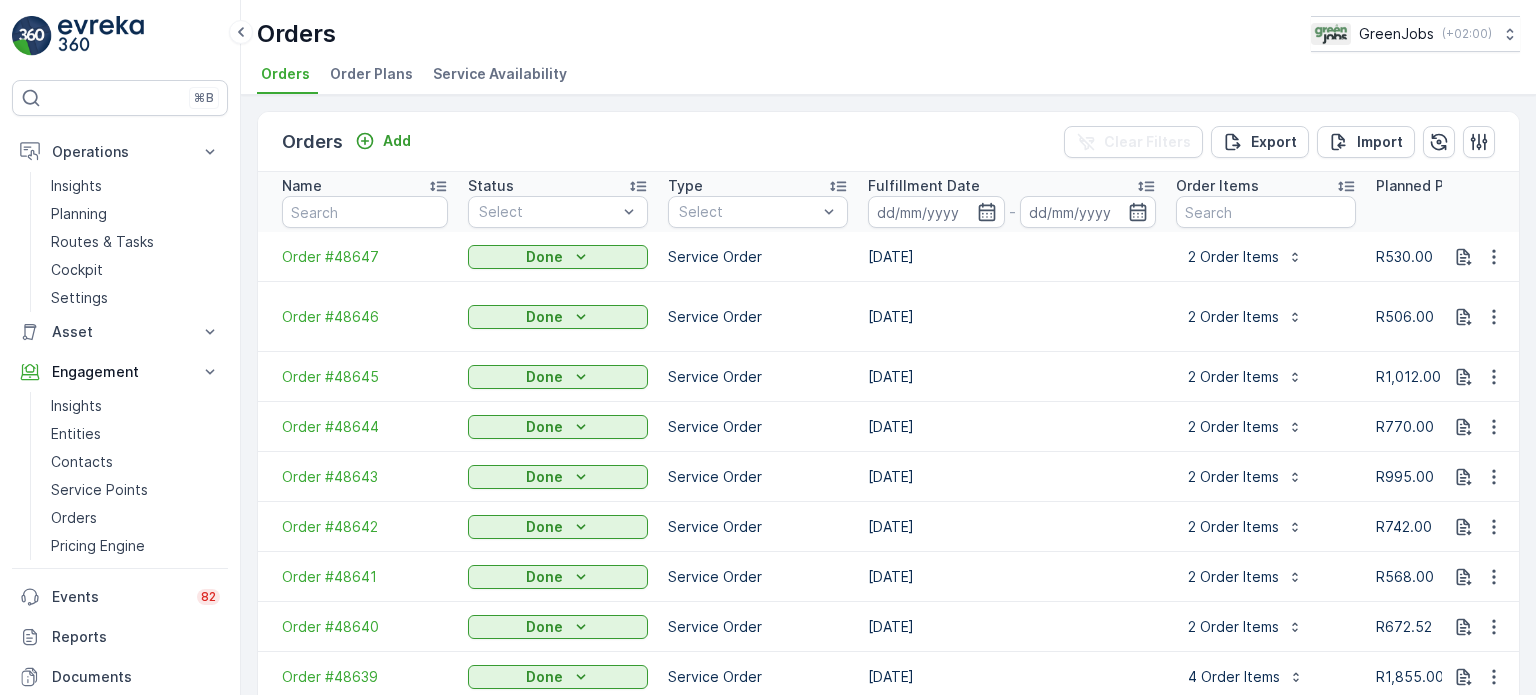click on "Order Plans" at bounding box center [371, 74] 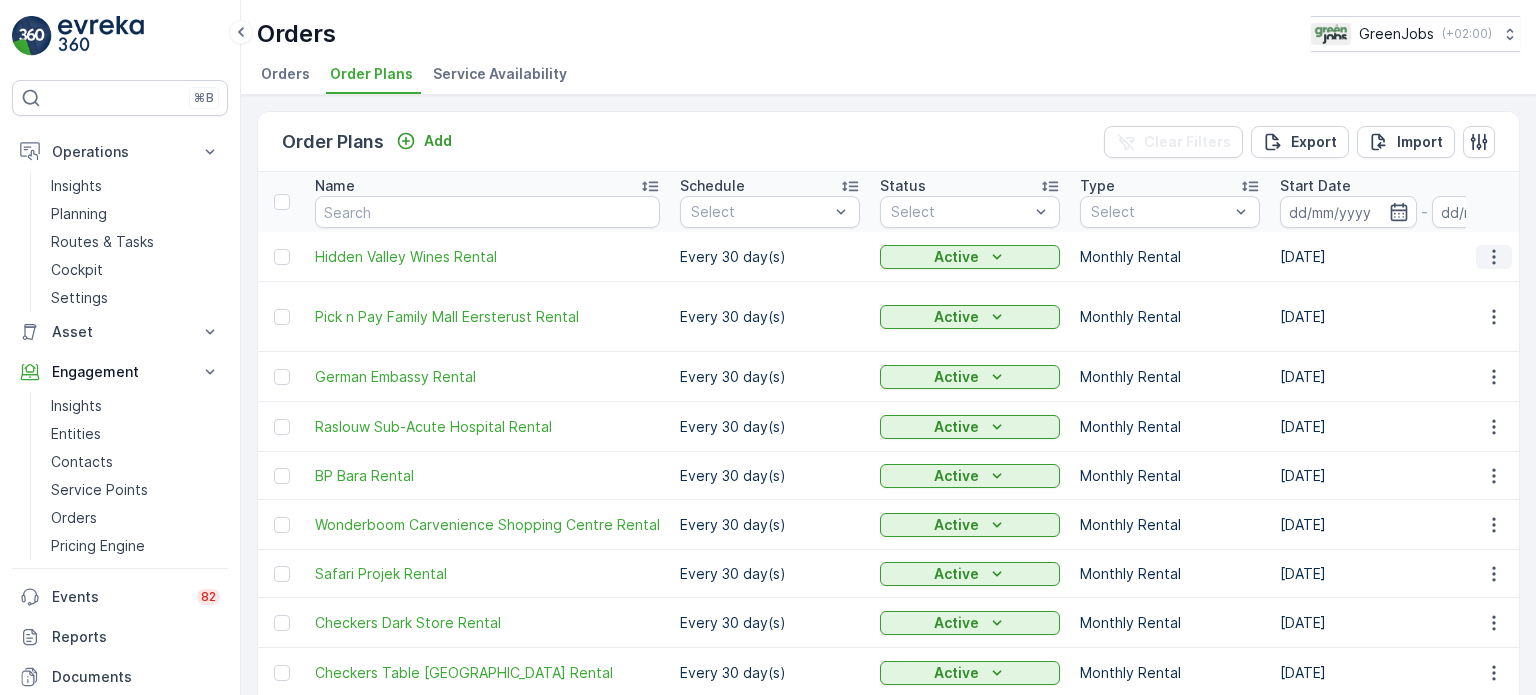 click 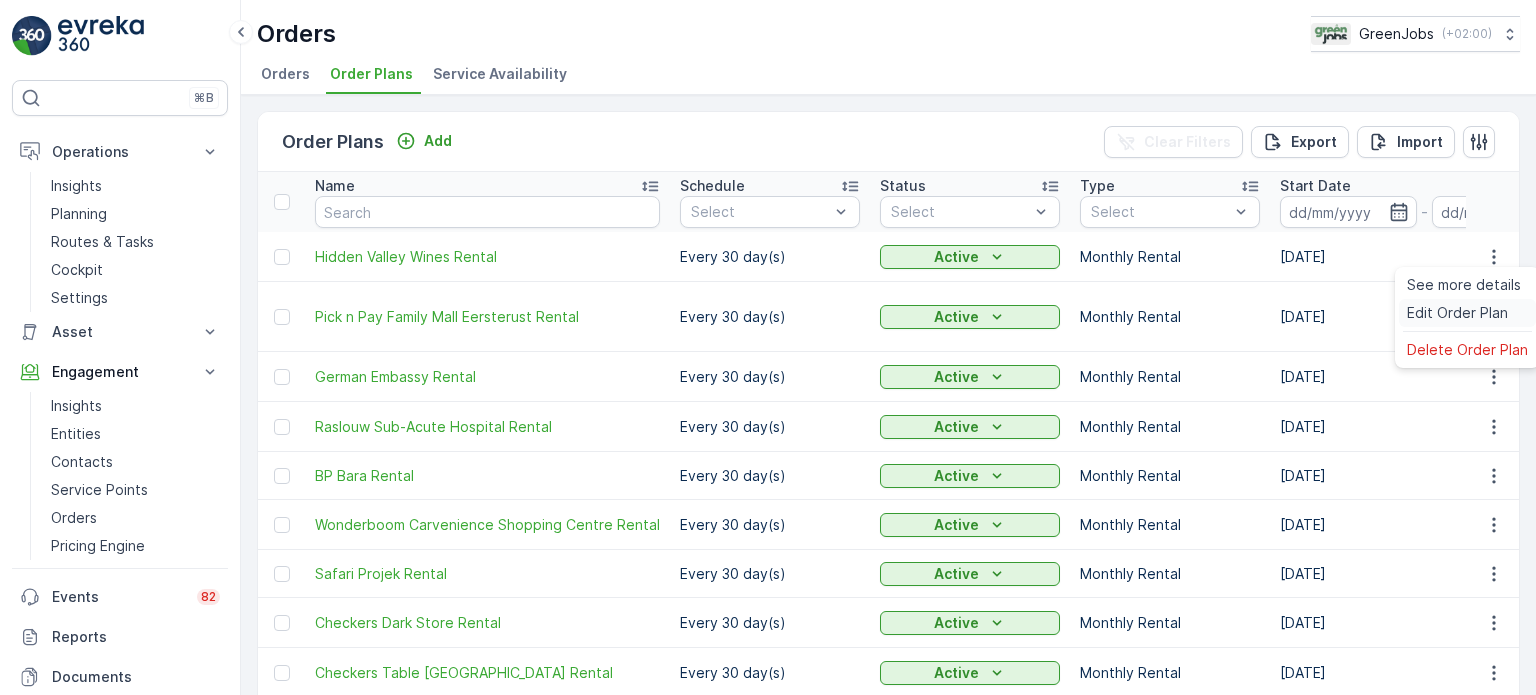 click on "Edit Order Plan" at bounding box center [1457, 313] 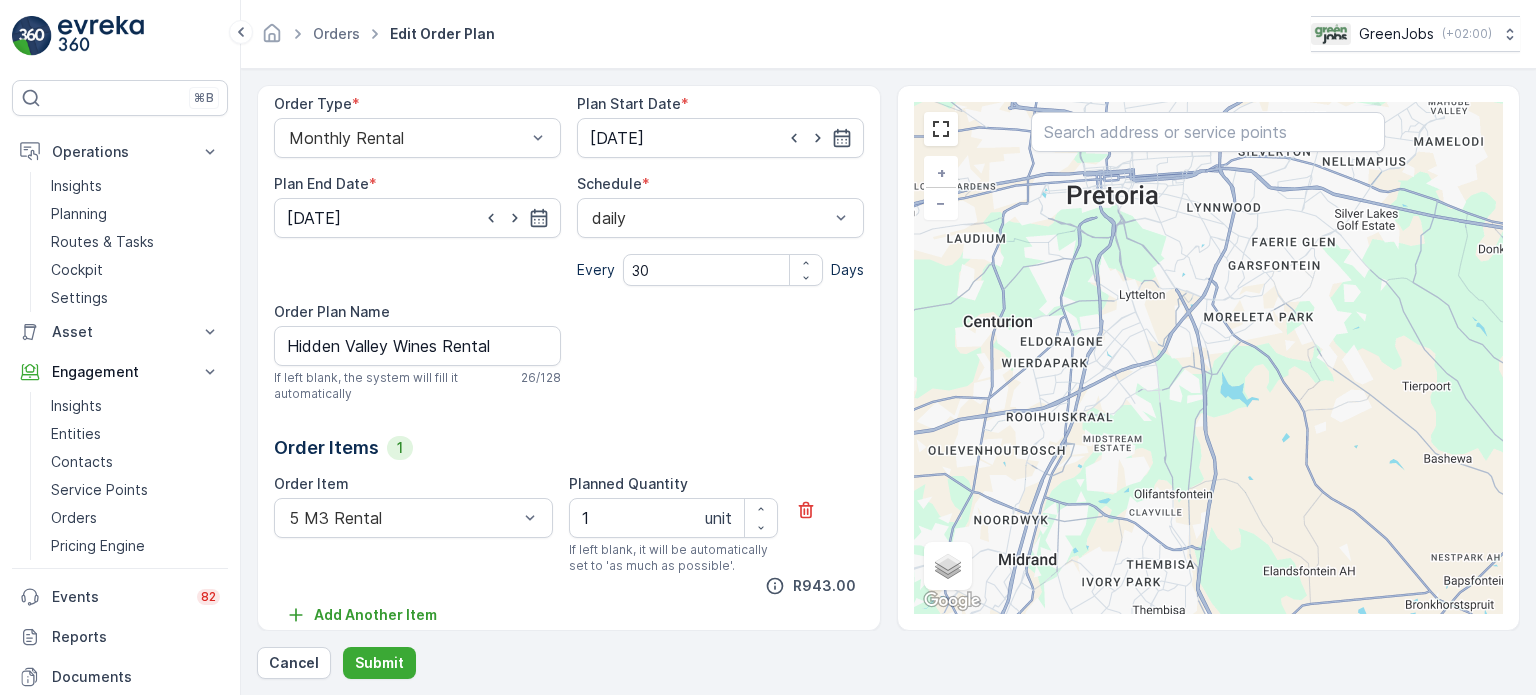 scroll, scrollTop: 221, scrollLeft: 0, axis: vertical 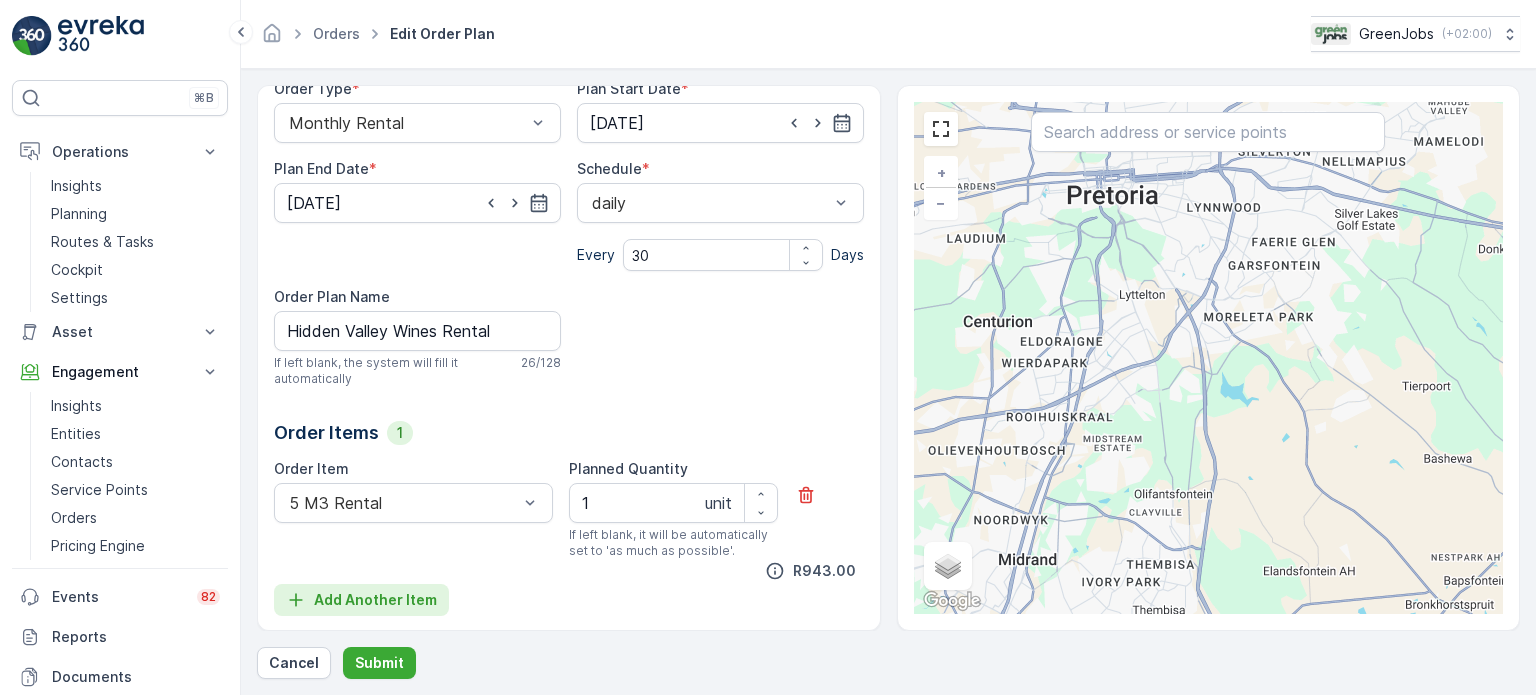 click on "Add Another Item" at bounding box center (375, 600) 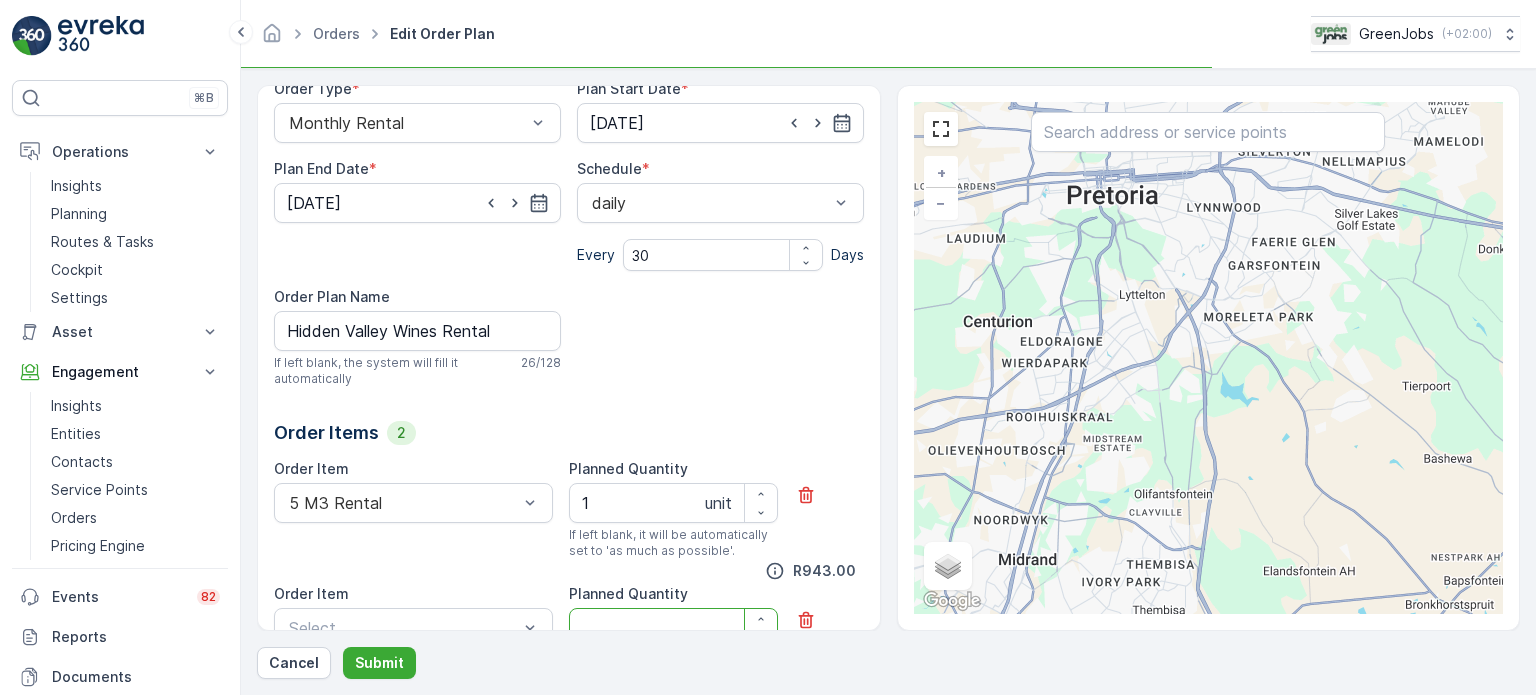 scroll, scrollTop: 238, scrollLeft: 0, axis: vertical 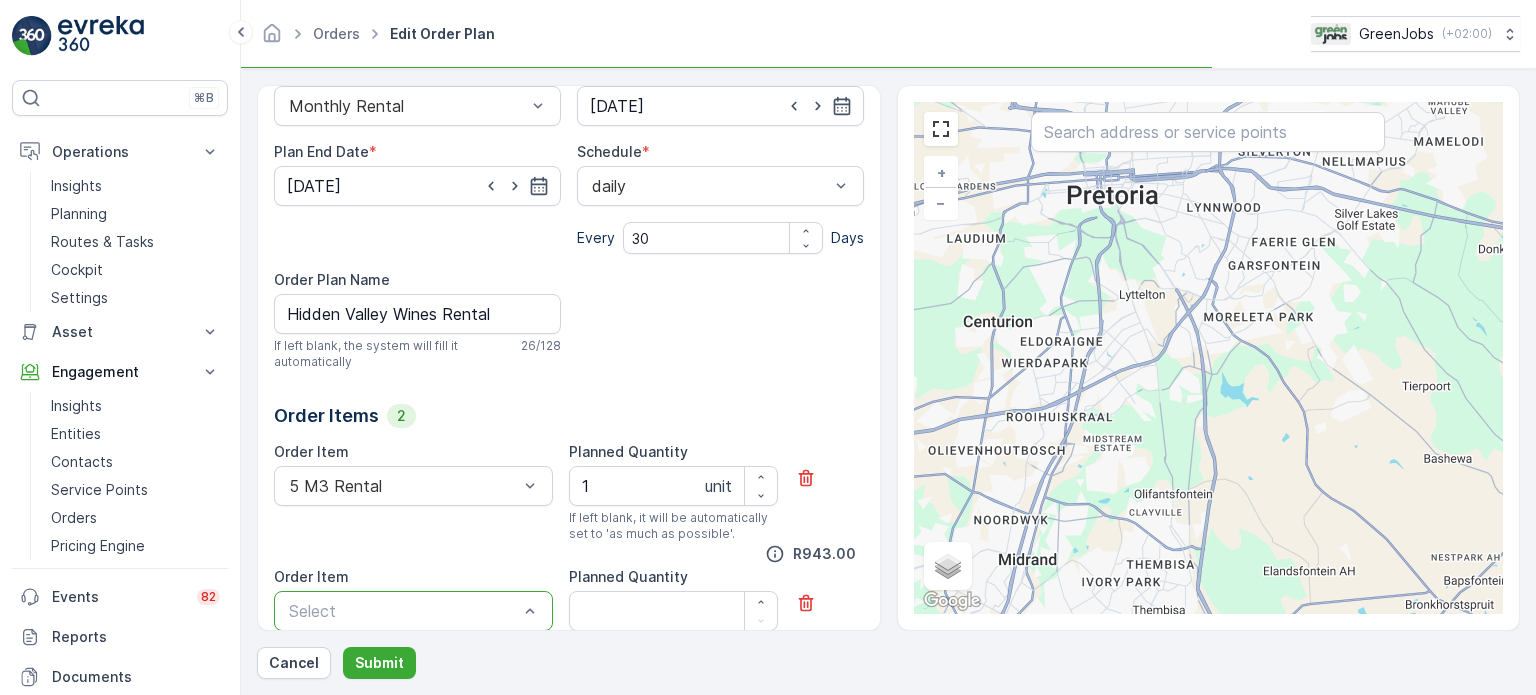 click at bounding box center [403, 611] 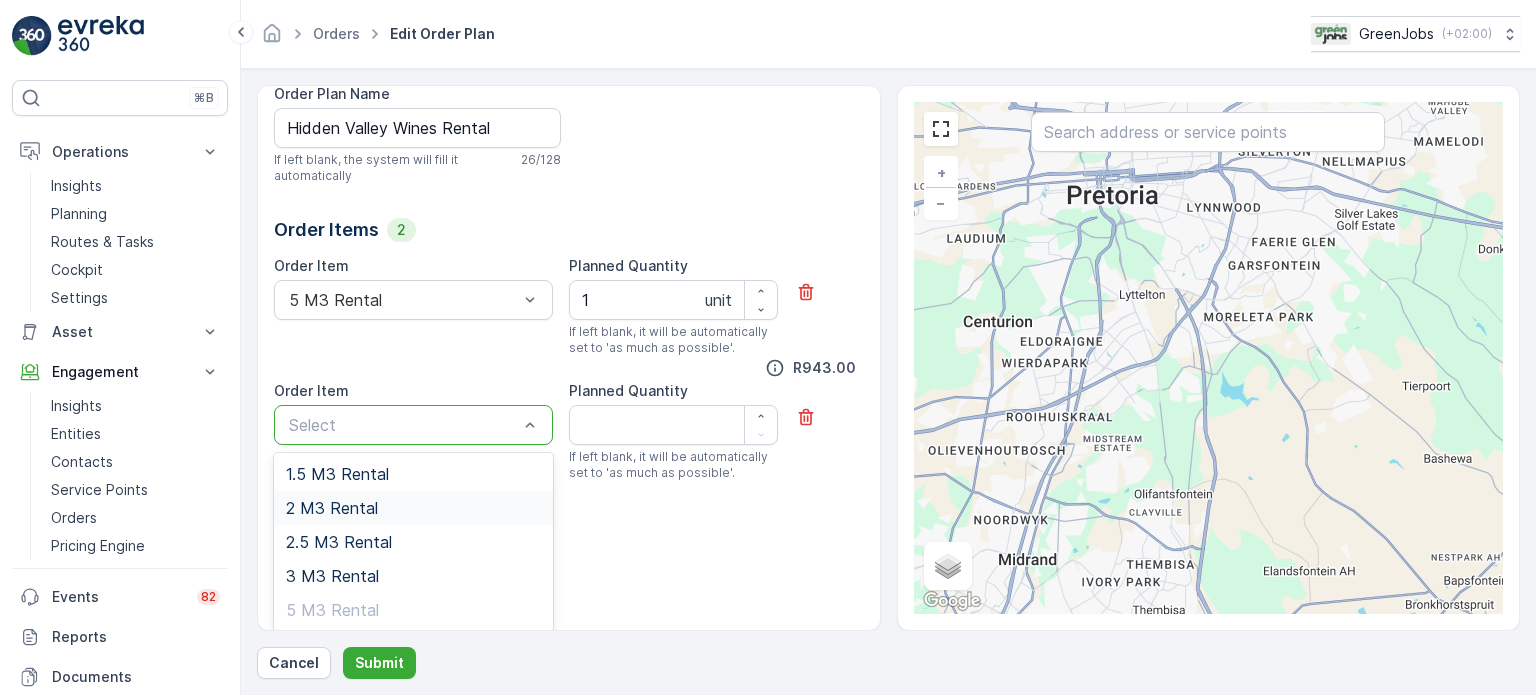 click on "2 M3 Rental" at bounding box center (332, 508) 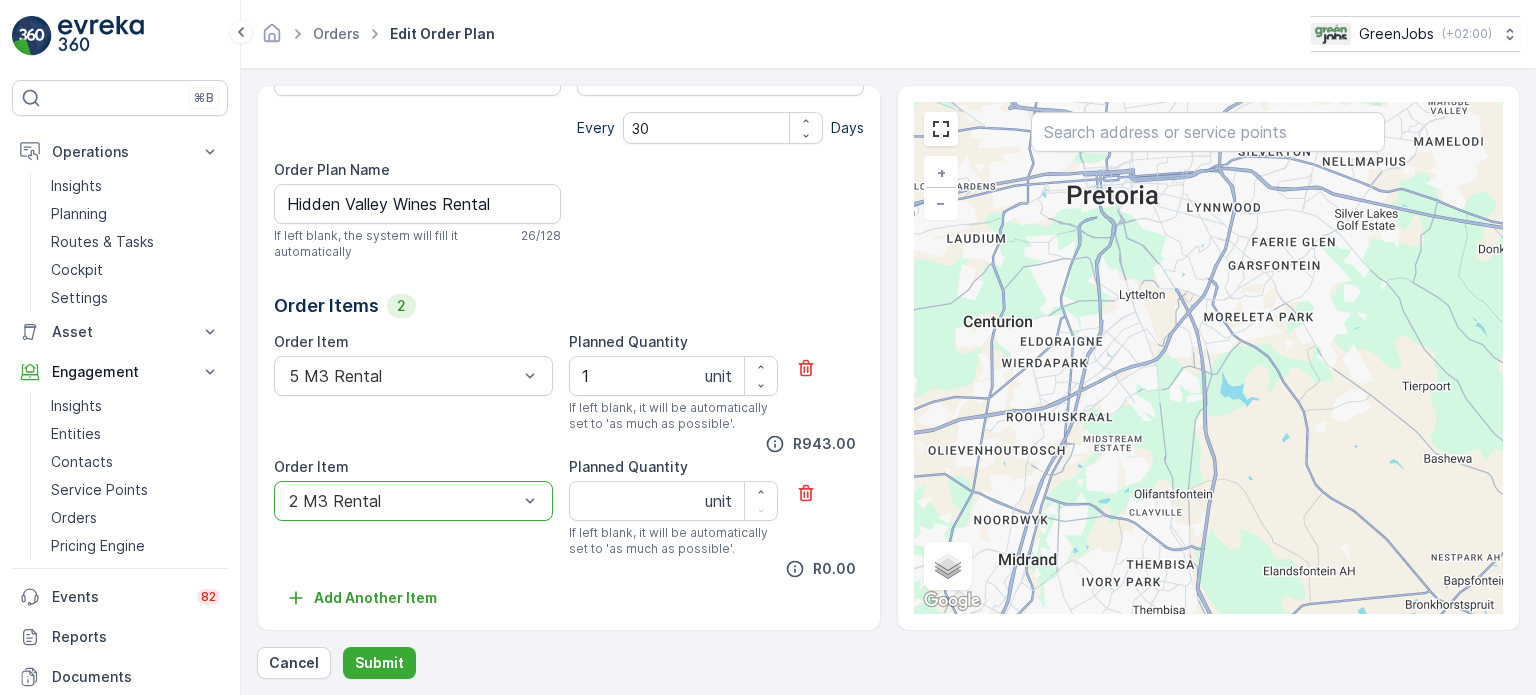 scroll, scrollTop: 347, scrollLeft: 0, axis: vertical 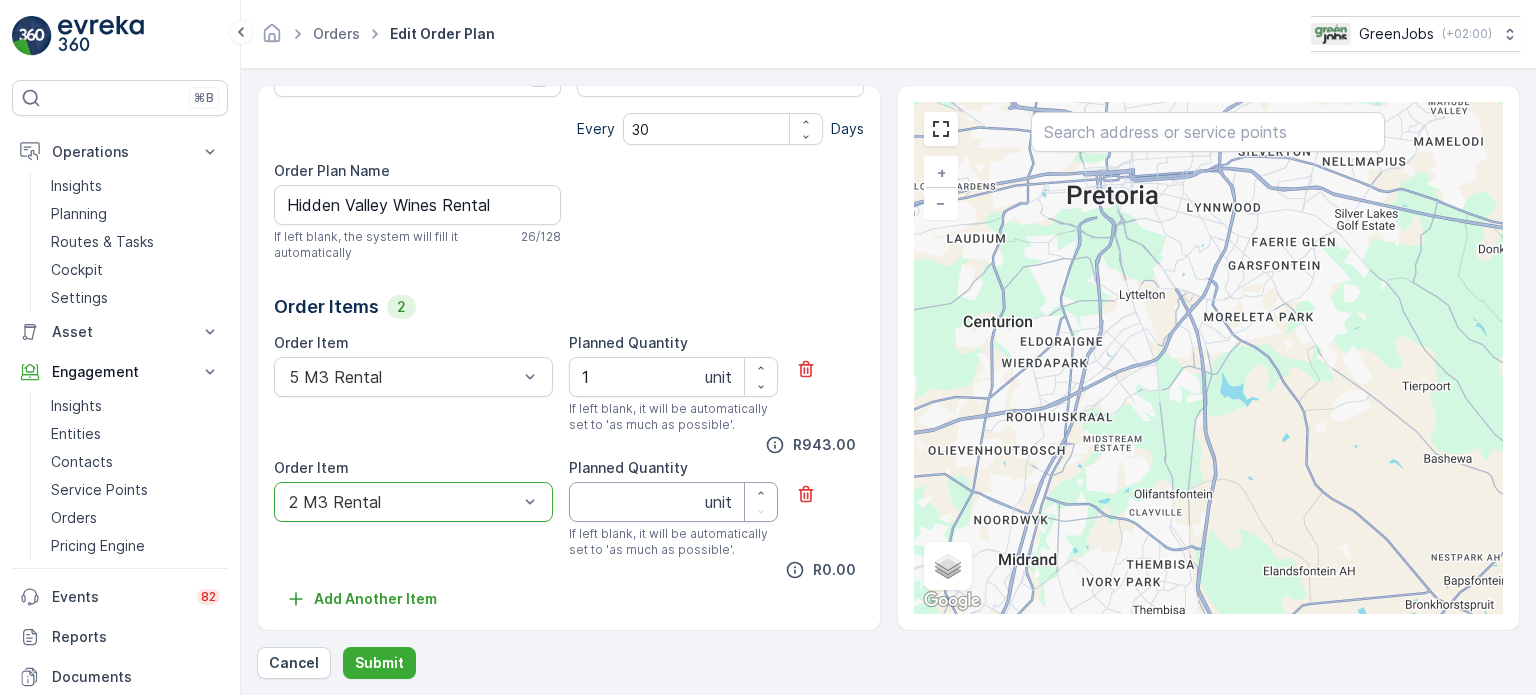 click on "Planned Quantity" at bounding box center [673, 502] 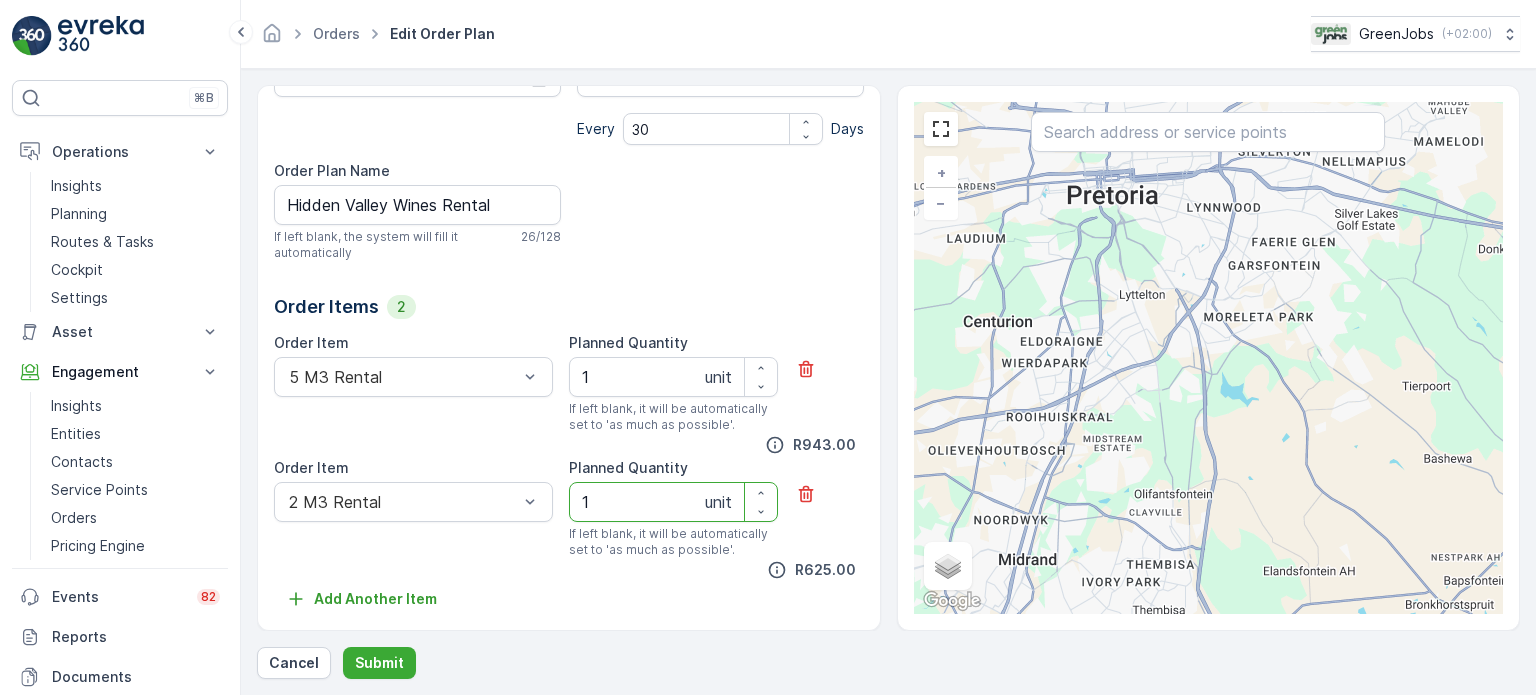 type on "1" 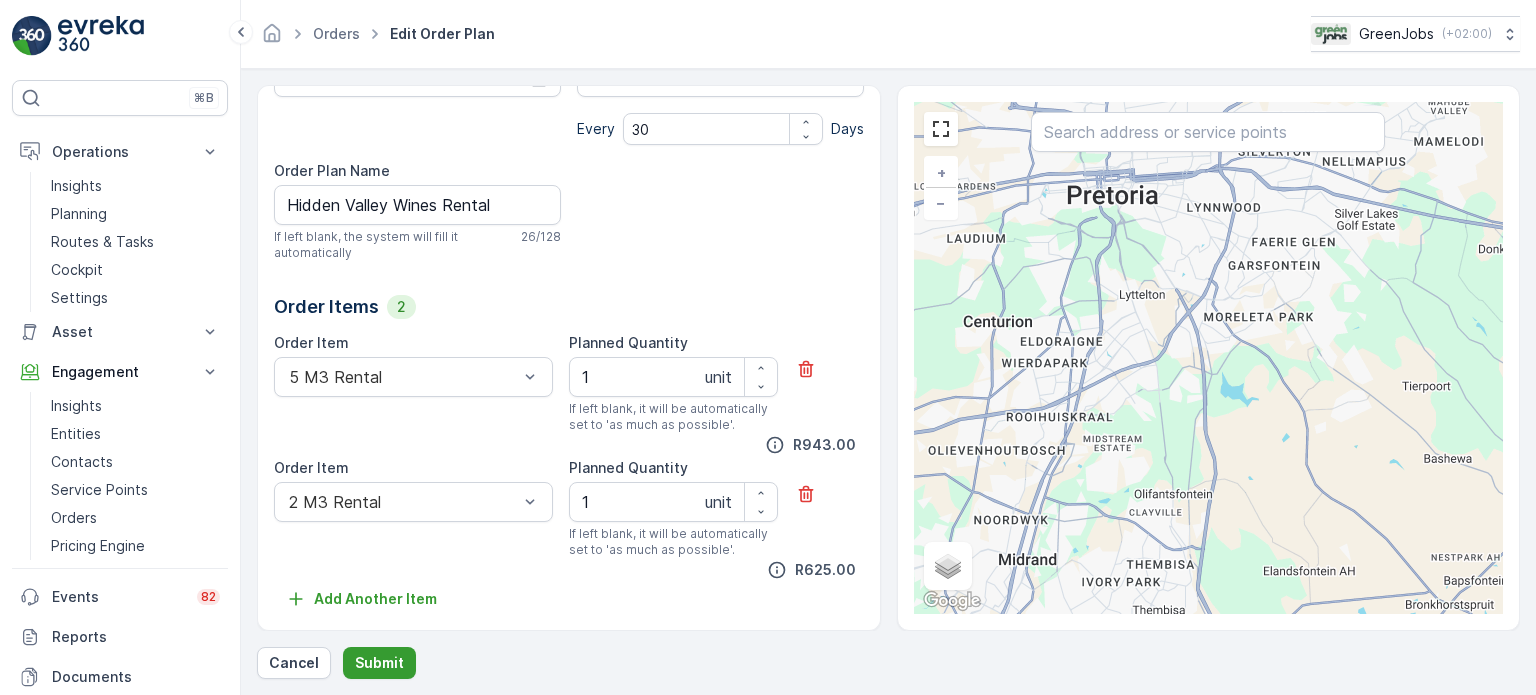 click on "Submit" at bounding box center (379, 663) 